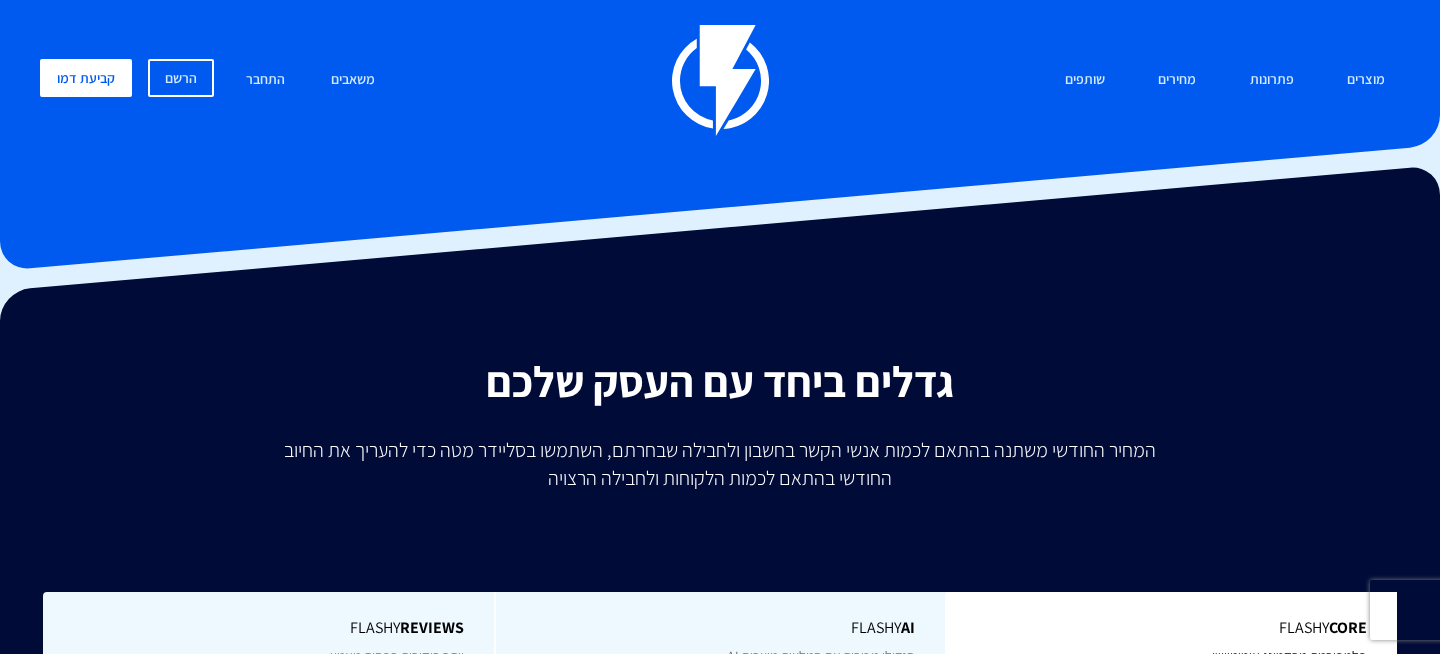 scroll, scrollTop: 134, scrollLeft: 0, axis: vertical 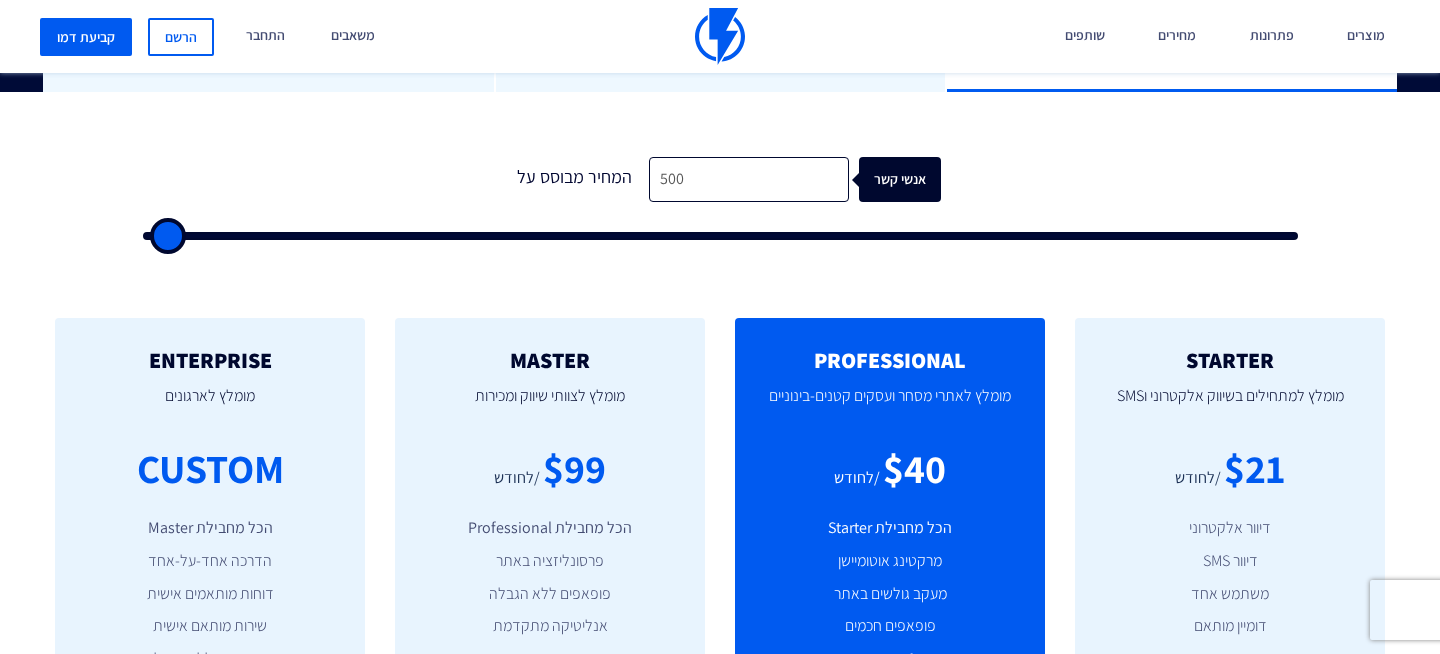 type on "1,500" 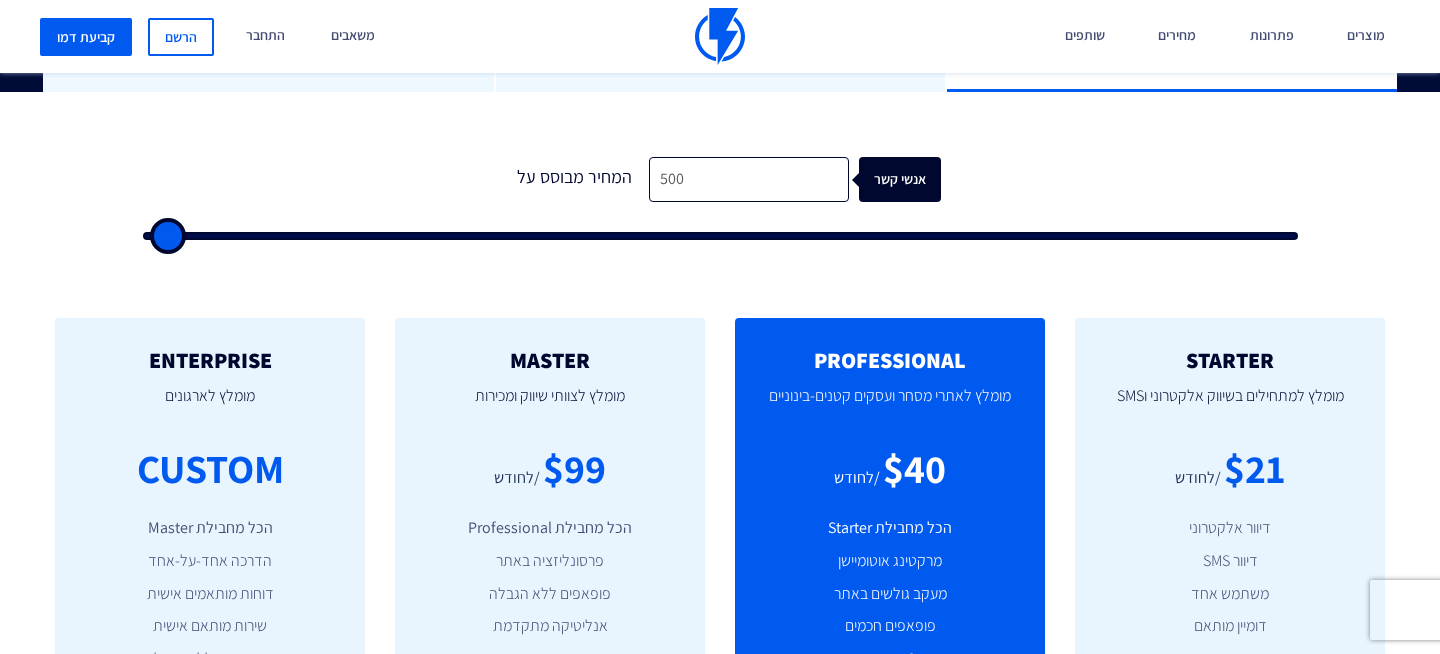 type on "1500" 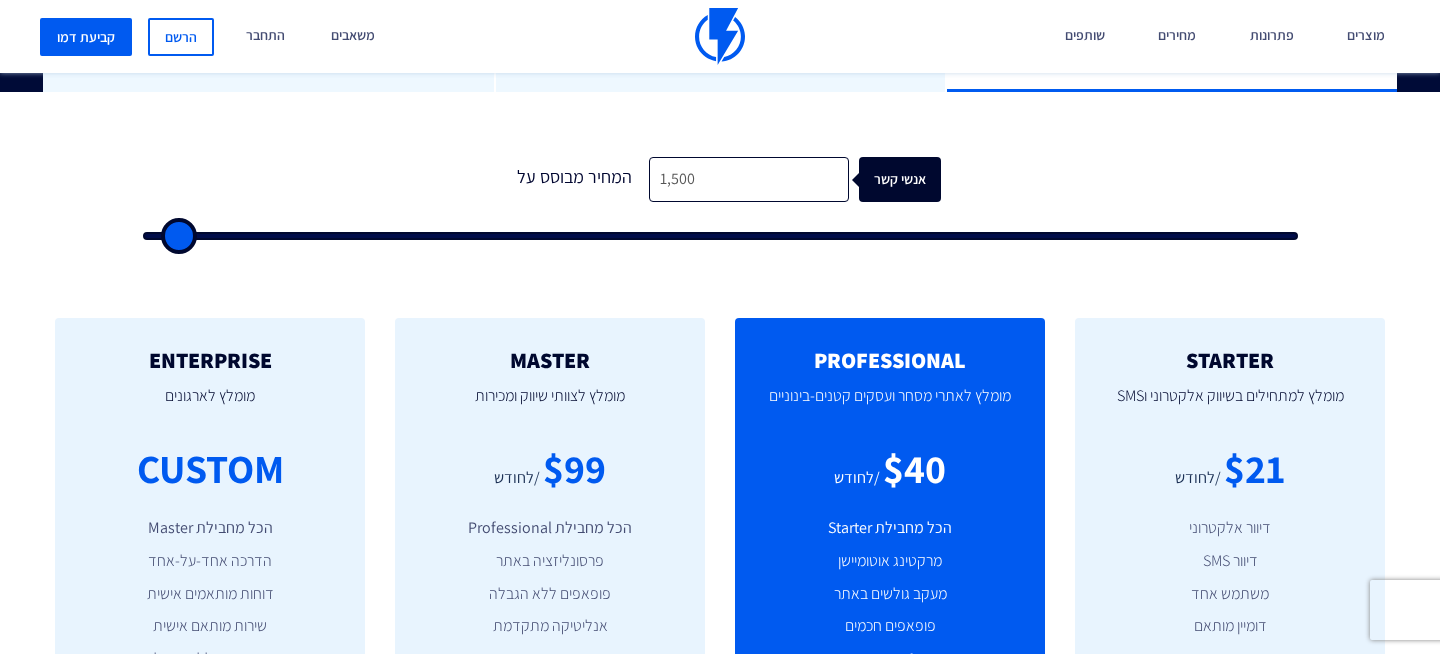 type on "2,000" 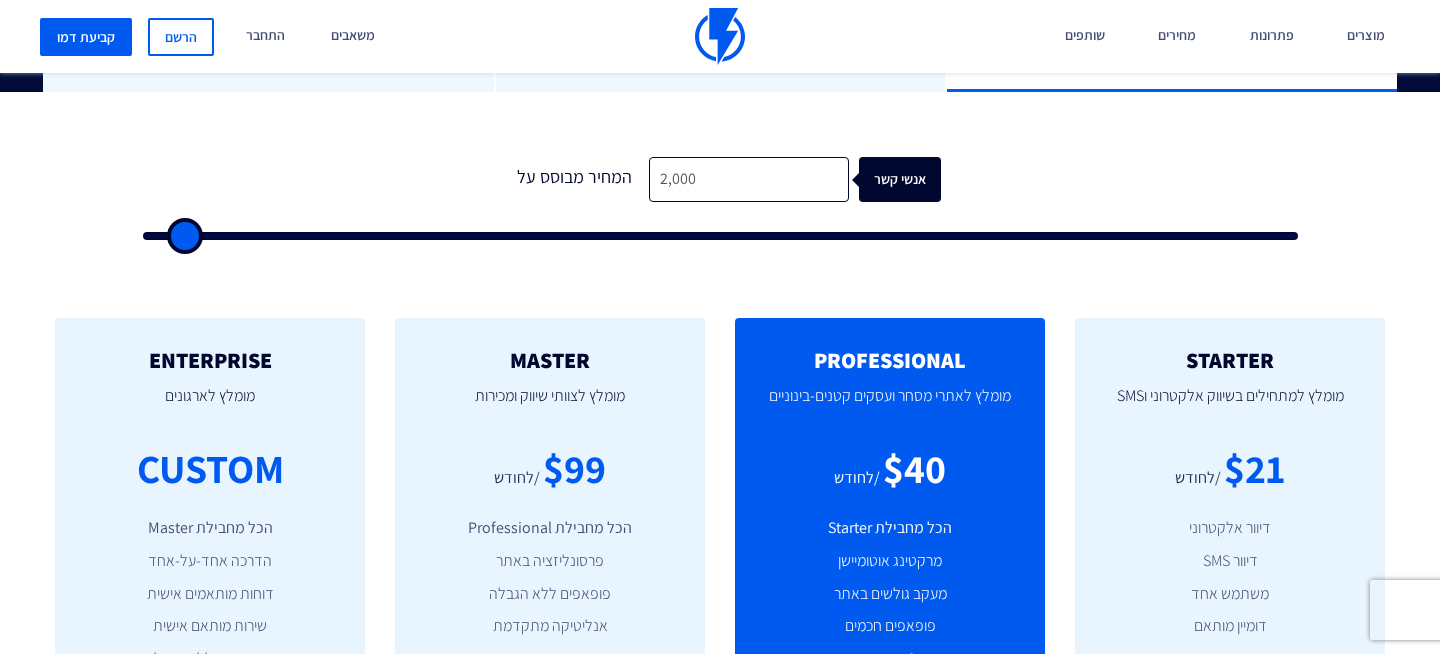 type on "2,500" 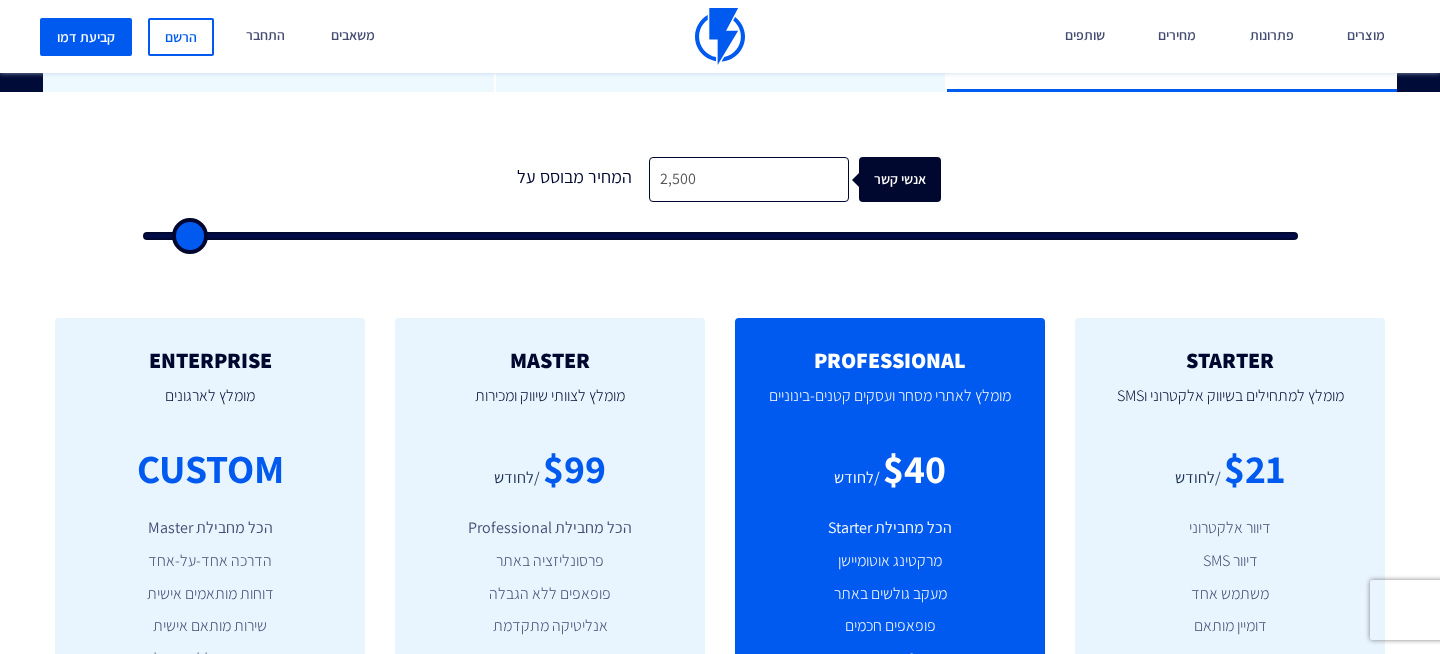 type on "3,000" 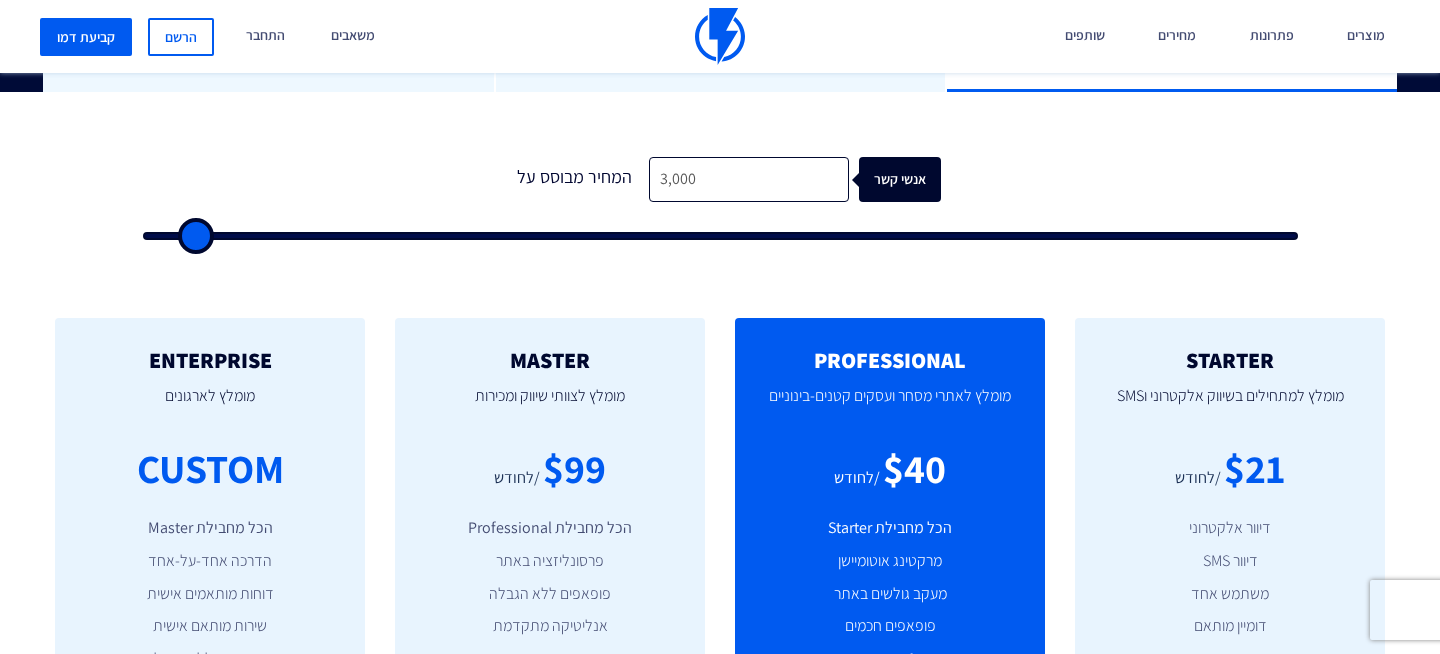 type on "3,500" 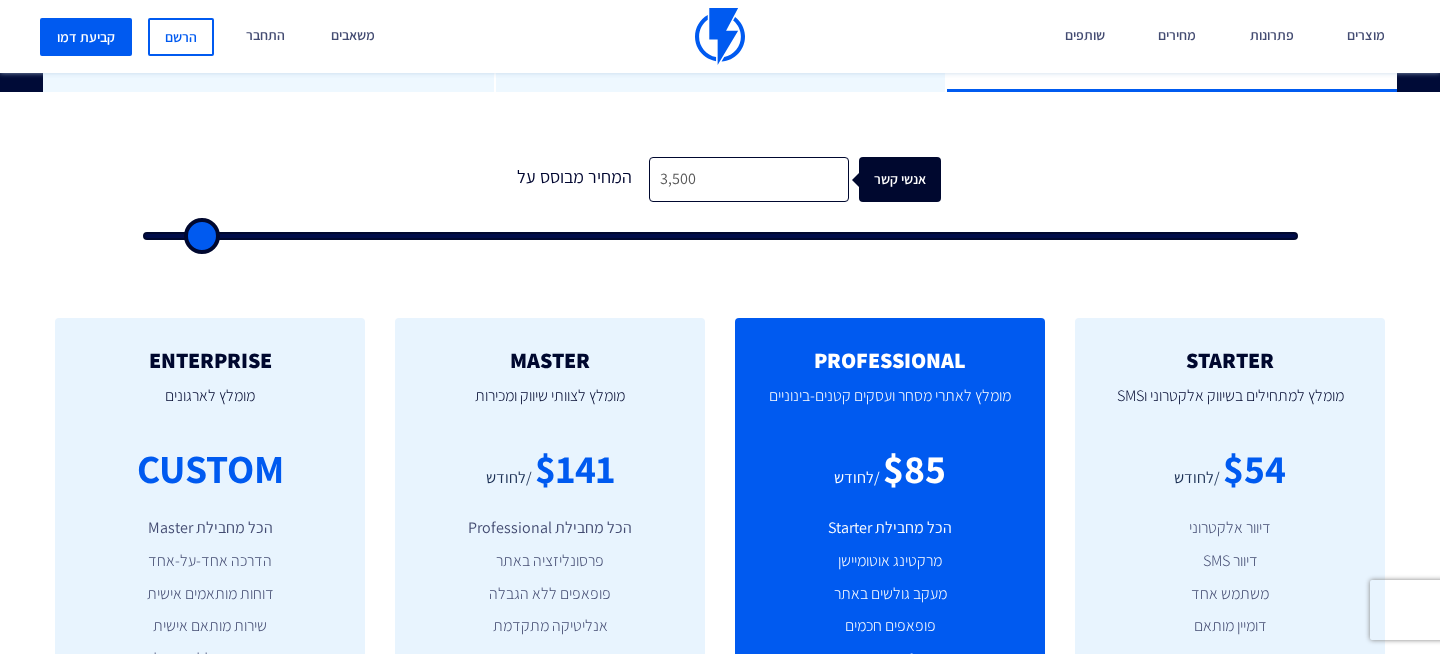 type on "4,000" 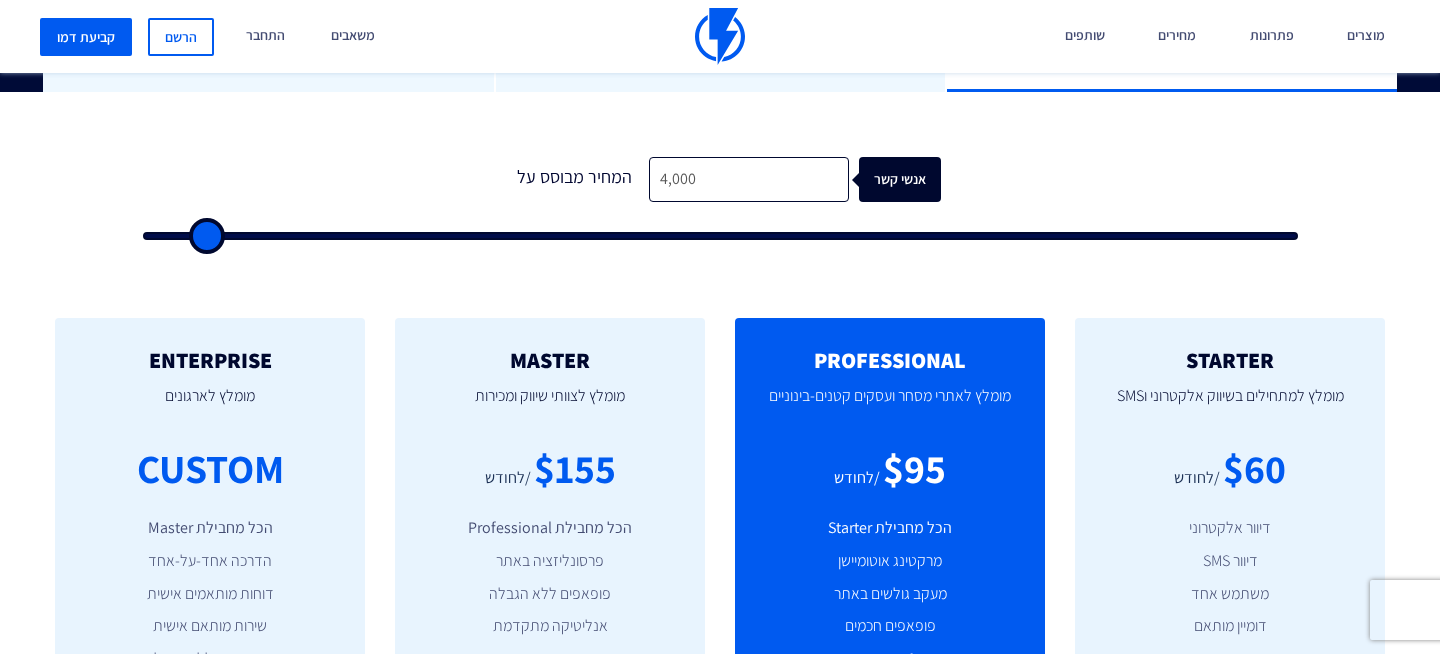 type on "4,500" 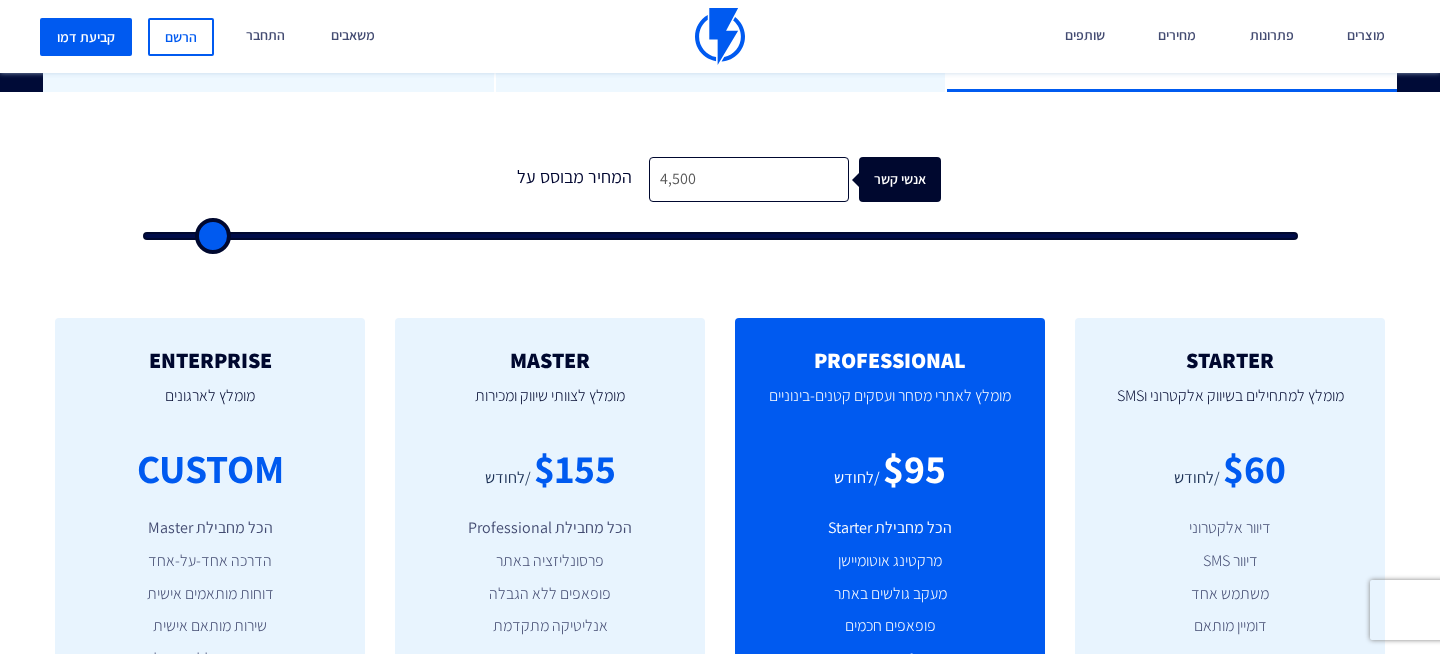 type on "5,000" 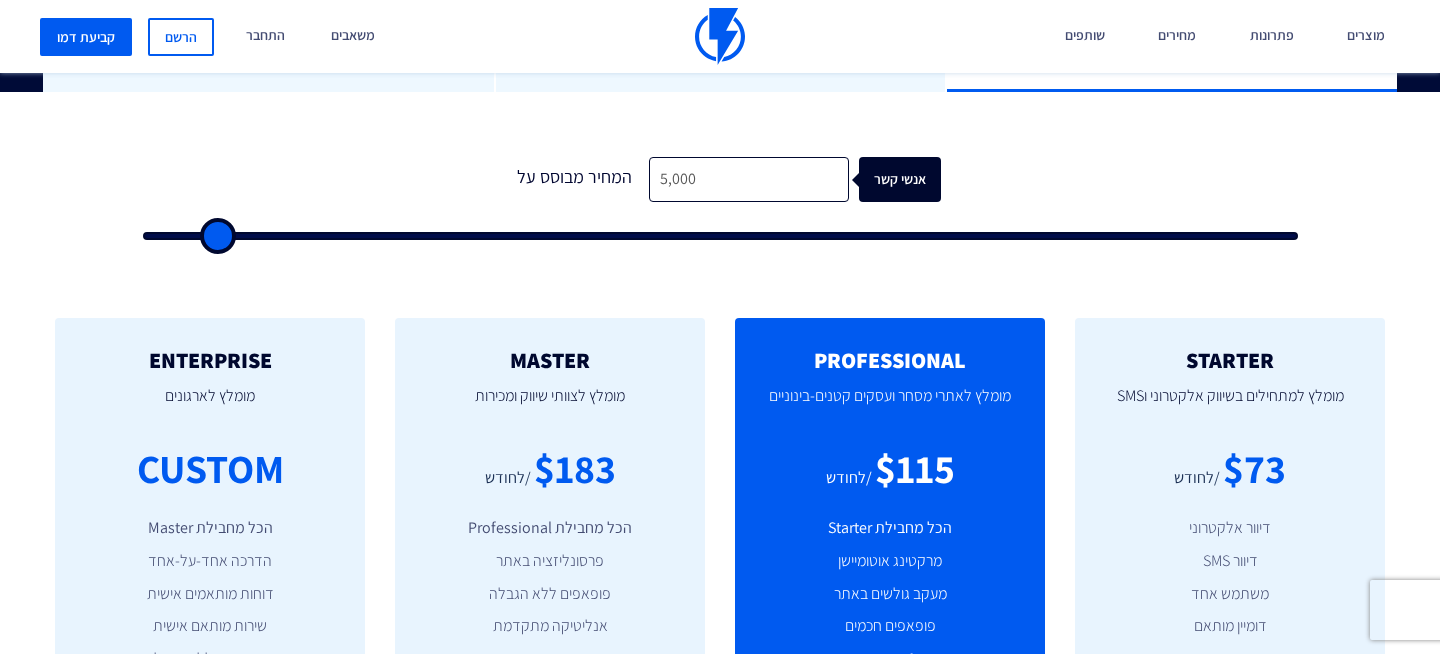 type on "5,500" 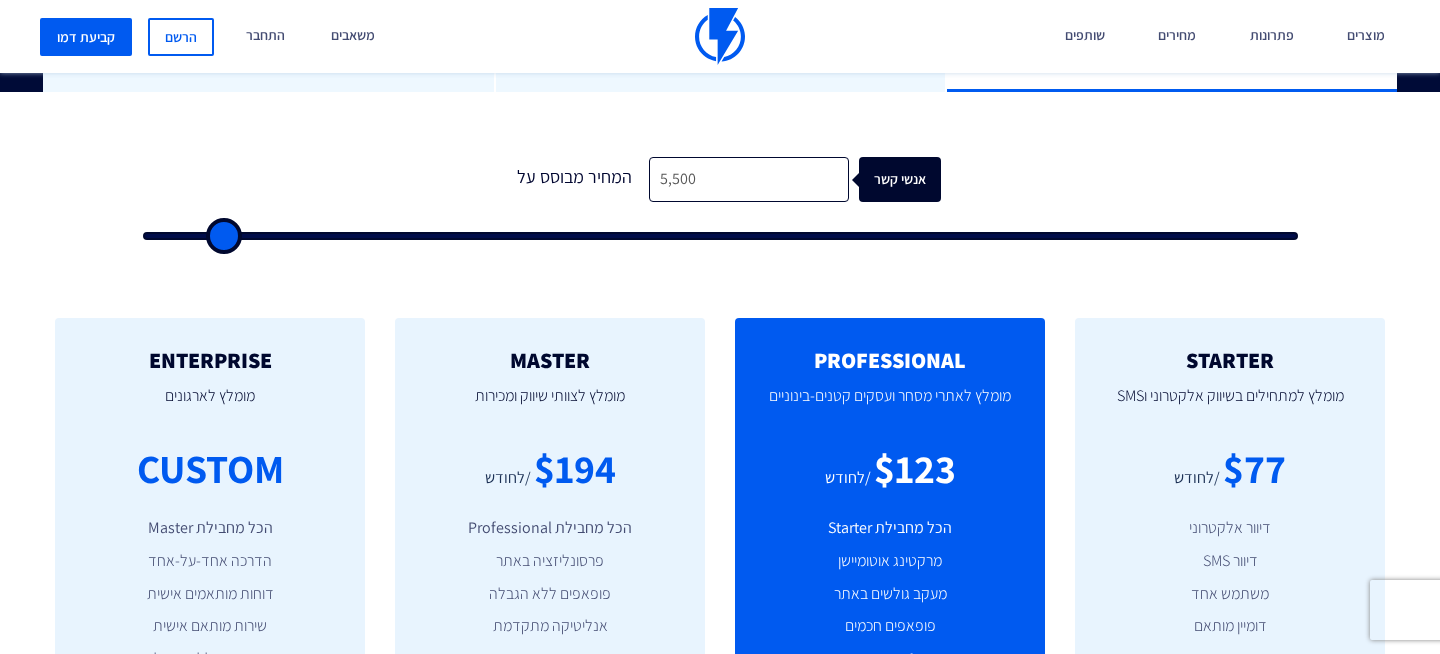 type on "5500" 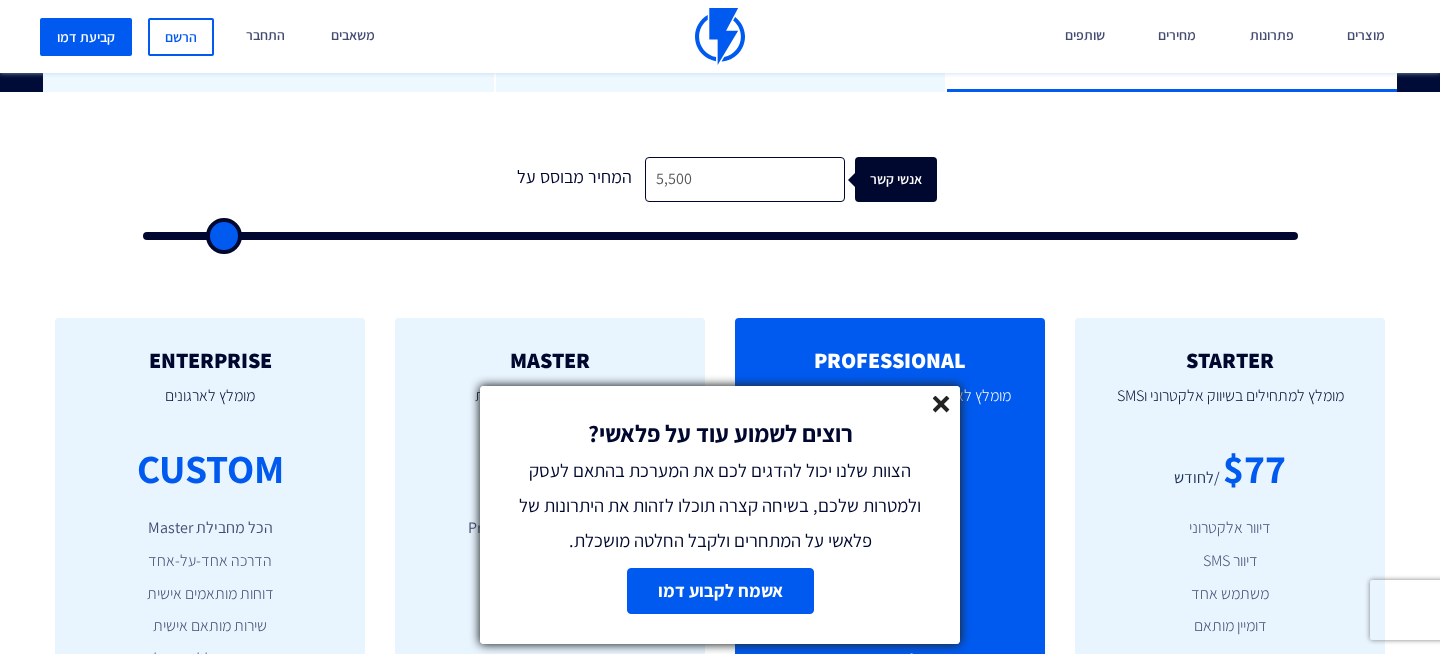 drag, startPoint x: 175, startPoint y: 236, endPoint x: 219, endPoint y: 237, distance: 44.011364 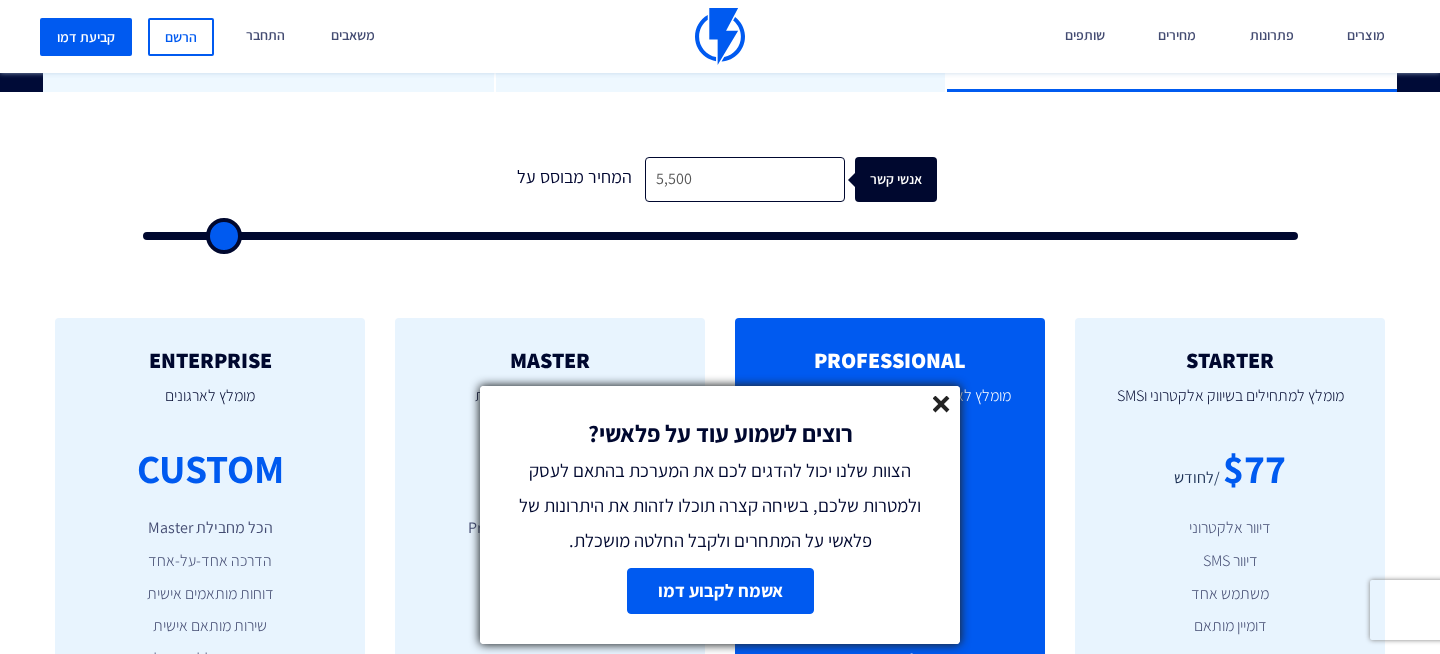 click at bounding box center [720, 236] 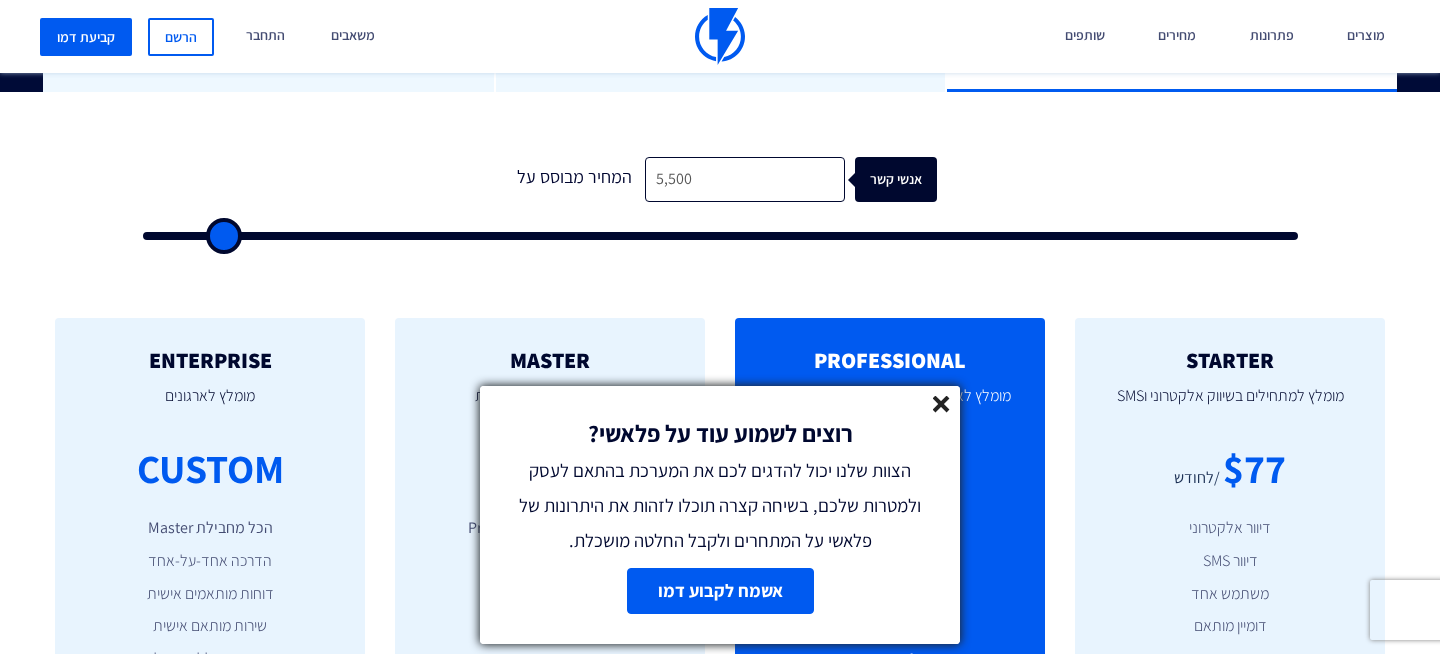 click 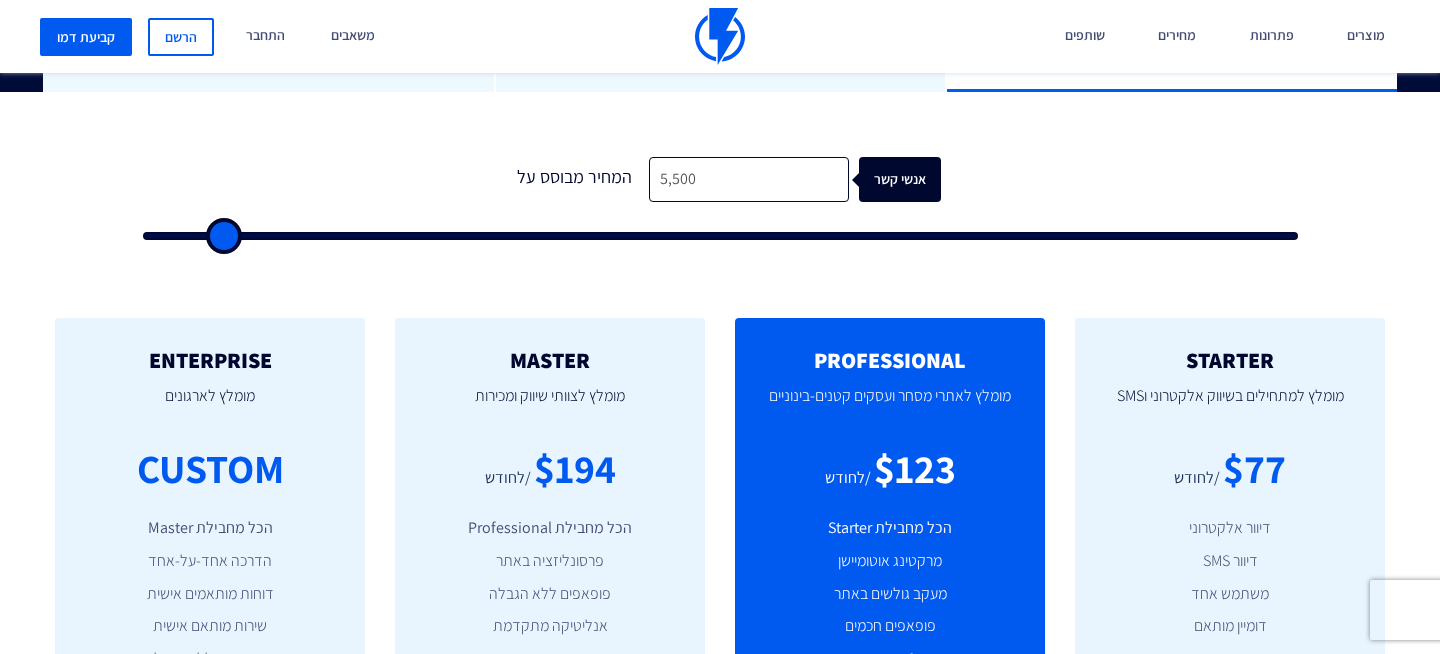 type on "7,000" 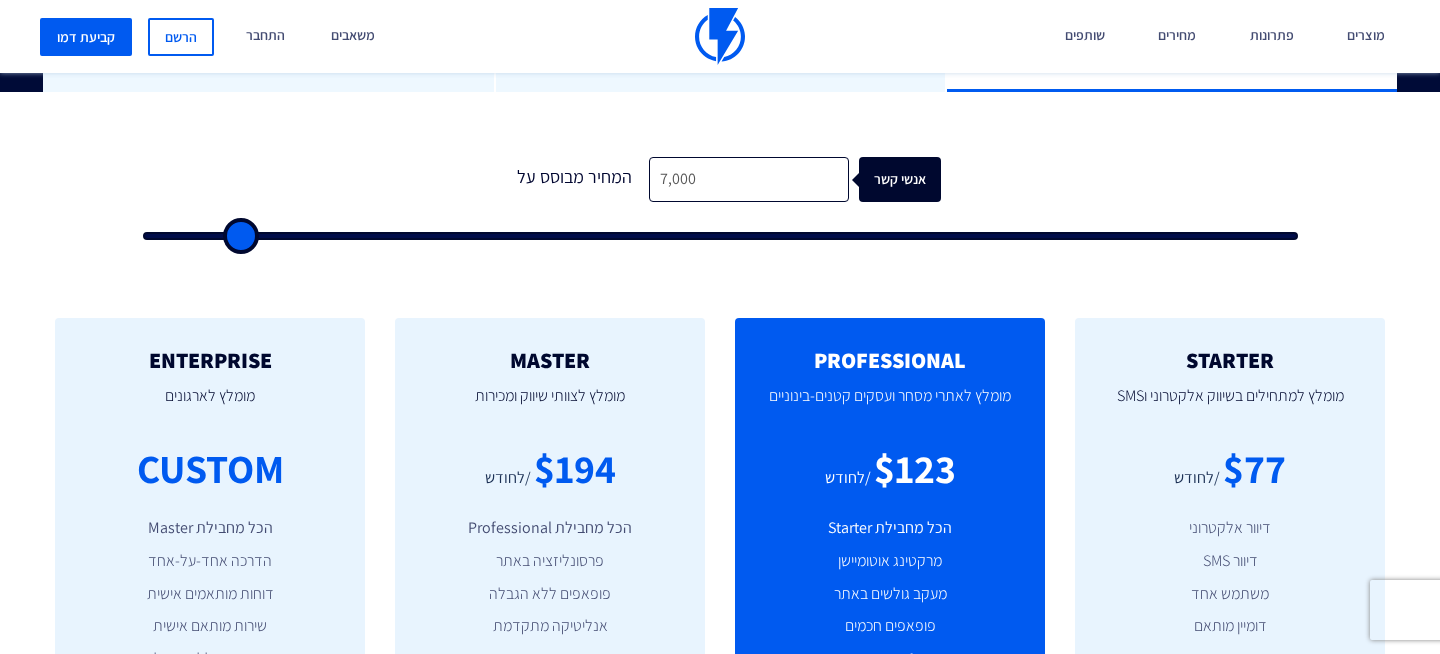type on "6,500" 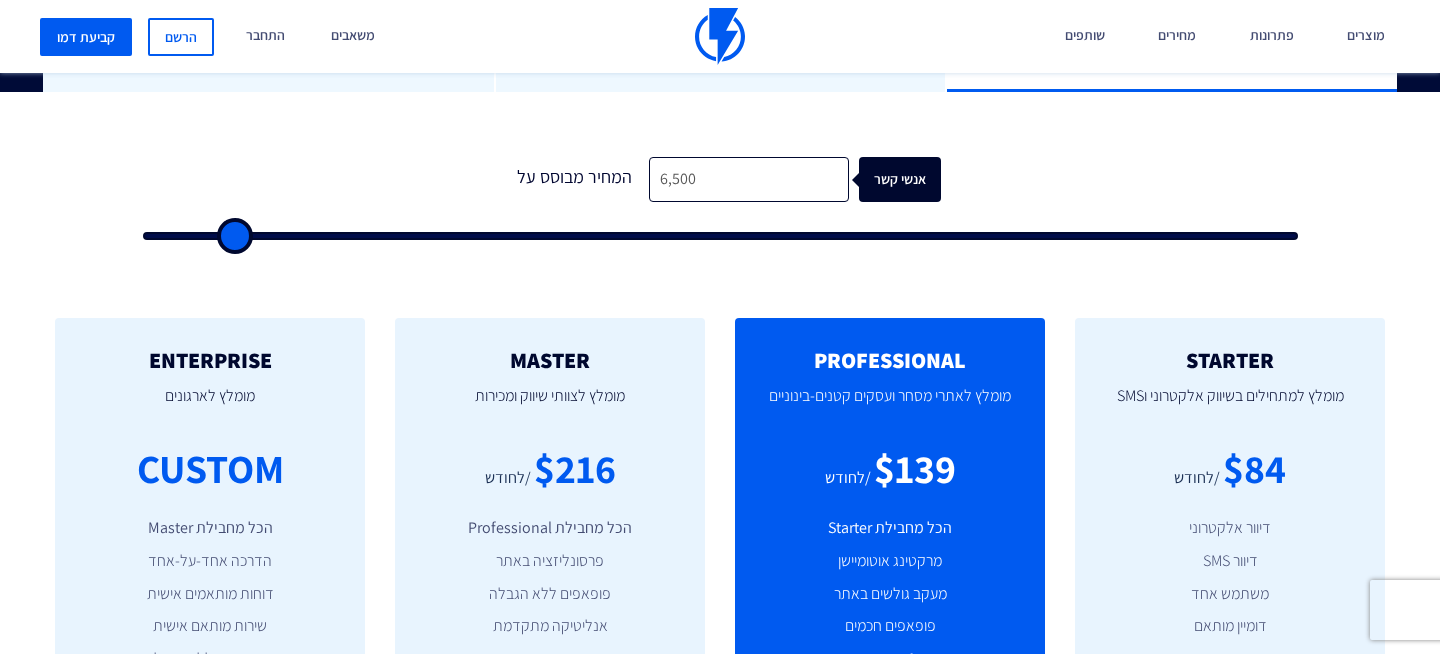type on "6,000" 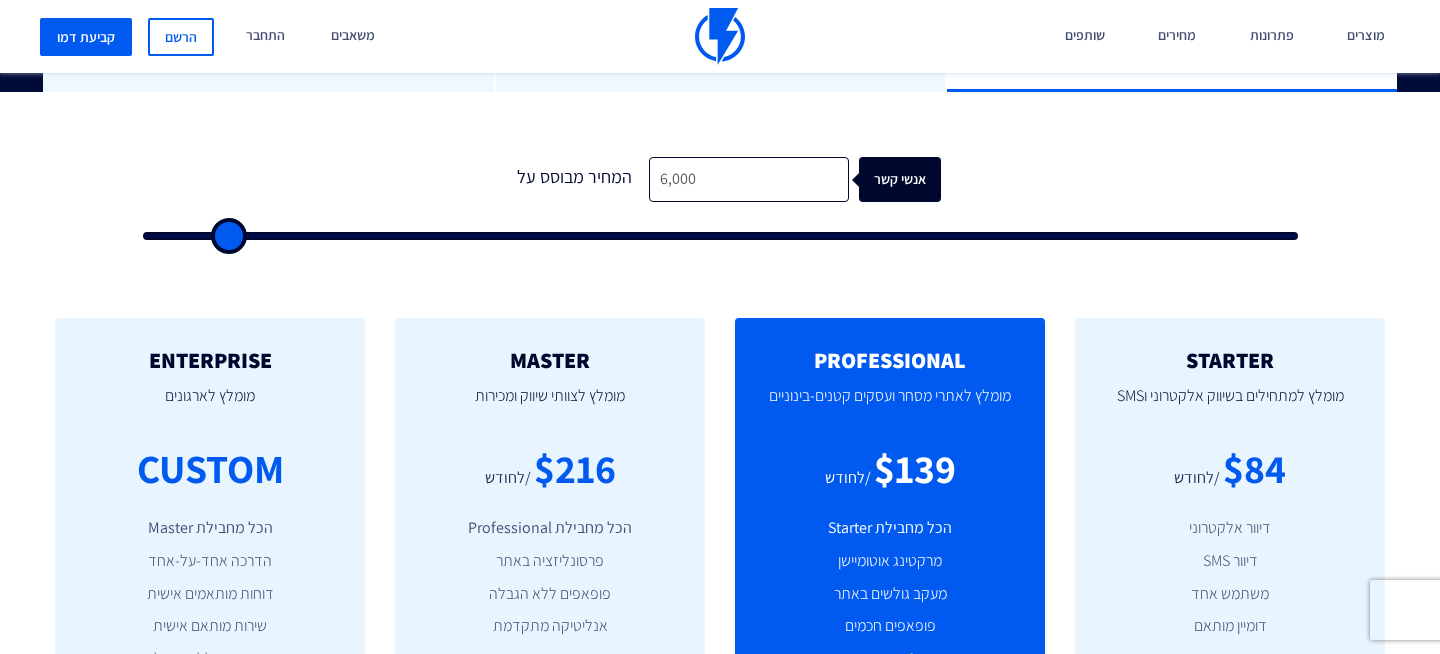 type on "5,500" 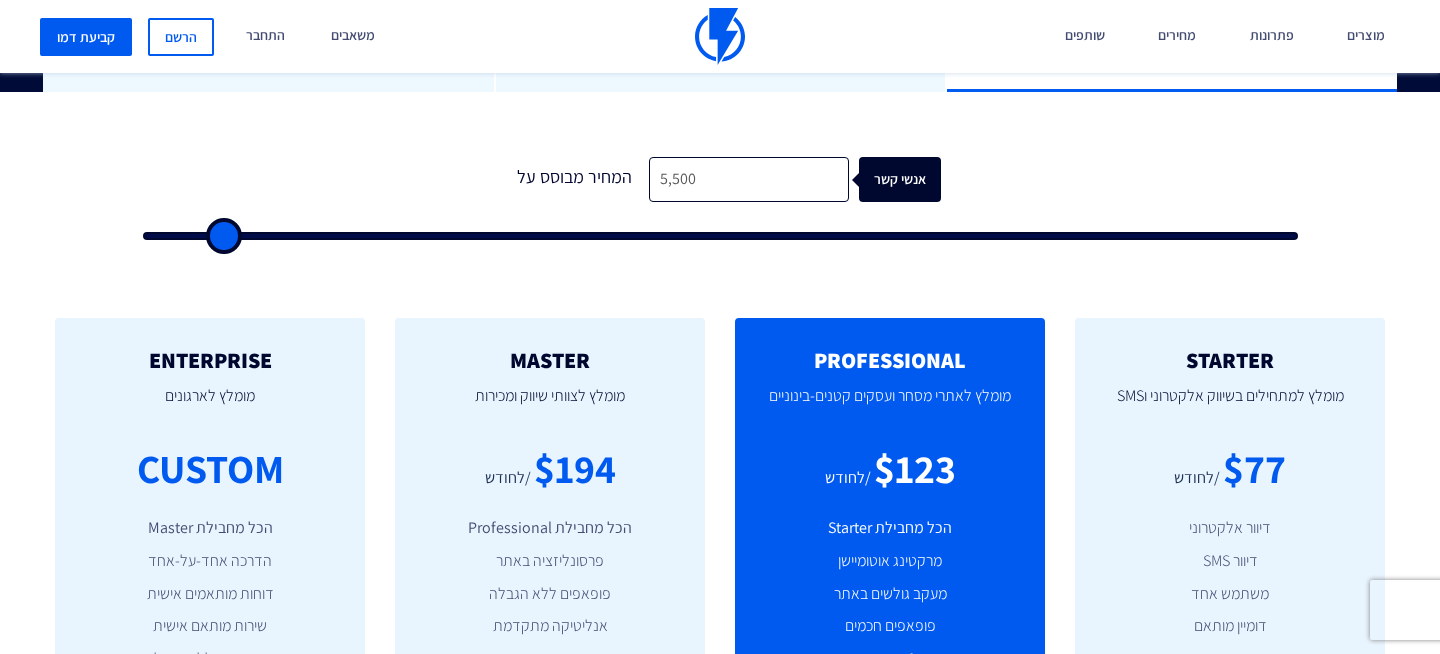 type on "5,000" 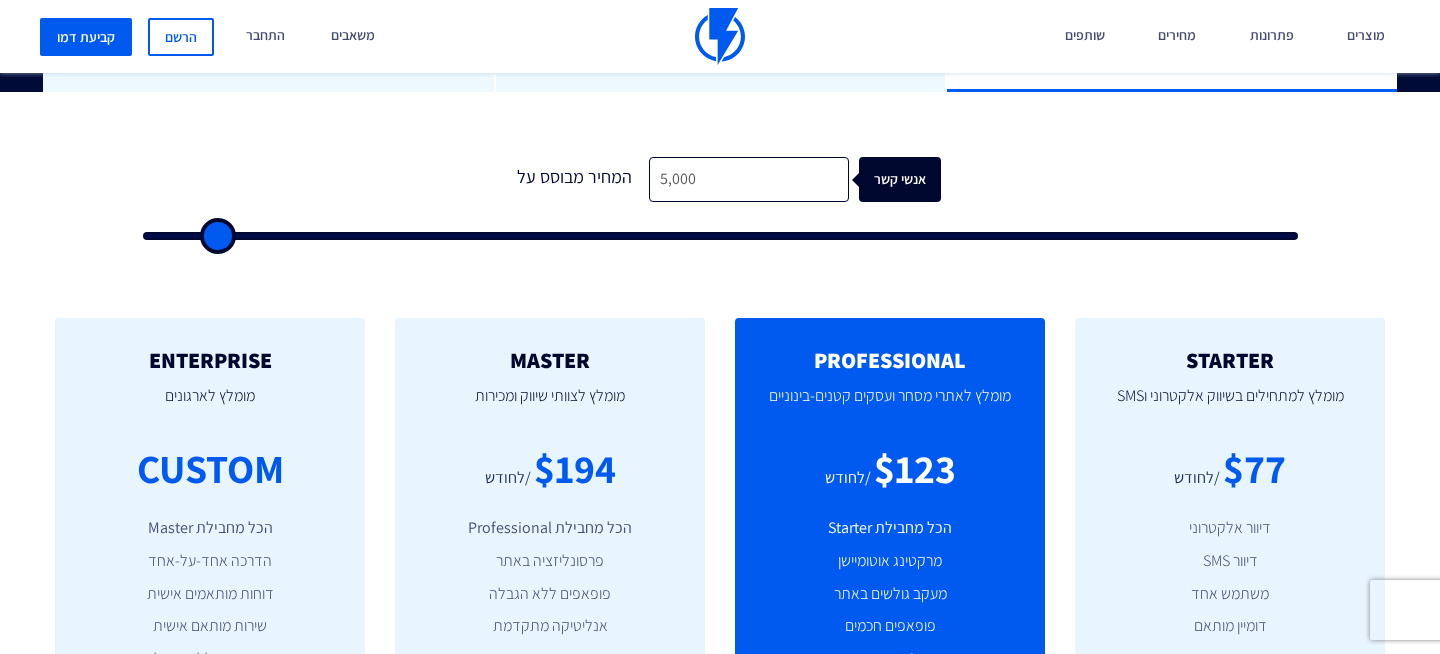 type on "4,500" 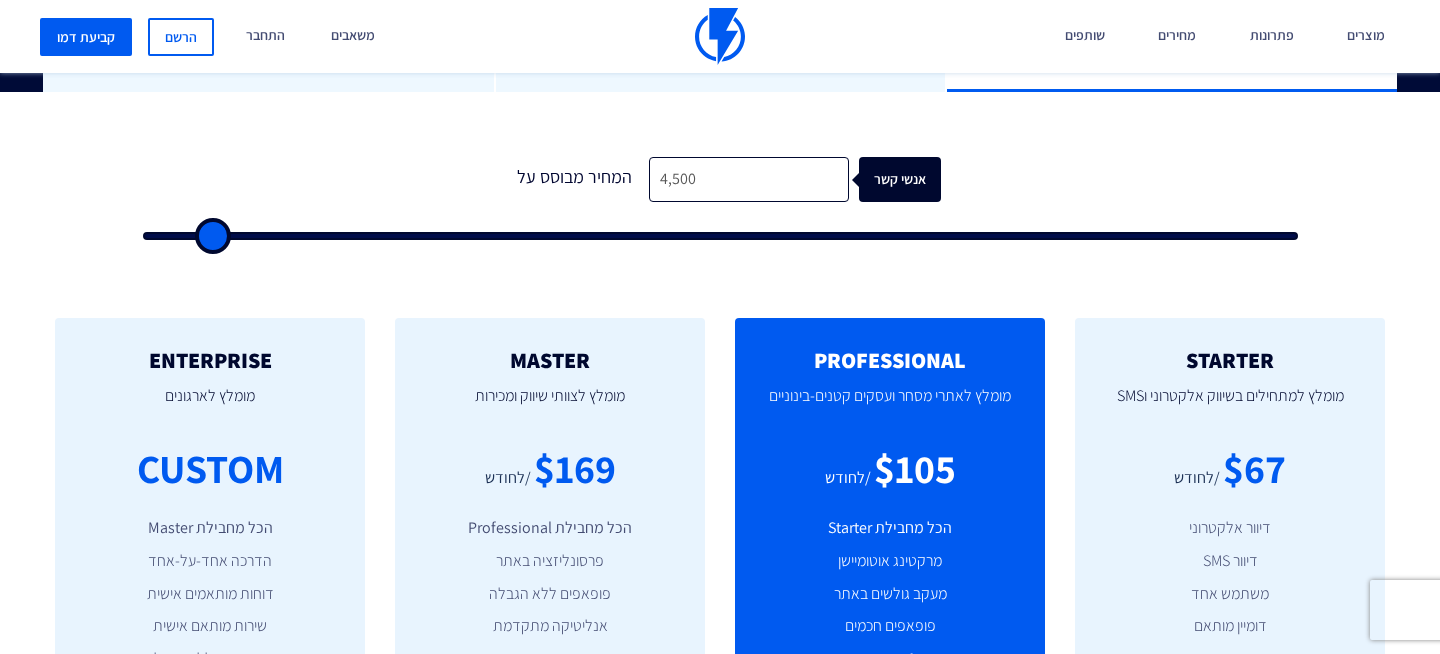 type on "5,000" 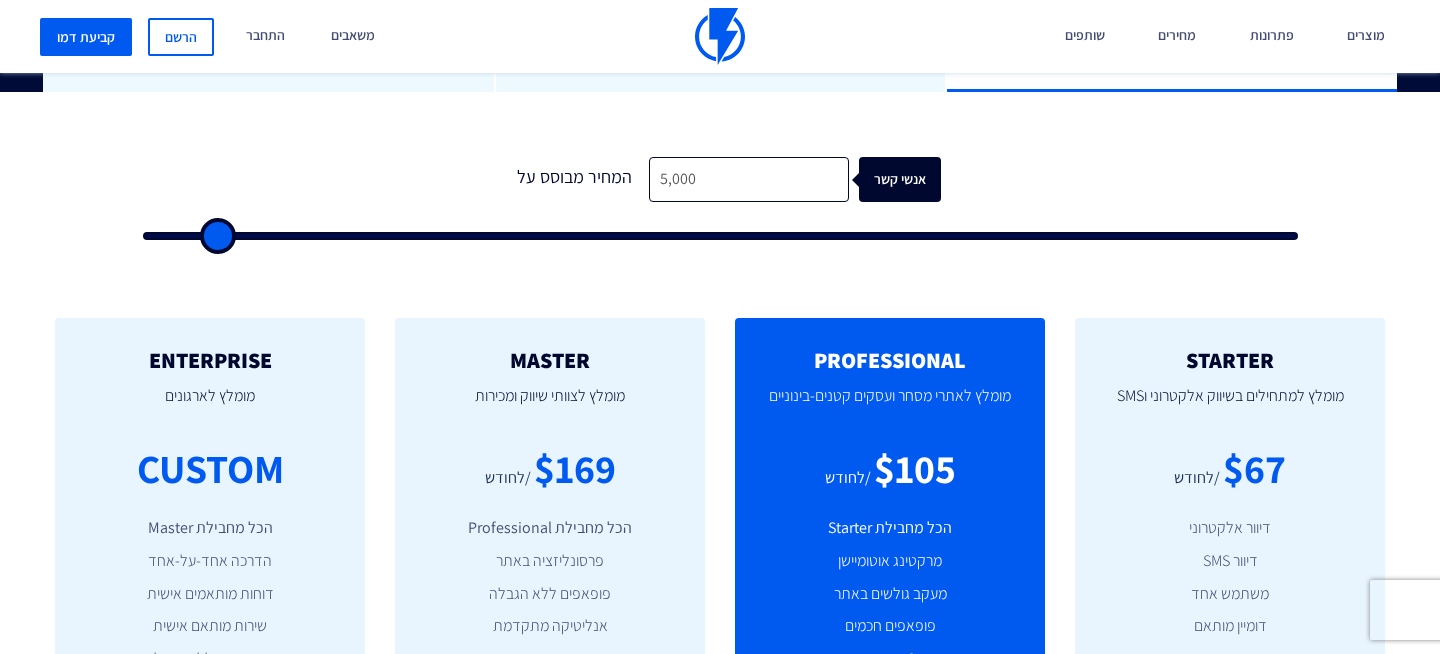 type on "5,500" 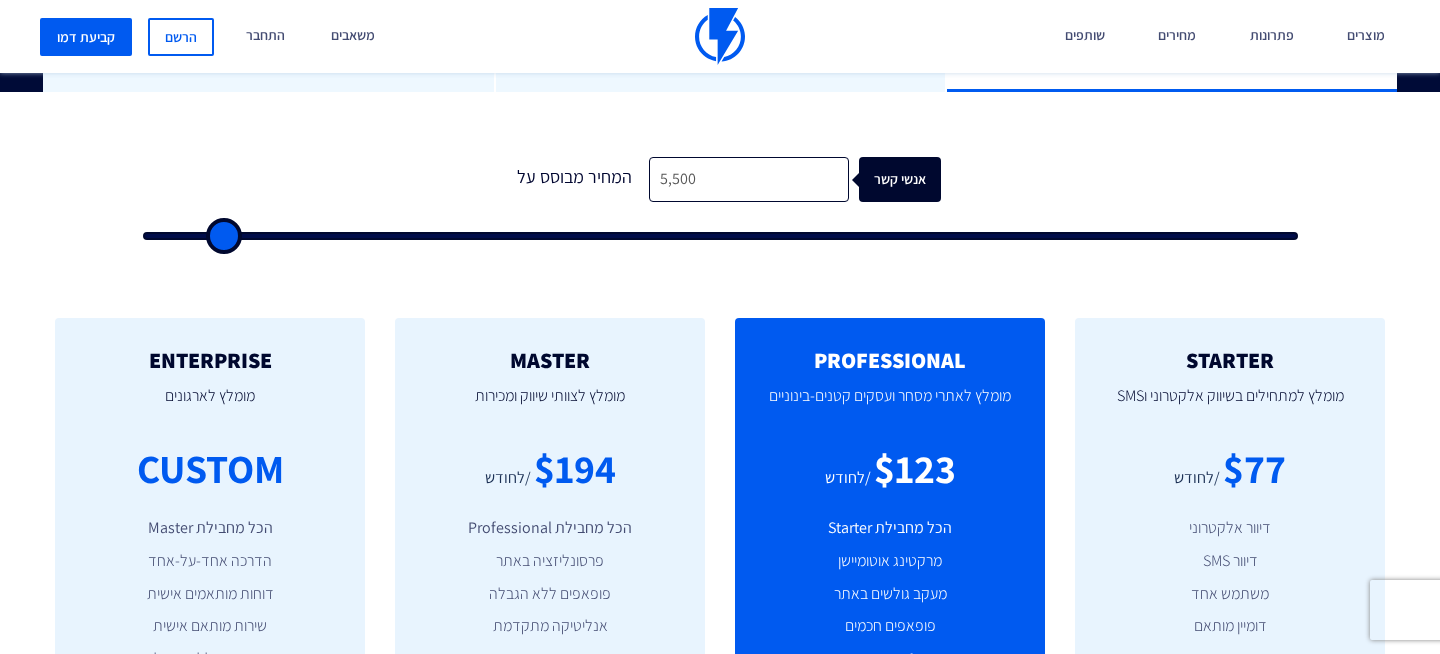 type on "6,000" 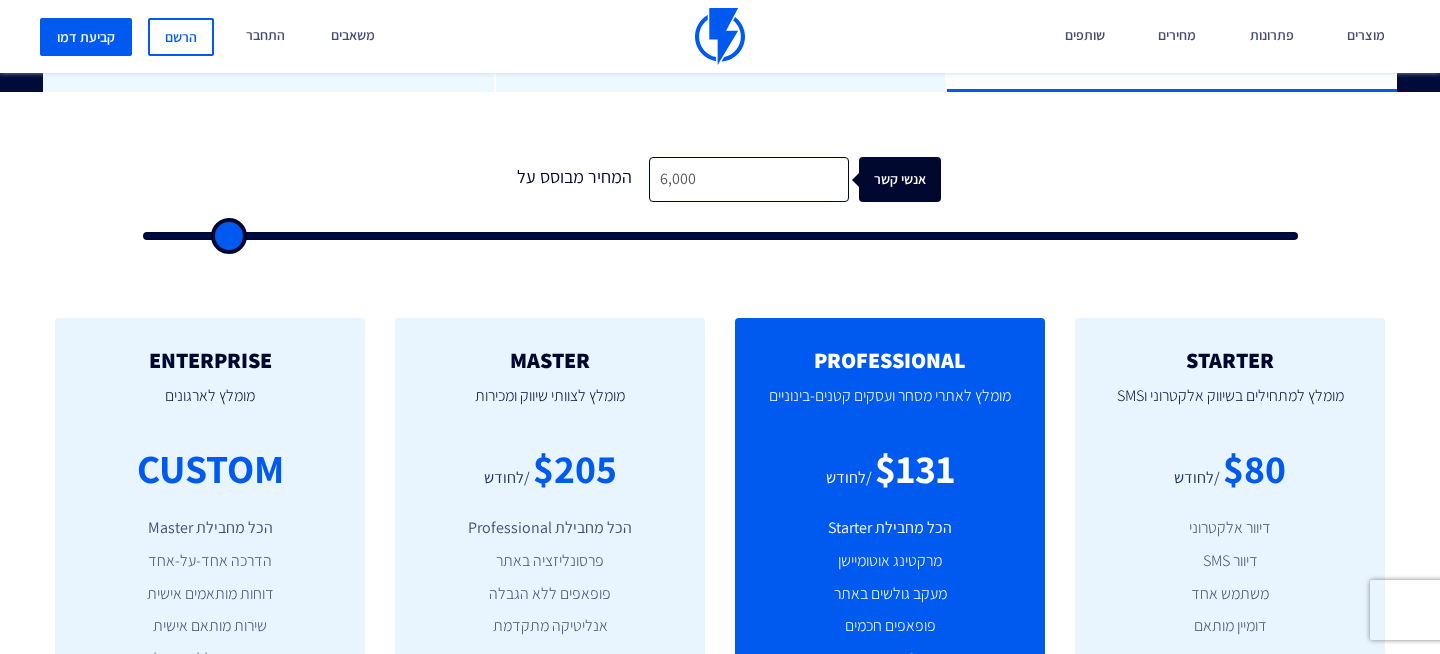 type on "6,500" 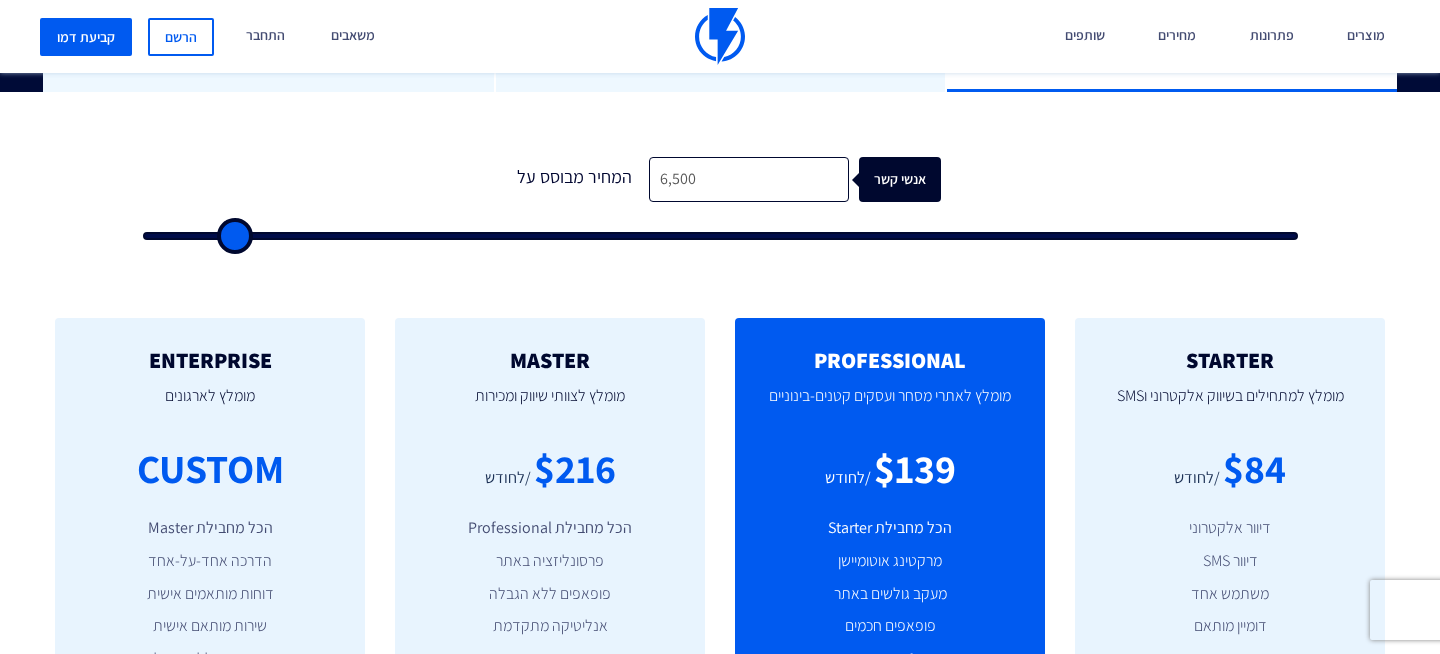 type on "7,000" 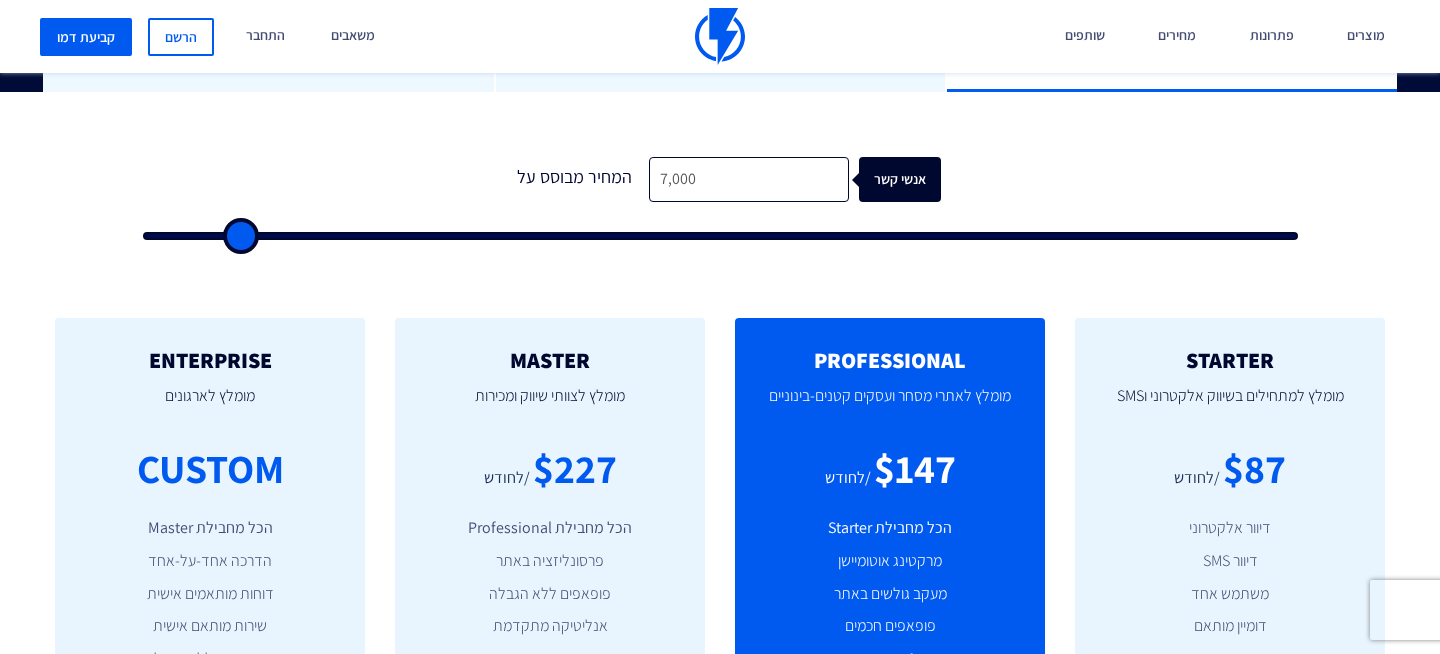 type on "6,500" 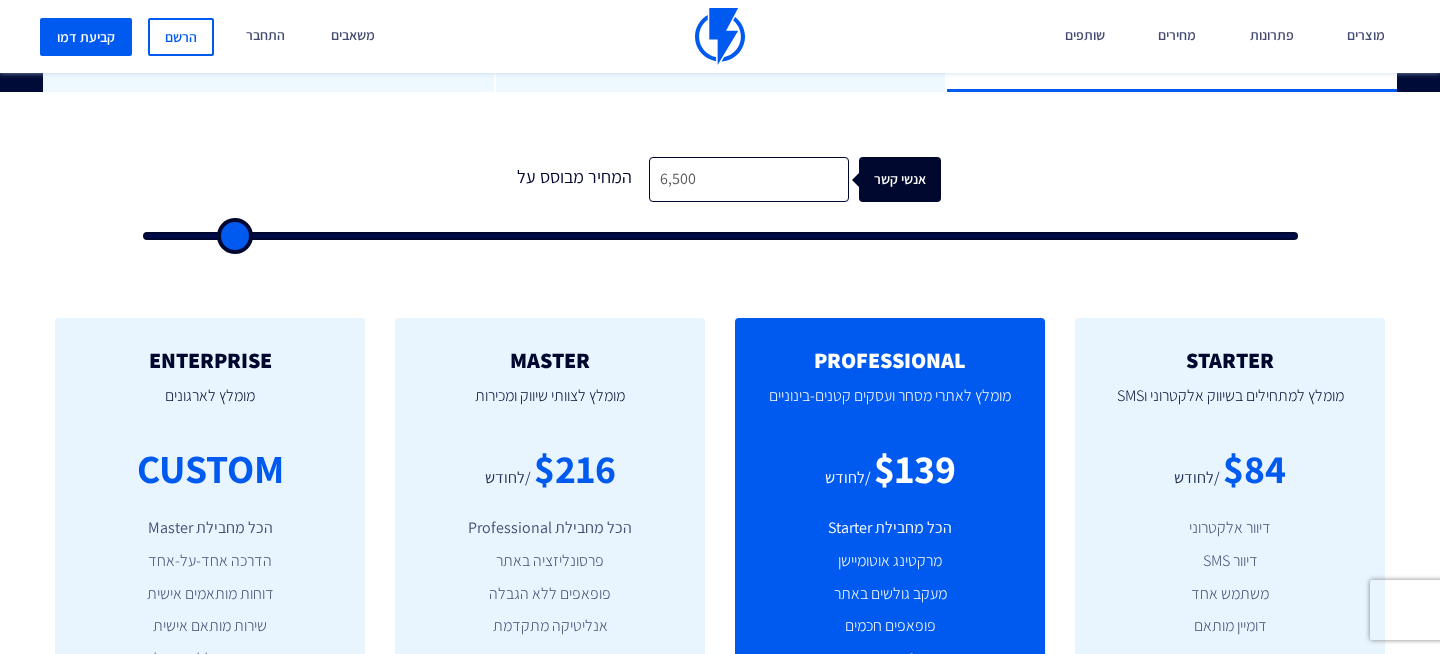 type on "6,000" 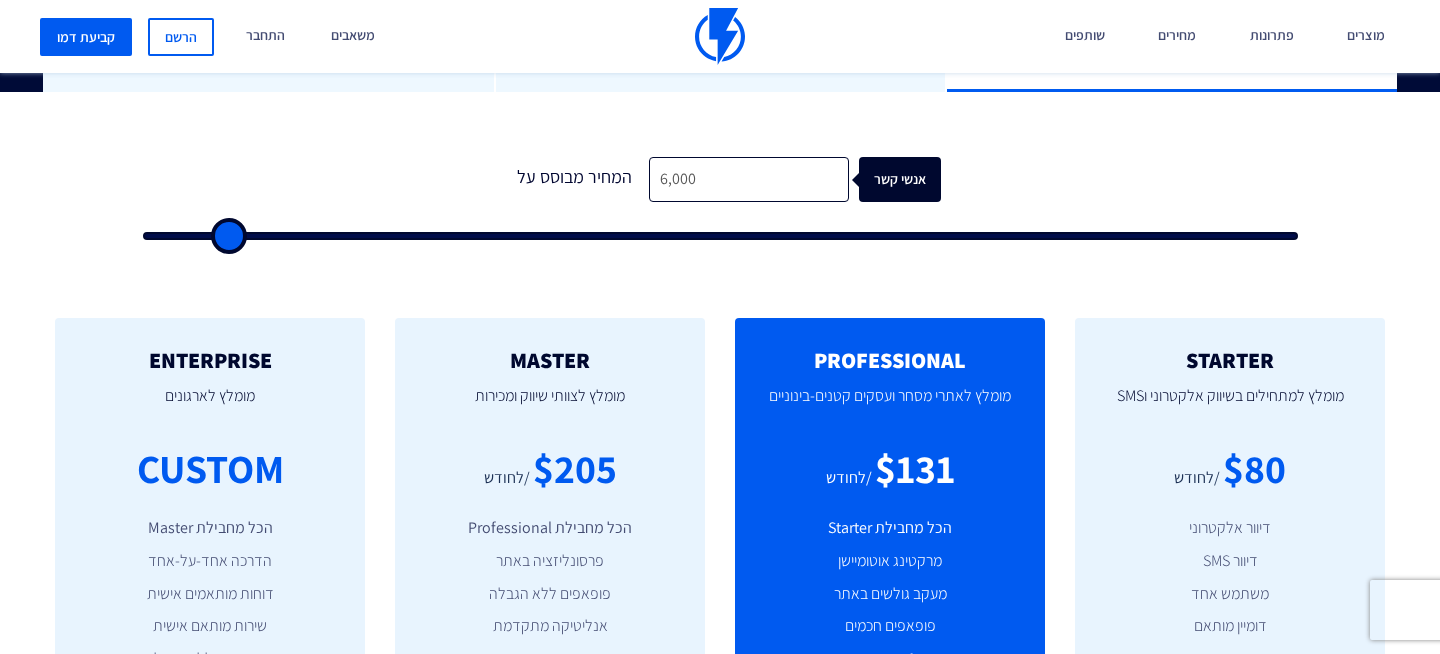 type on "6,500" 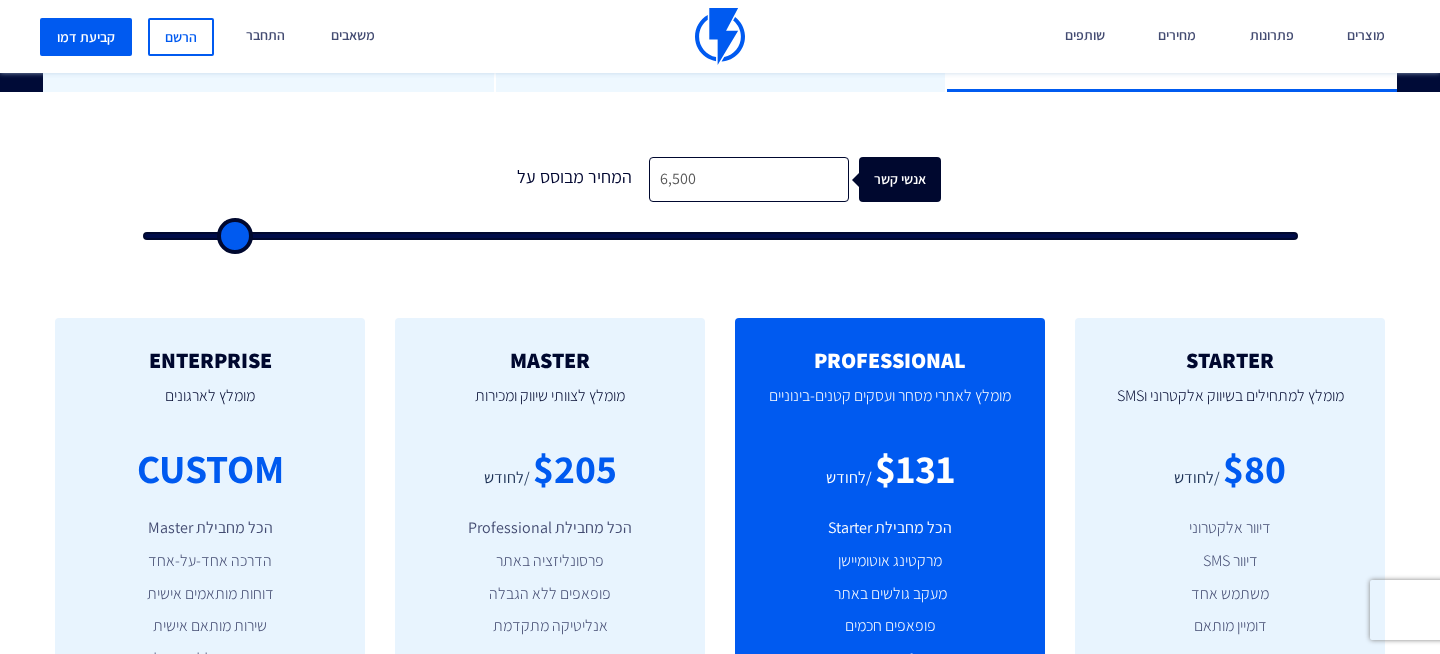 type on "7,000" 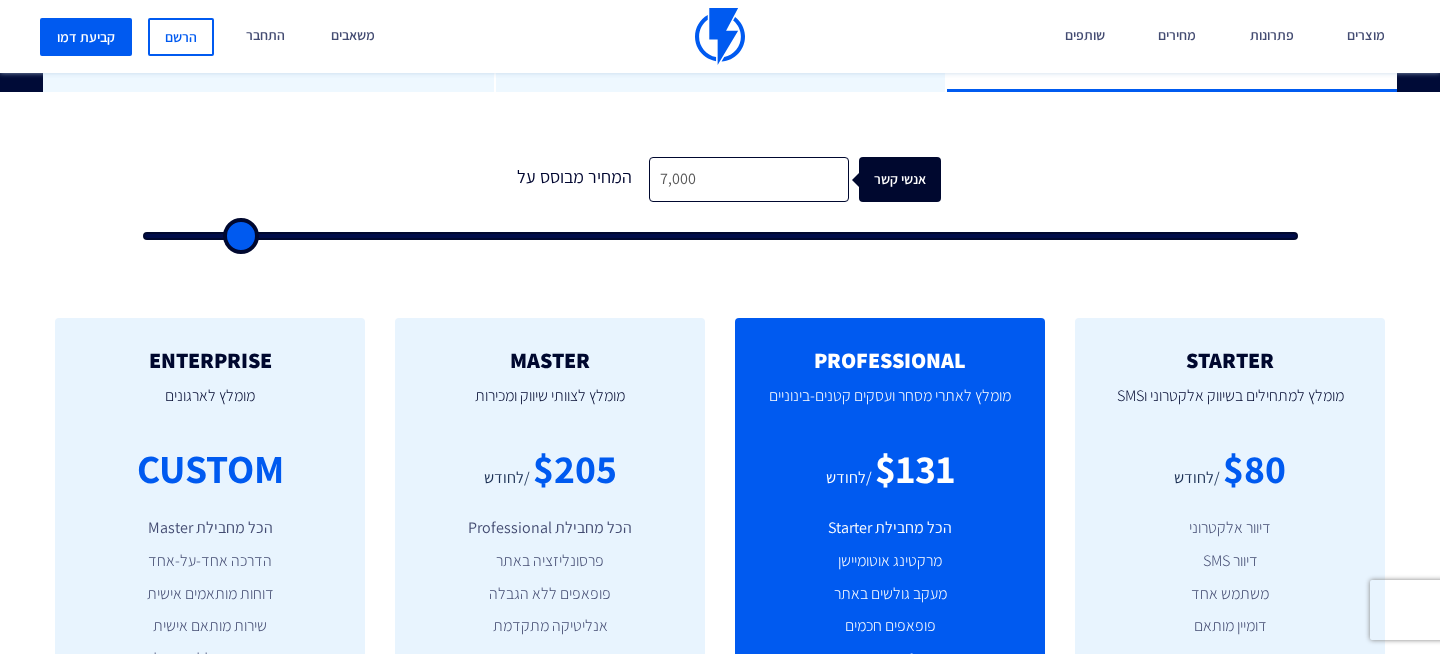 type on "7,500" 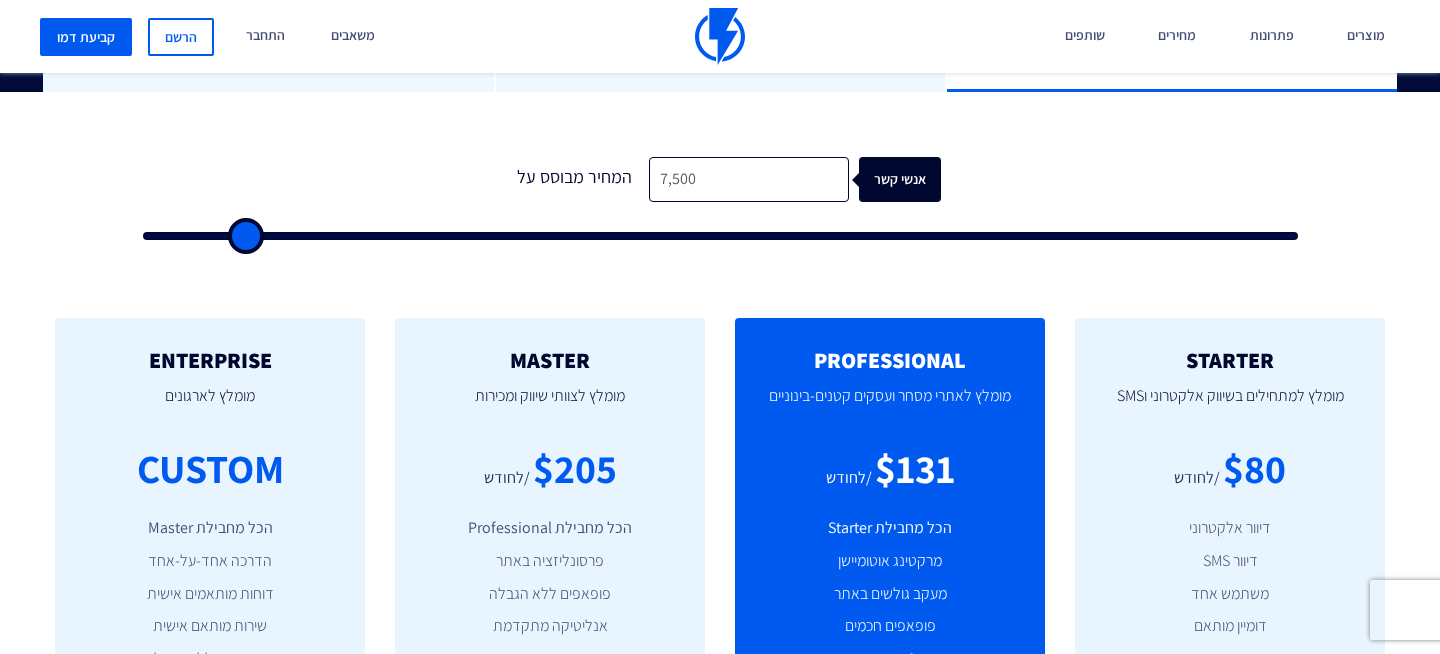 type on "8,500" 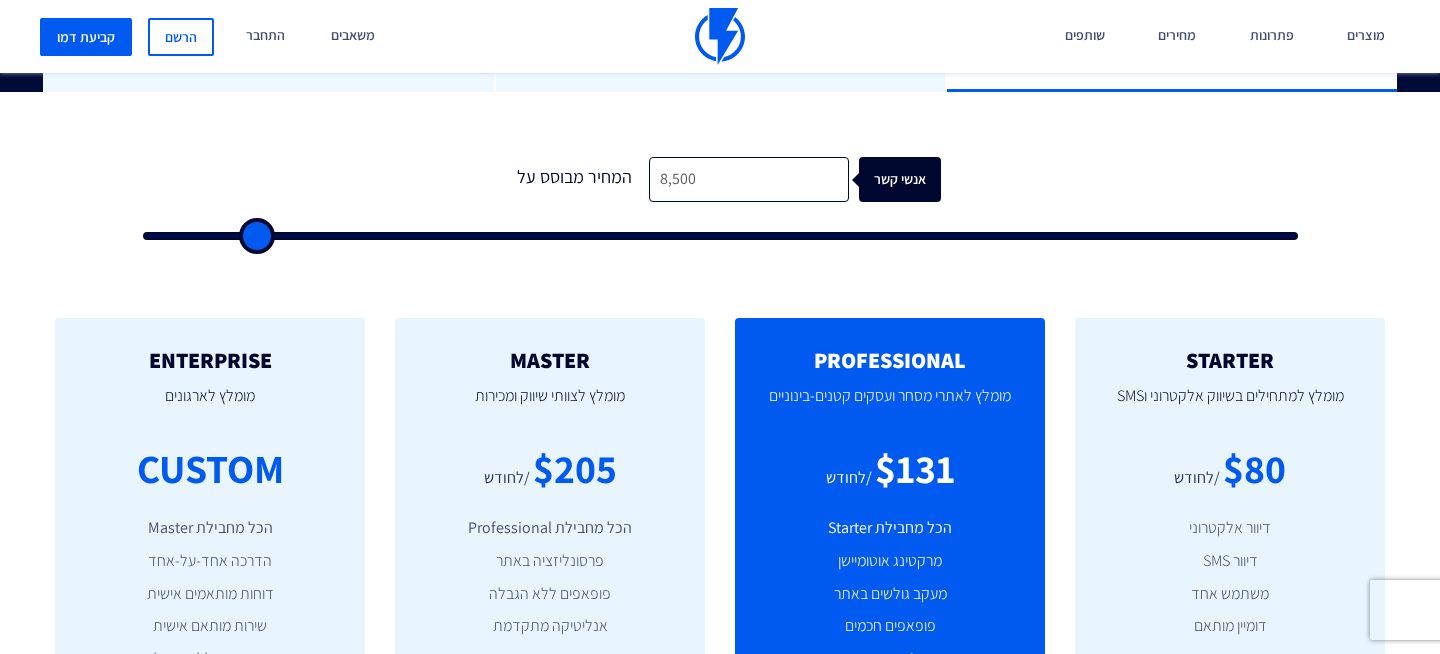 type on "9,000" 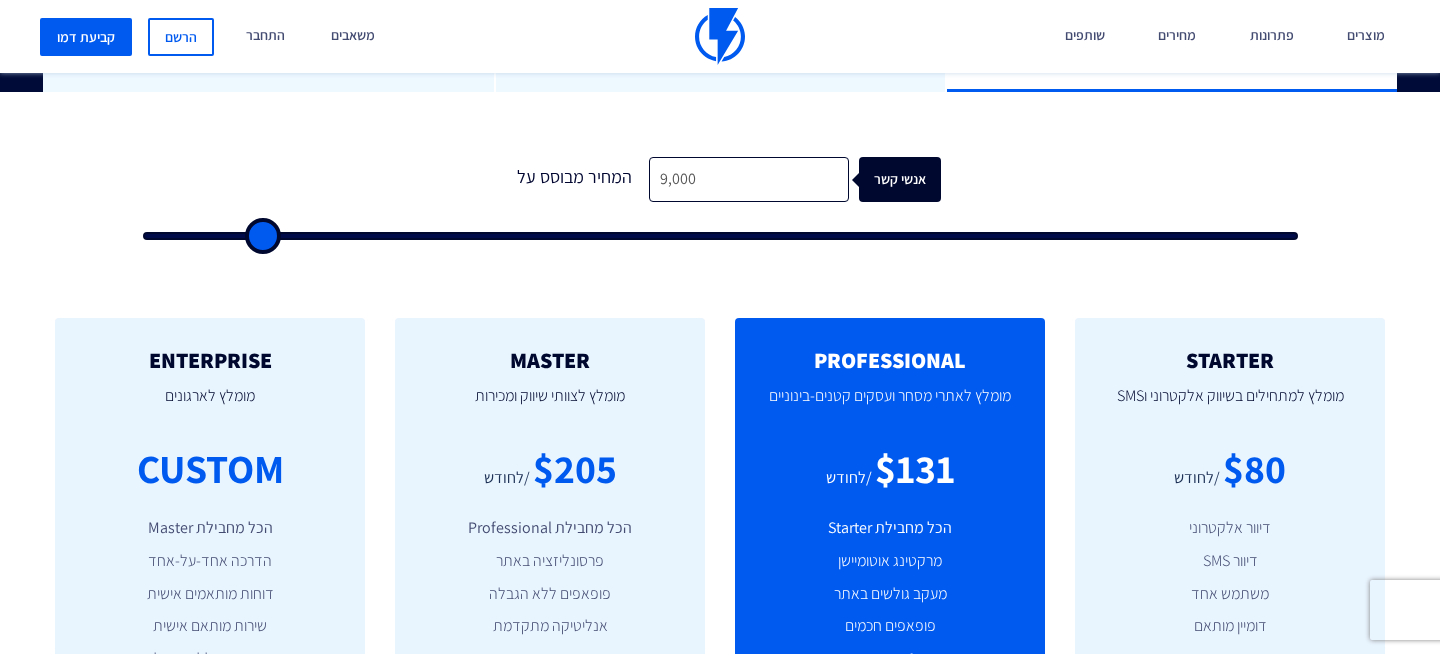 type on "9,500" 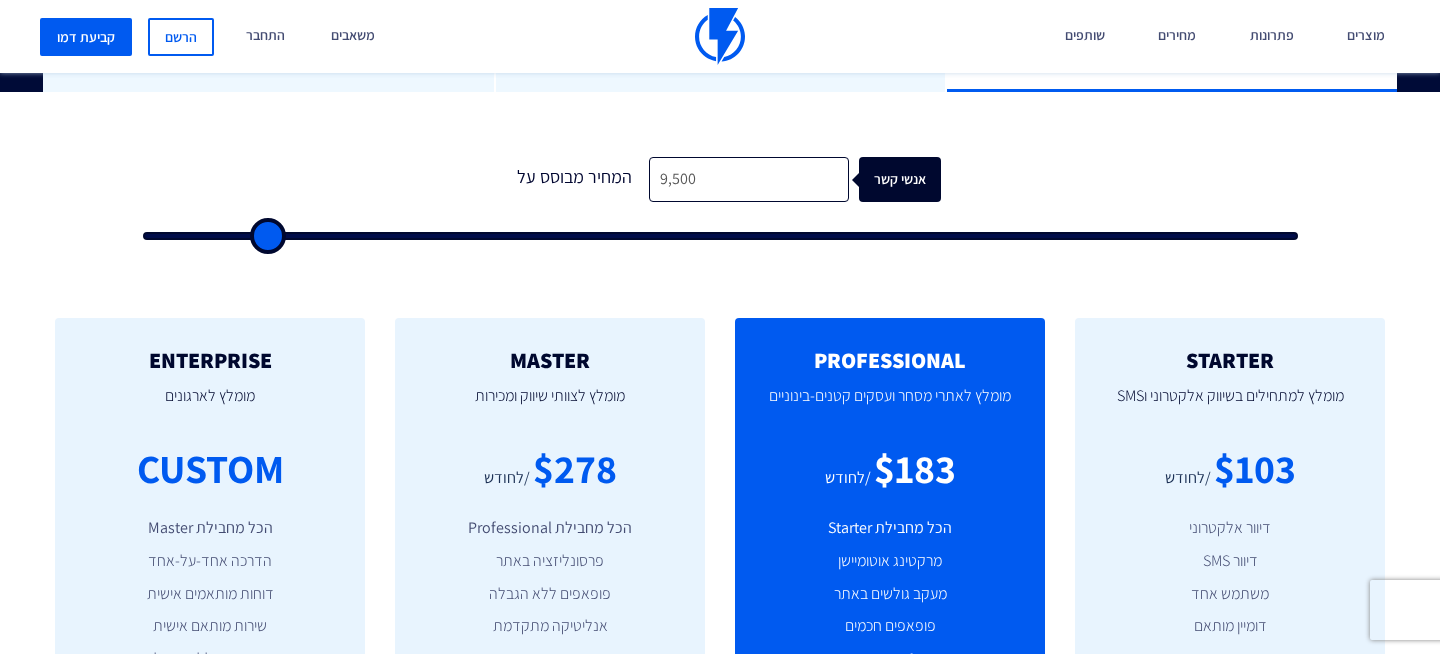 type on "10,000" 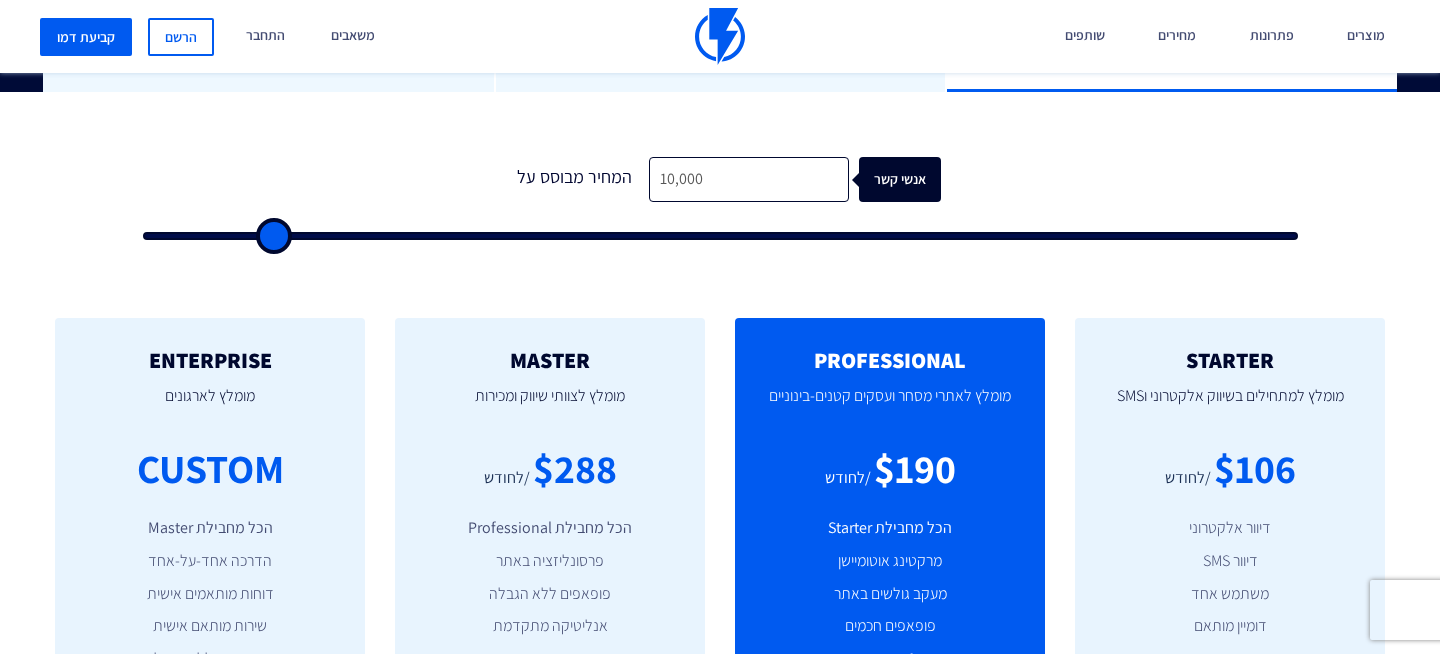 type on "9,500" 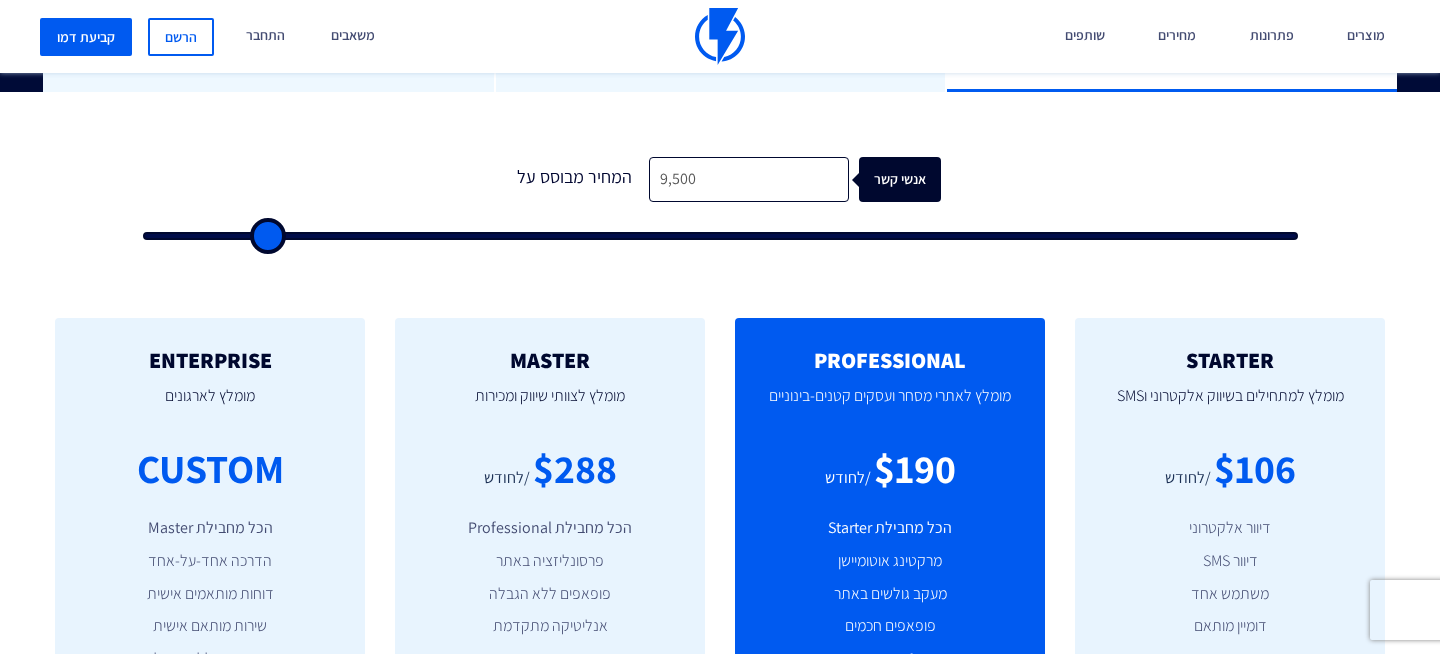type on "9,000" 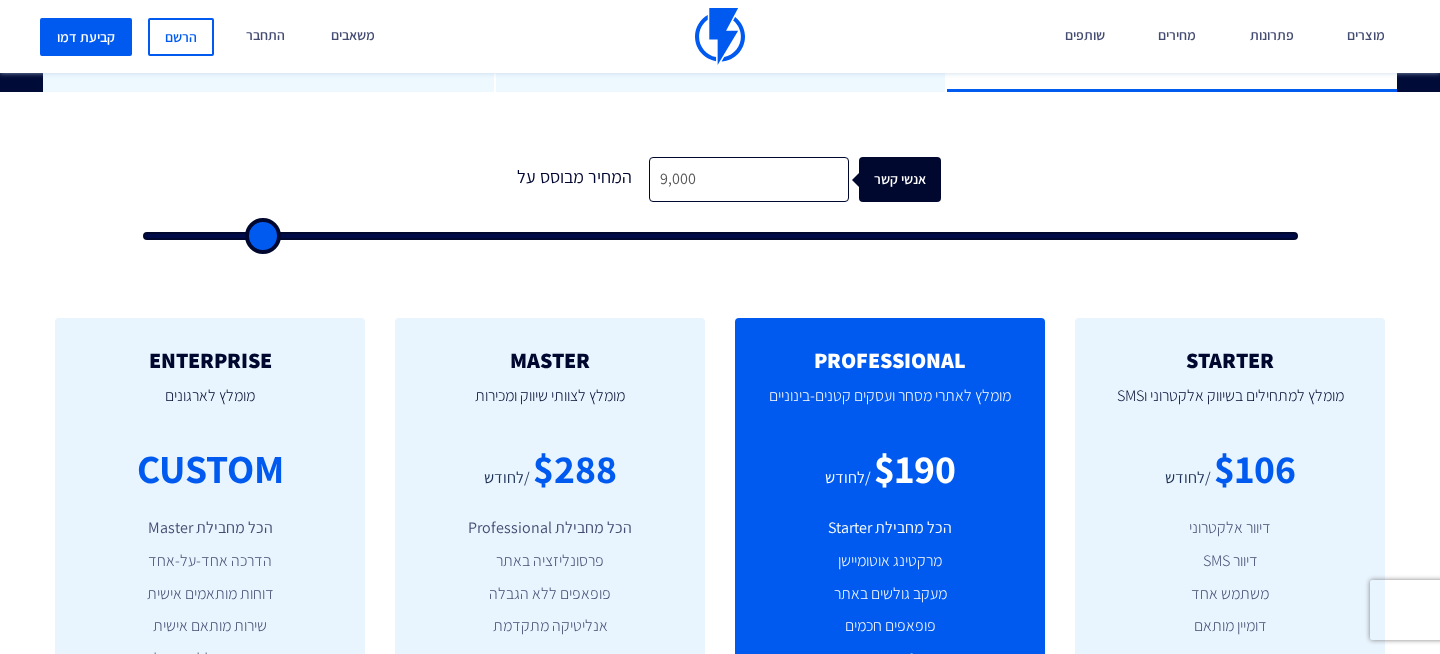 type on "8,500" 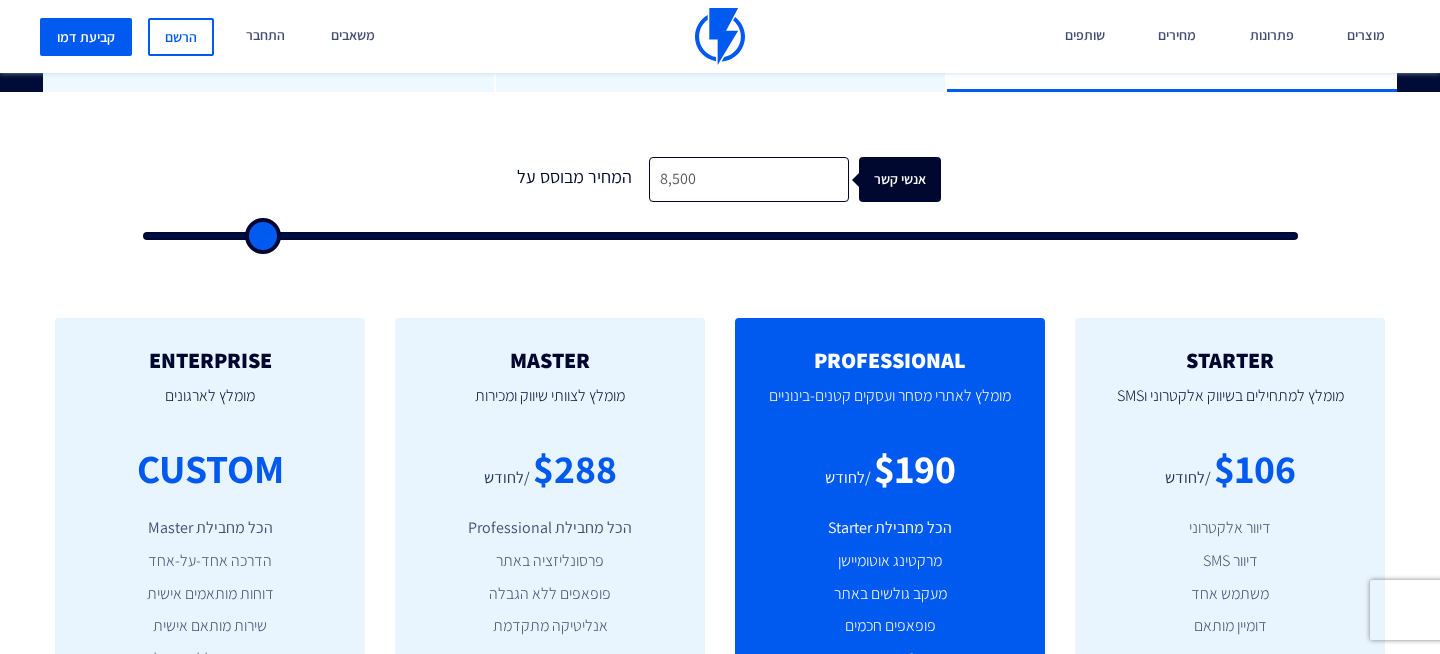 type on "8500" 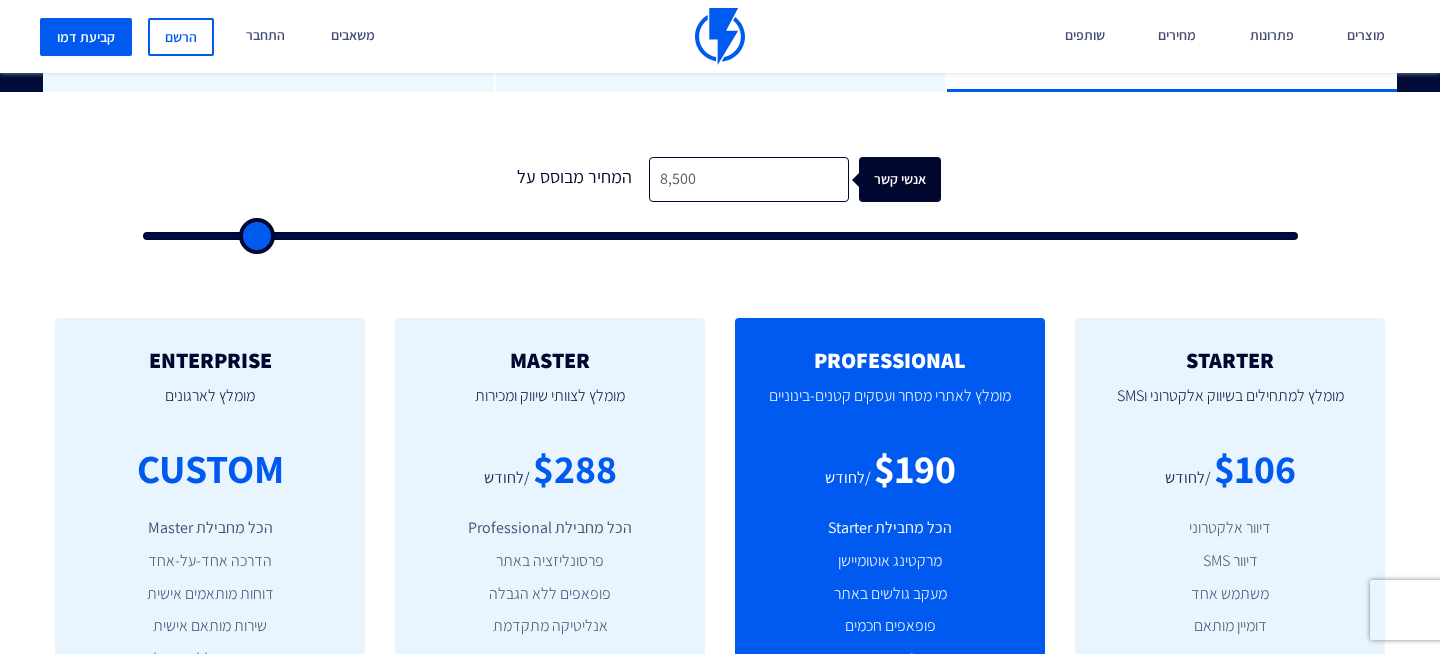 type on "8,000" 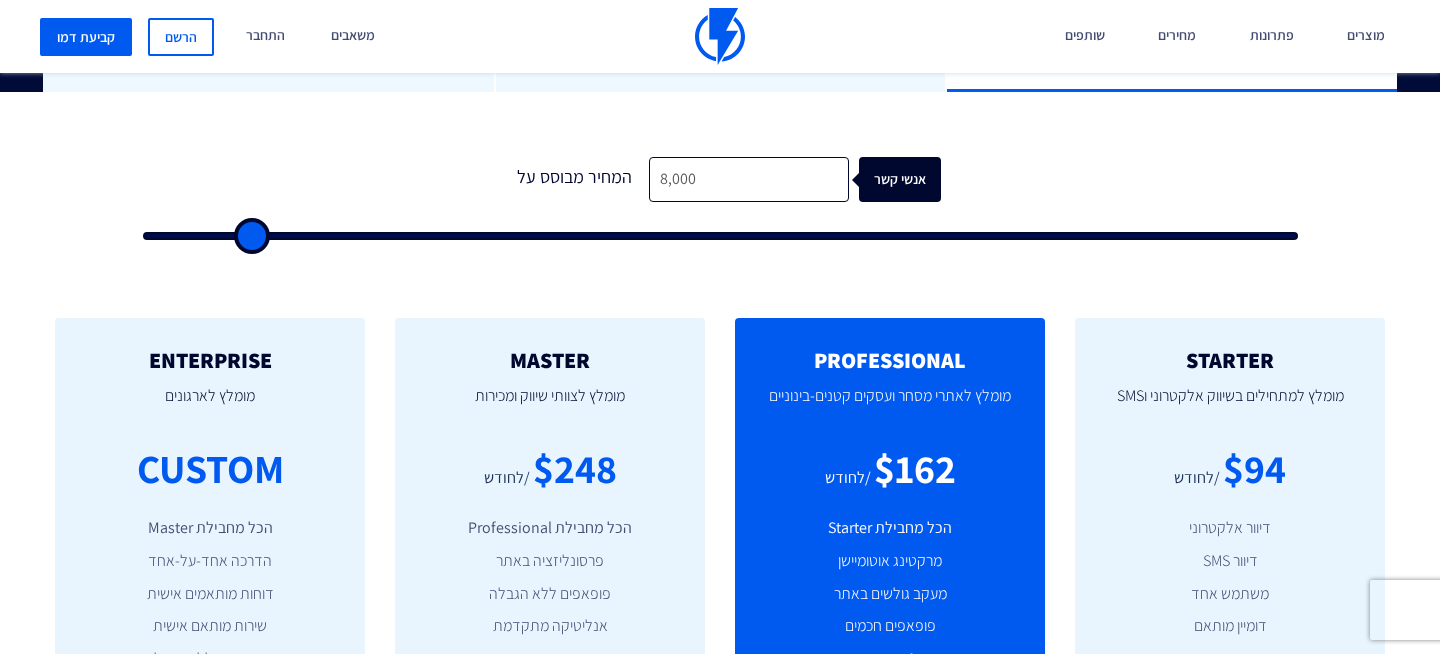 type on "7,500" 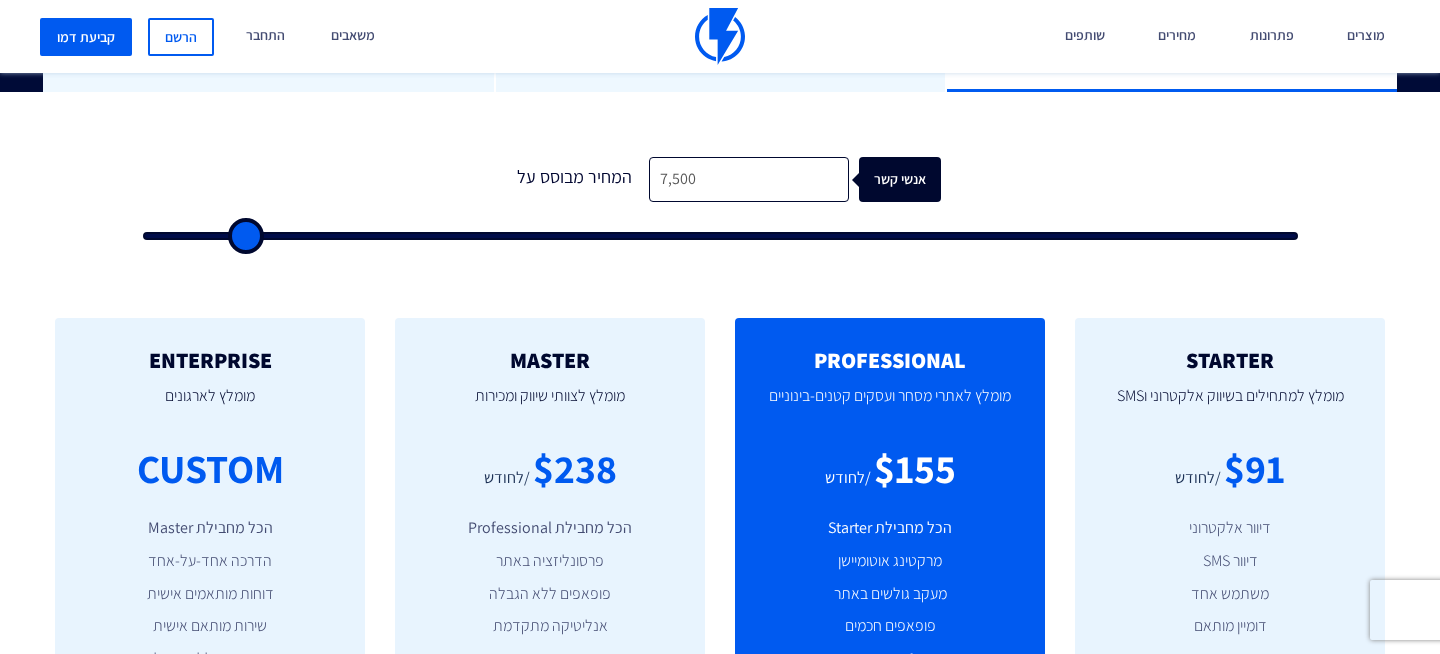 type on "7,000" 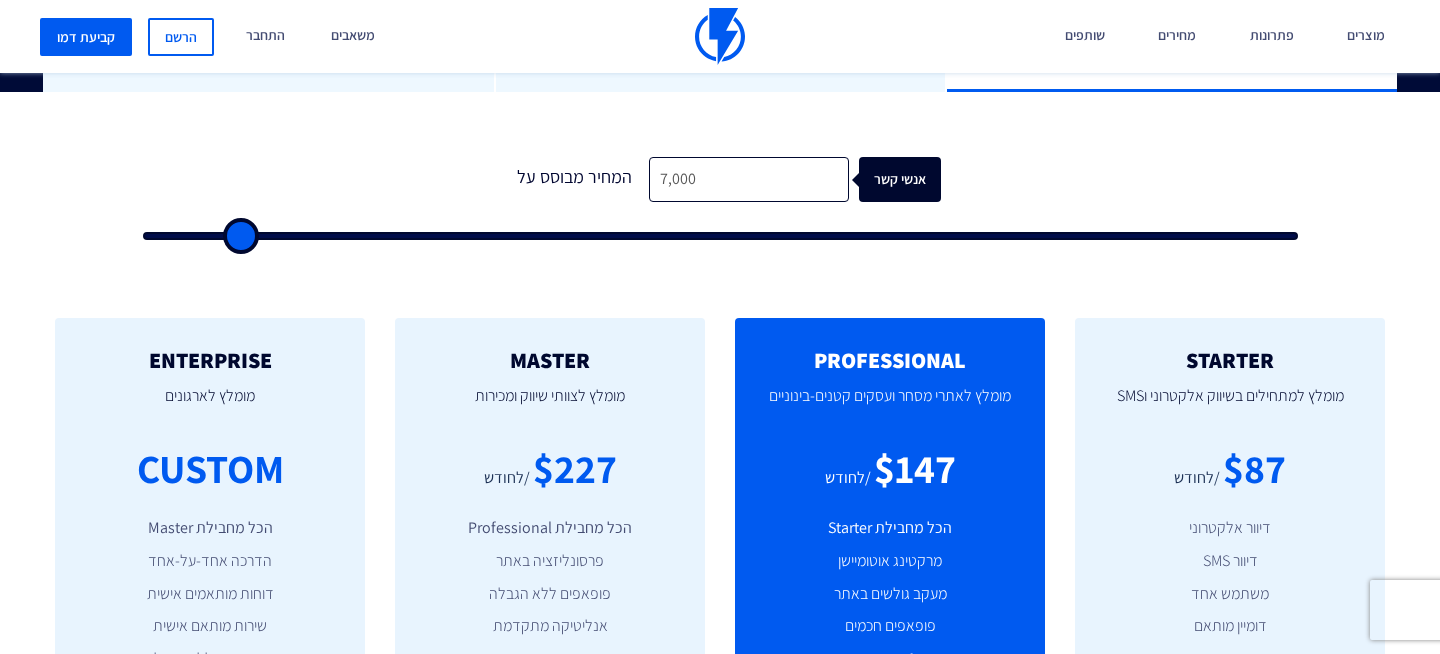 type on "6,500" 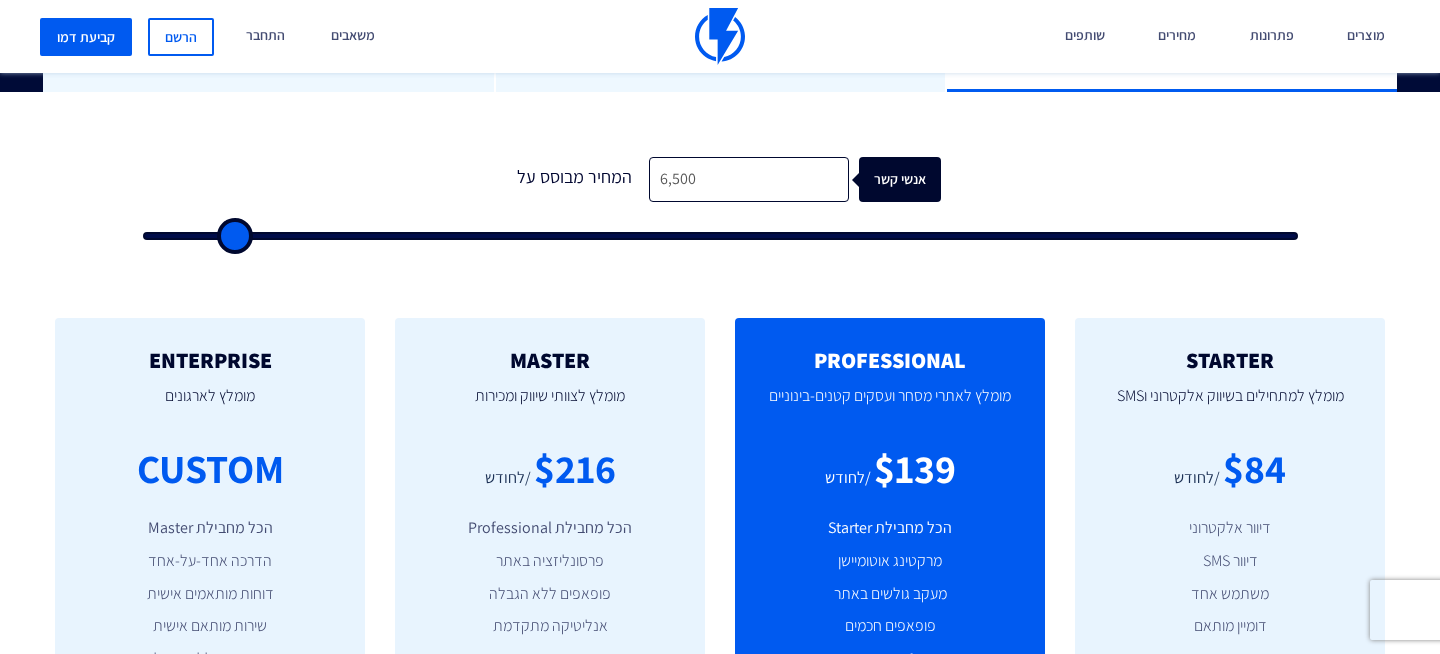 type on "6,000" 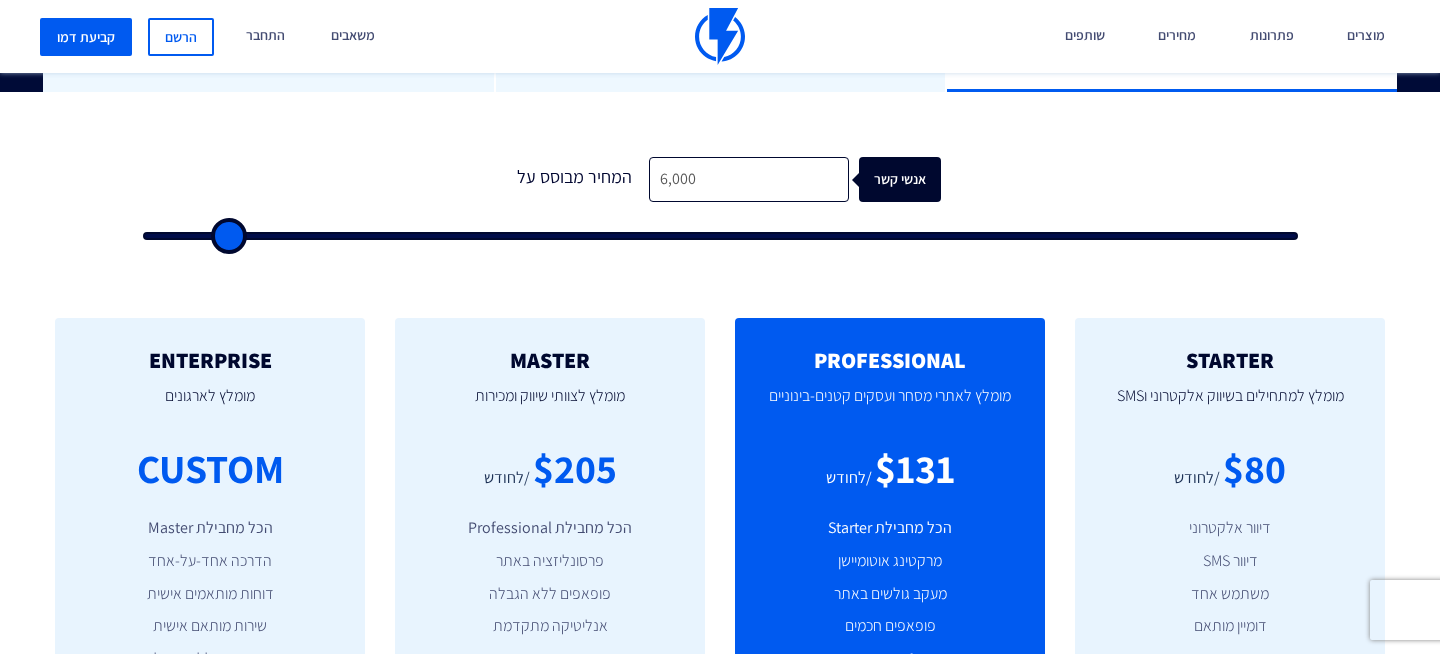 type on "5,500" 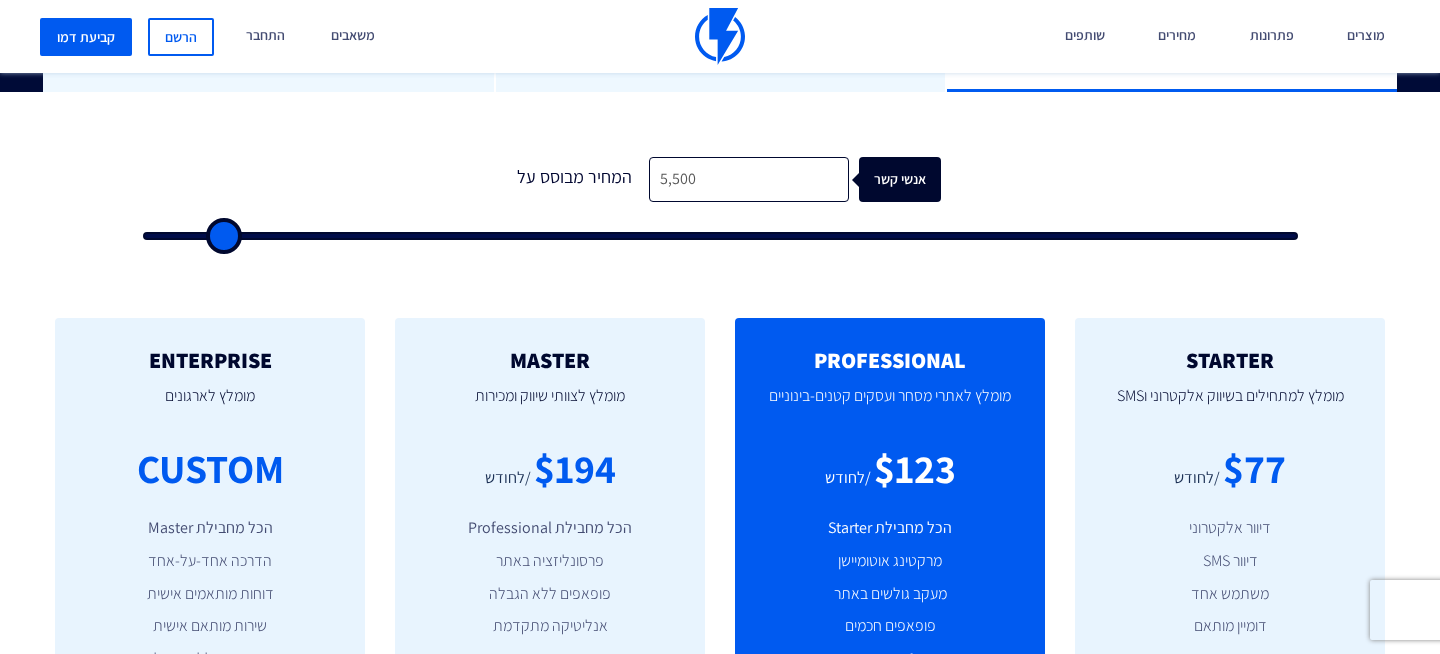 type on "5,000" 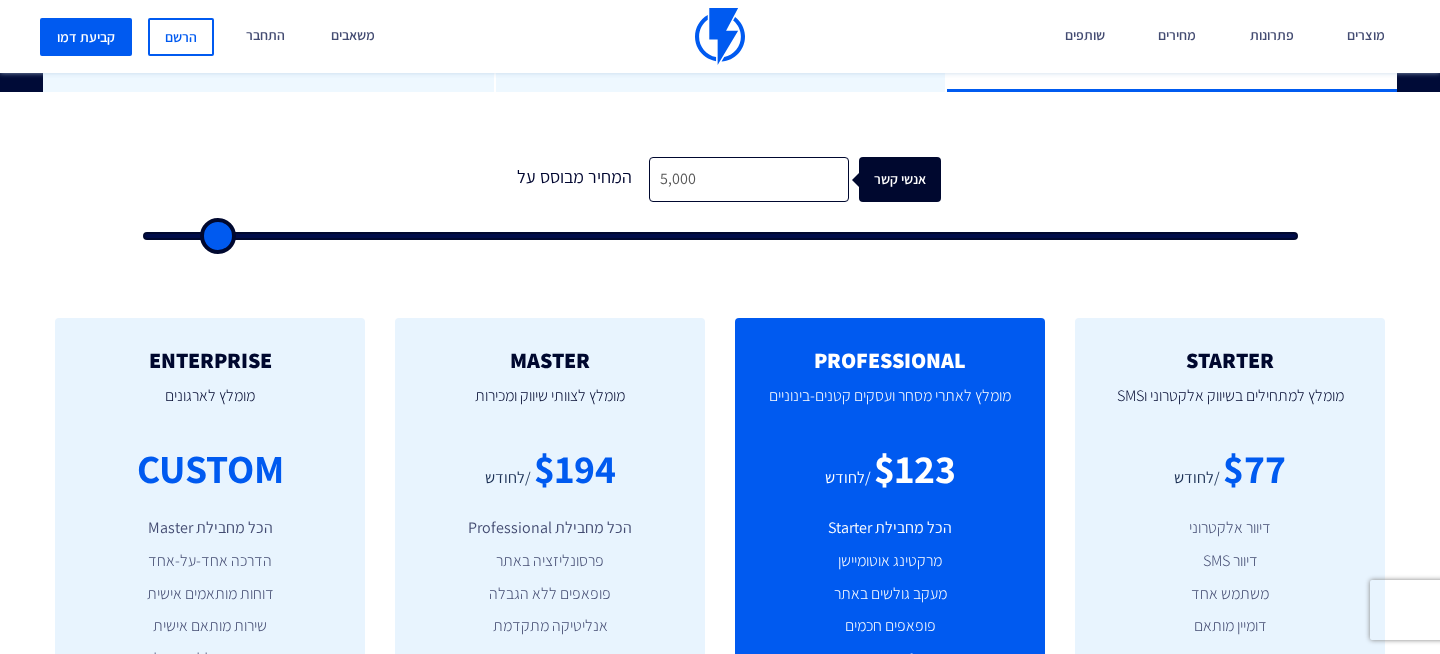 type on "4,500" 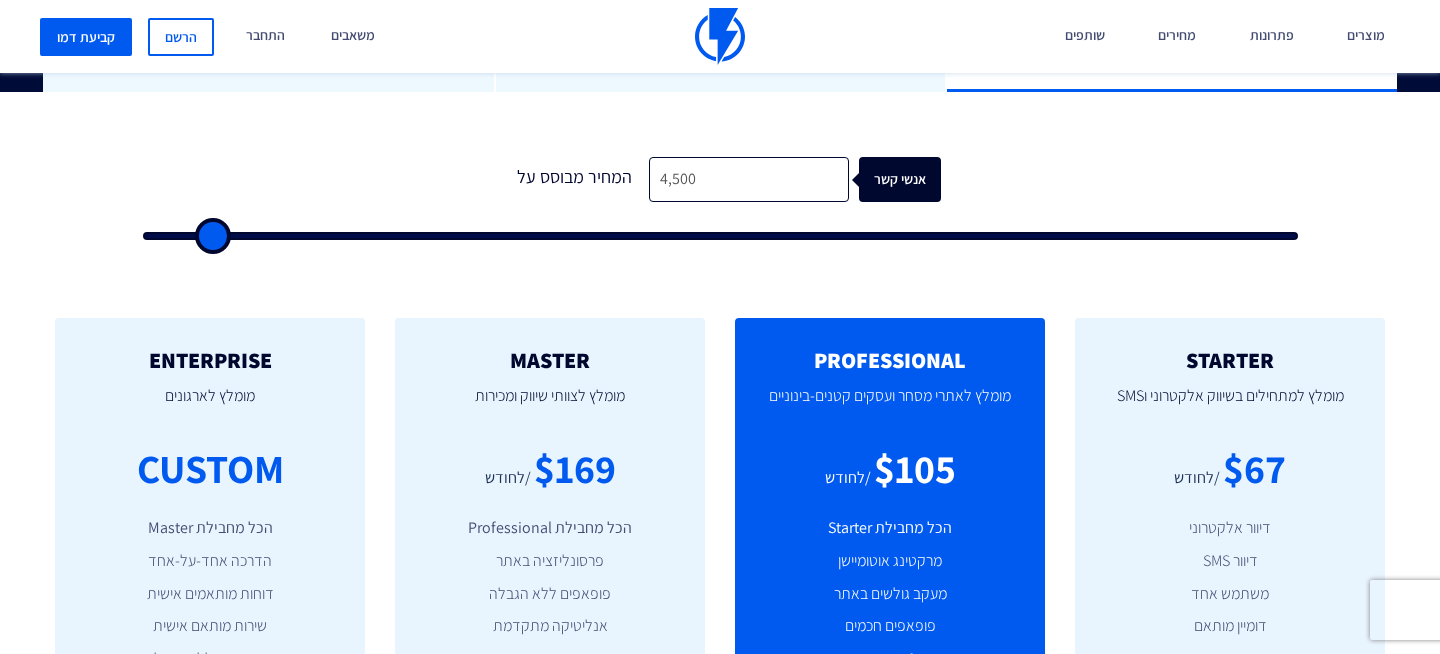 type on "5,000" 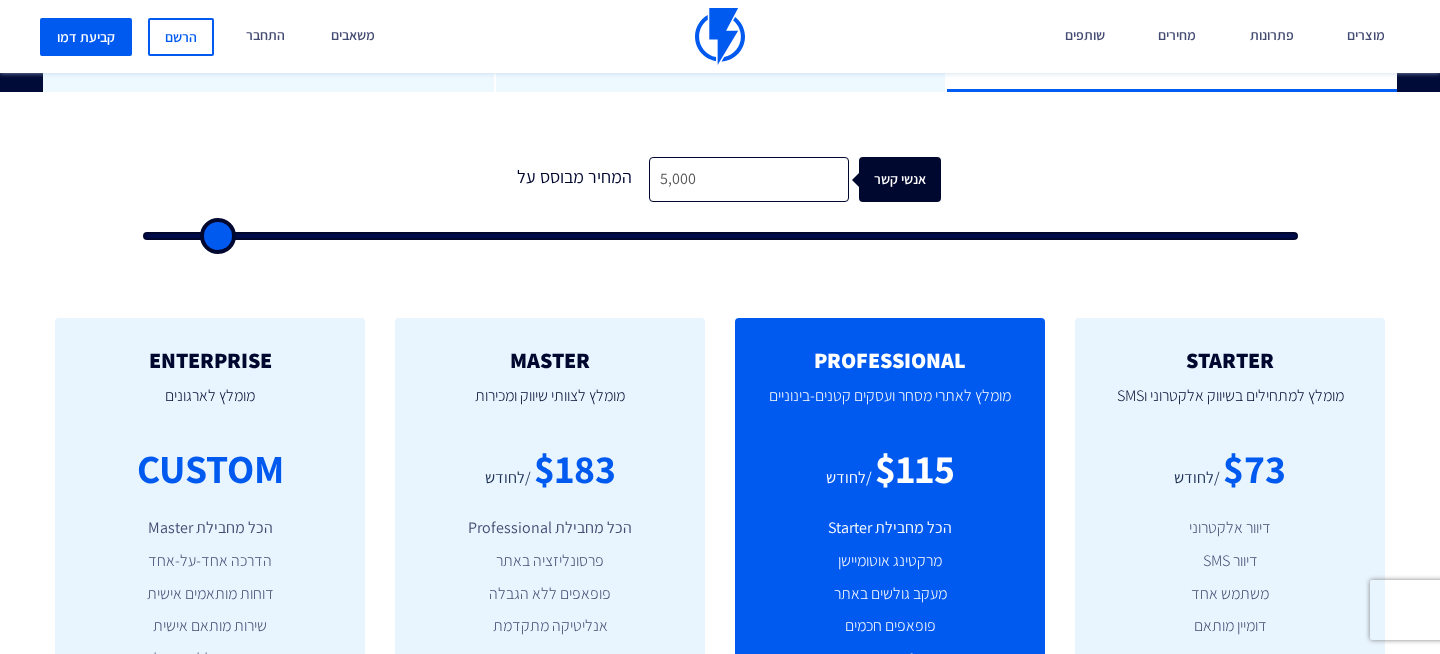 drag, startPoint x: 237, startPoint y: 231, endPoint x: 218, endPoint y: 233, distance: 19.104973 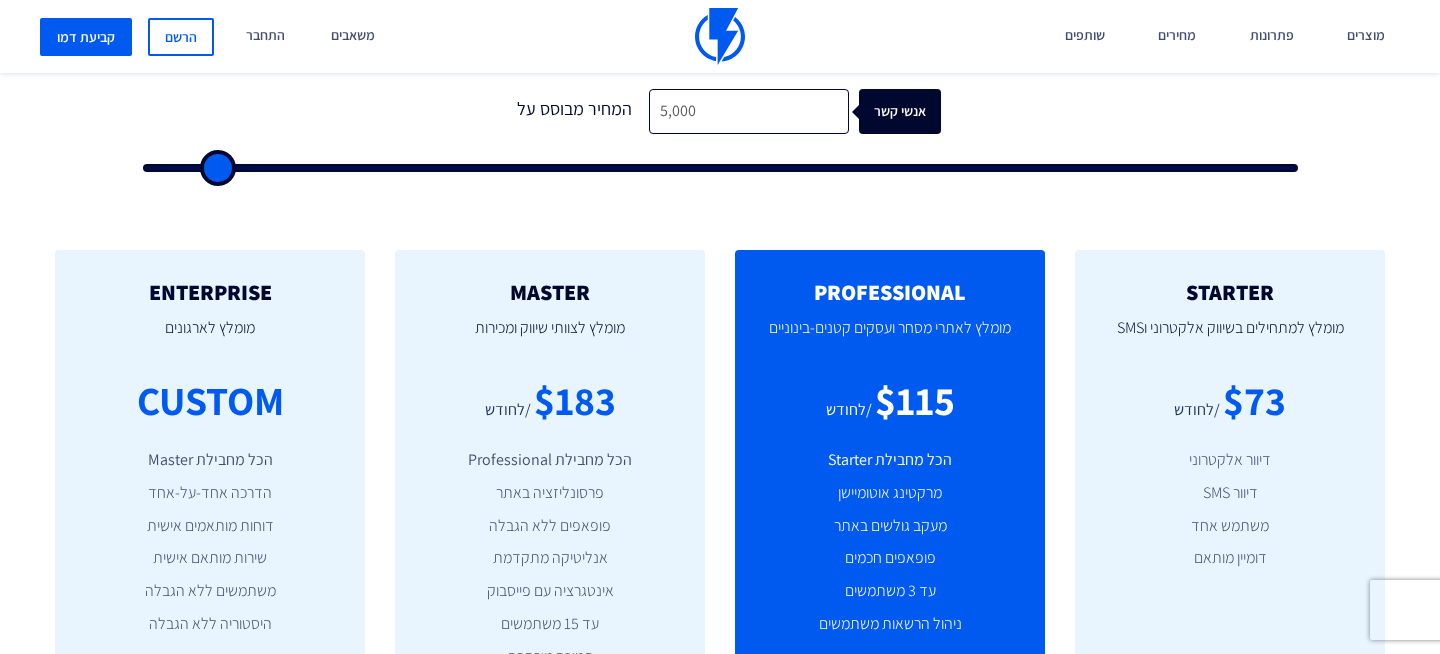 scroll, scrollTop: 679, scrollLeft: 0, axis: vertical 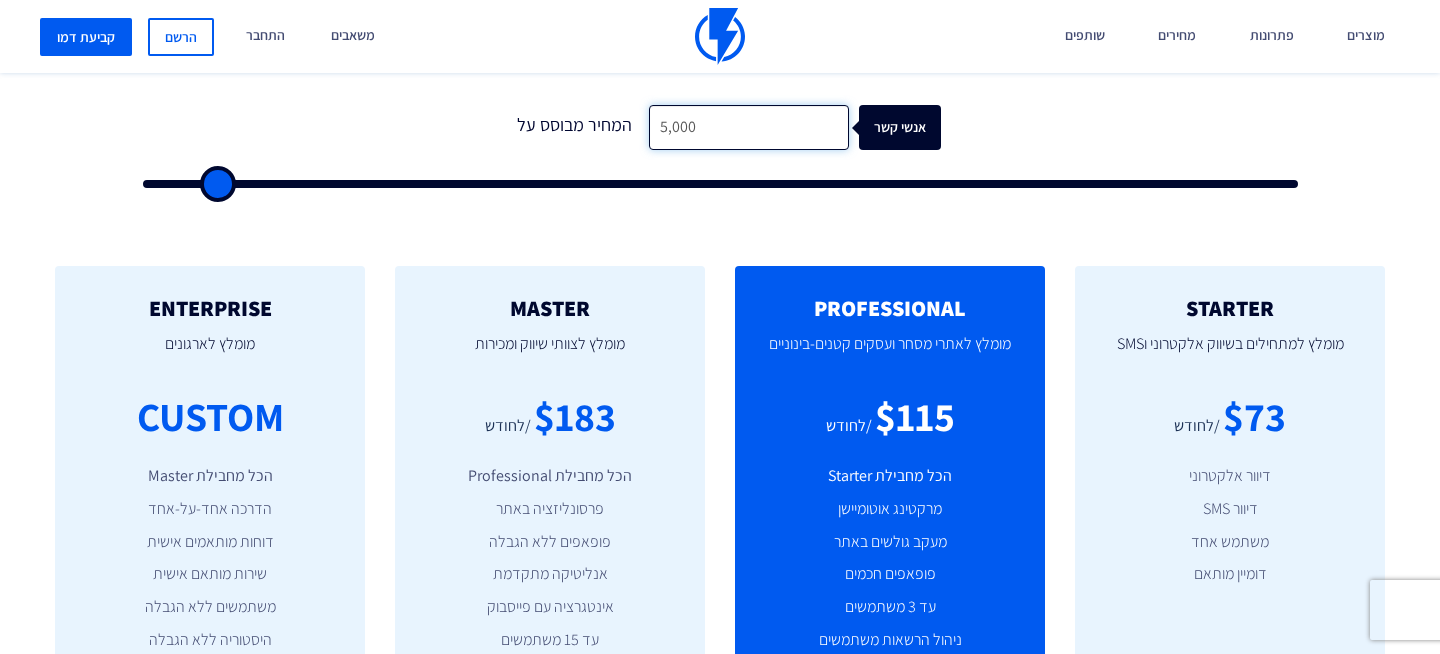 click on "5,000" at bounding box center [749, 127] 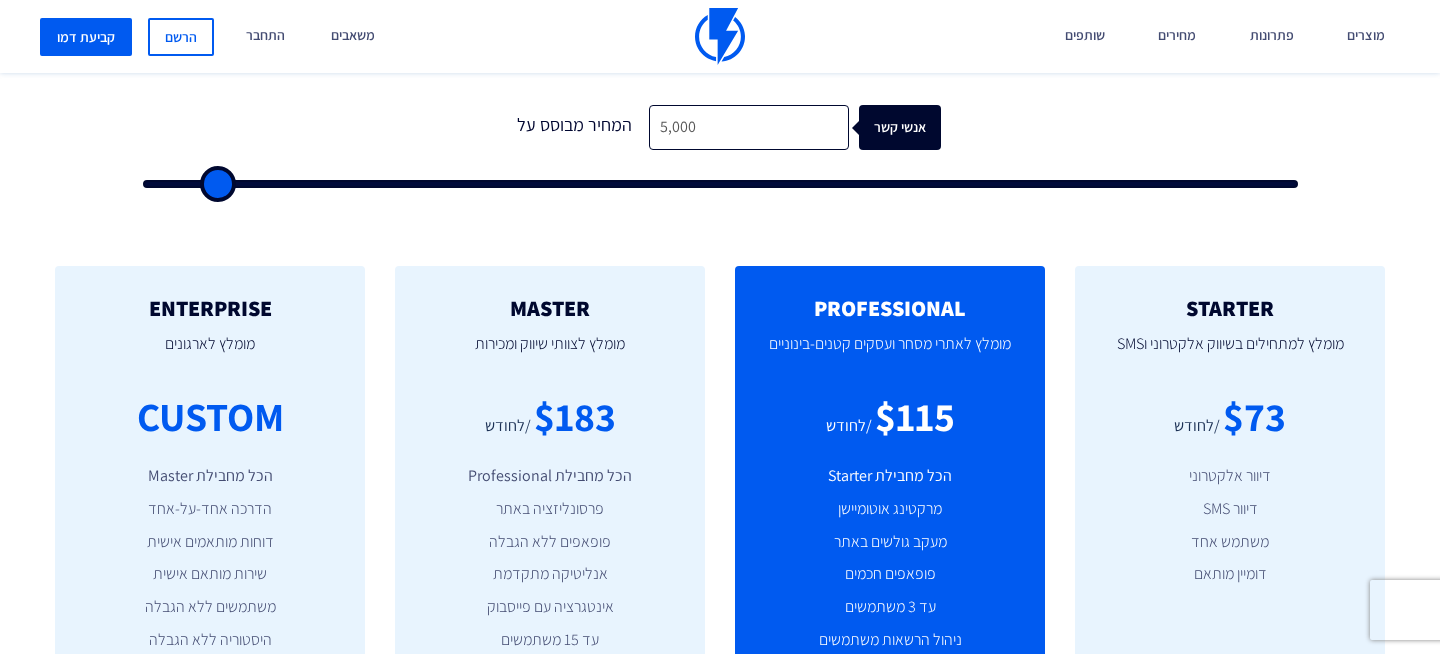 type on "48,500" 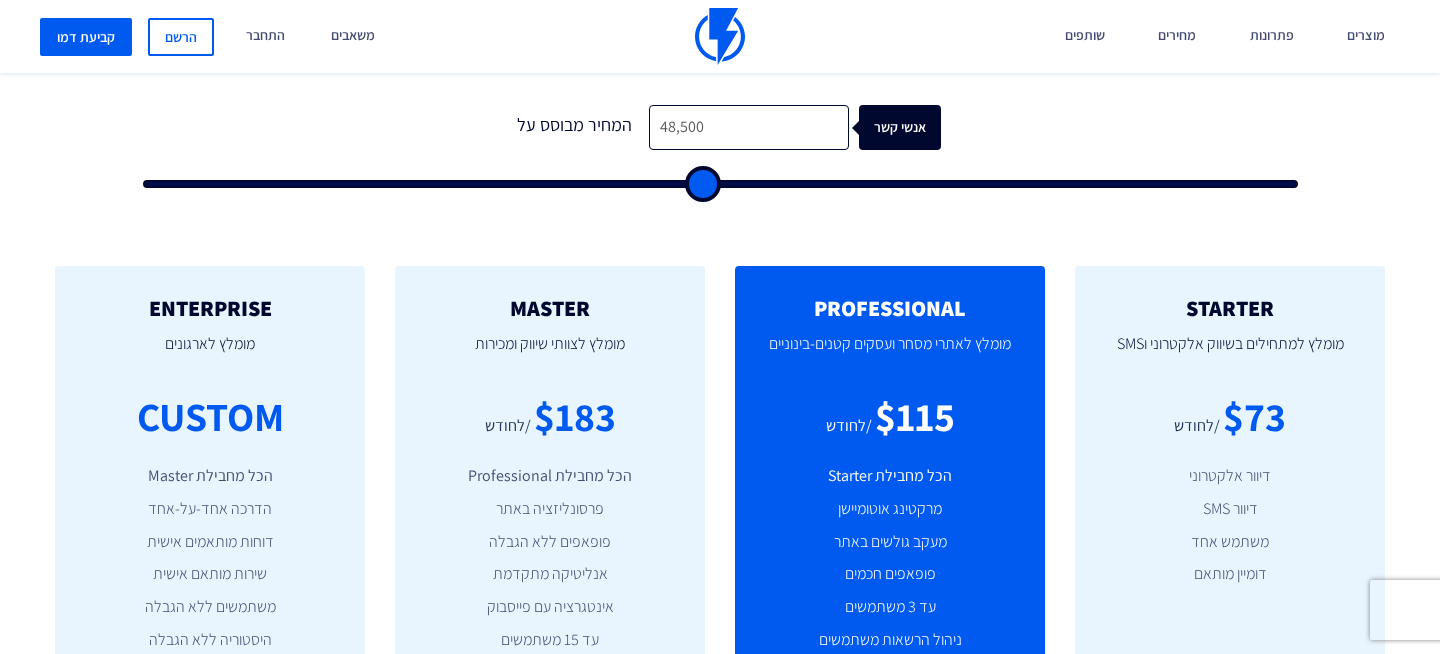 type on "48500" 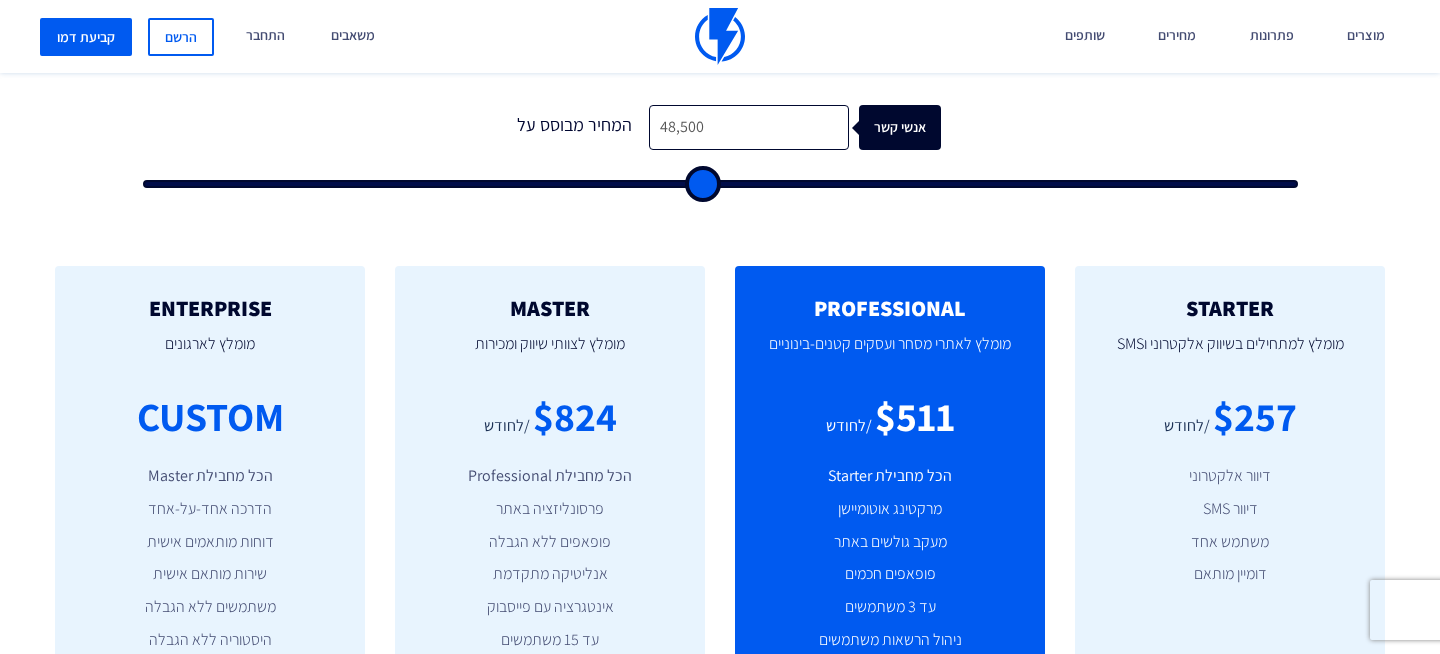 type on "48,000" 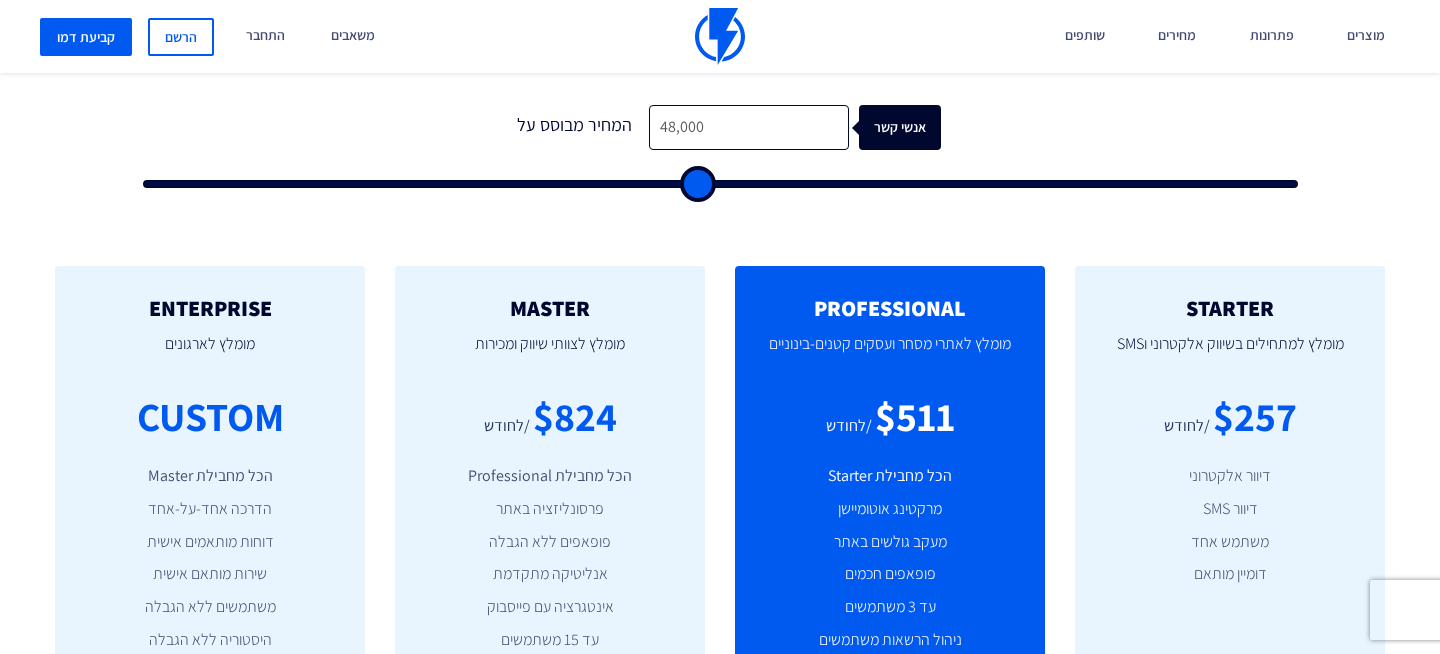 type on "47,500" 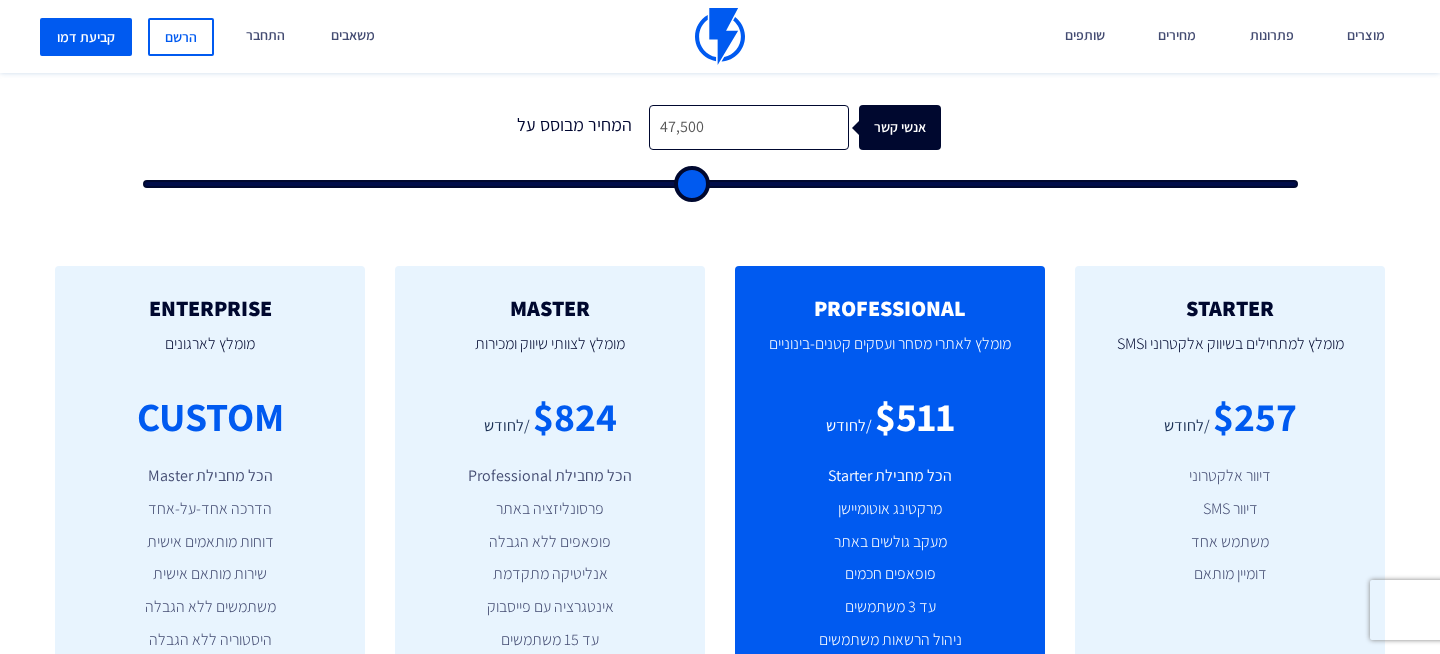 type on "47,000" 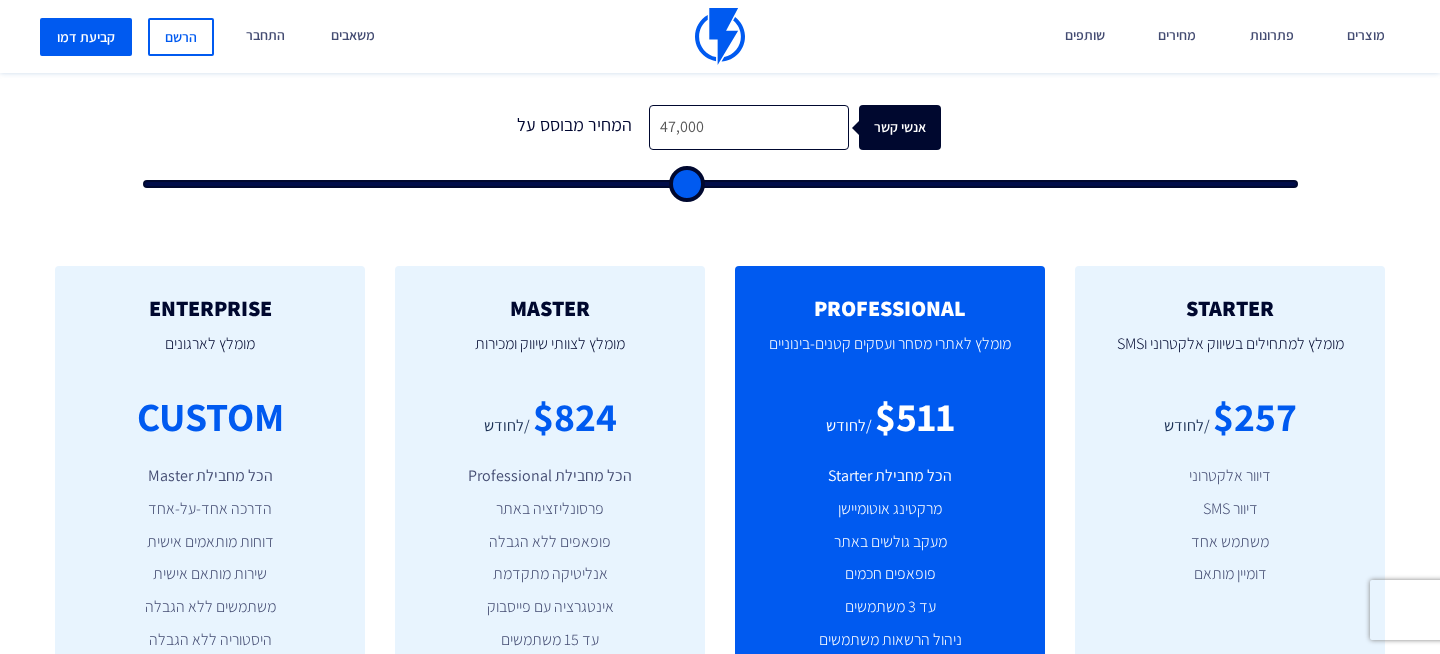 type on "46,500" 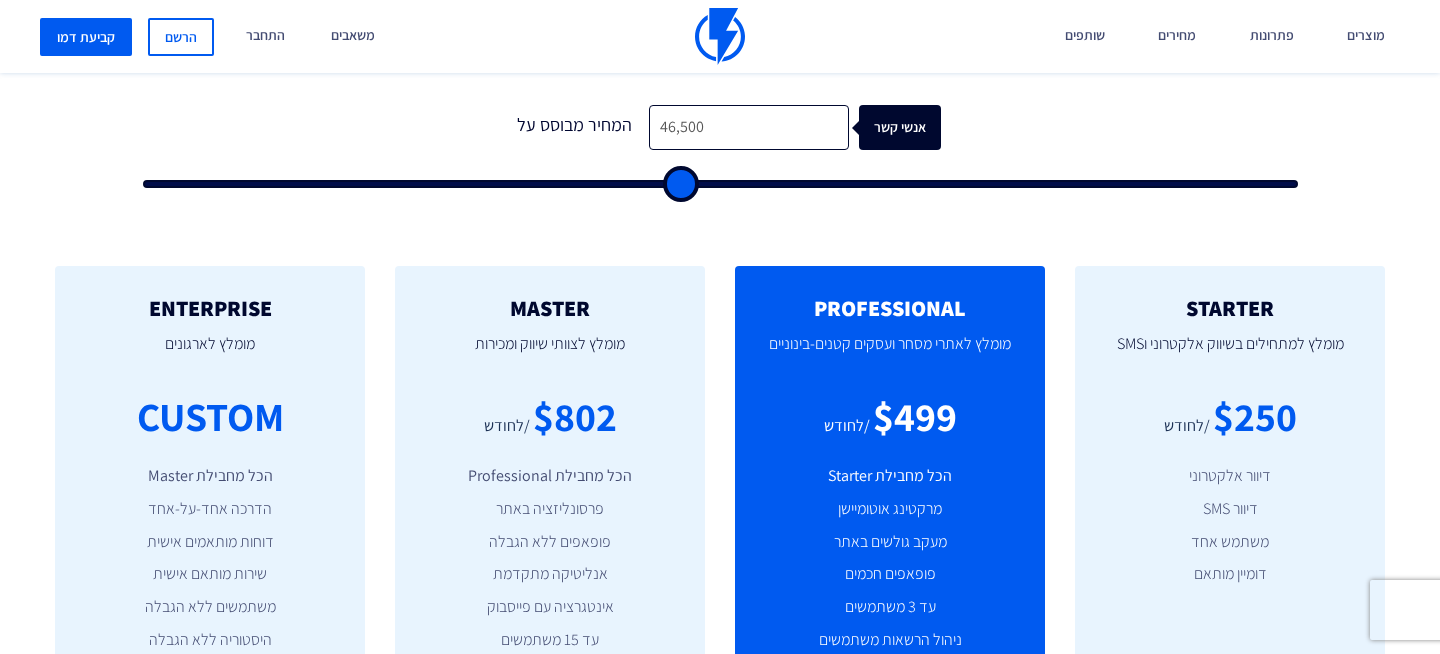 type on "46,000" 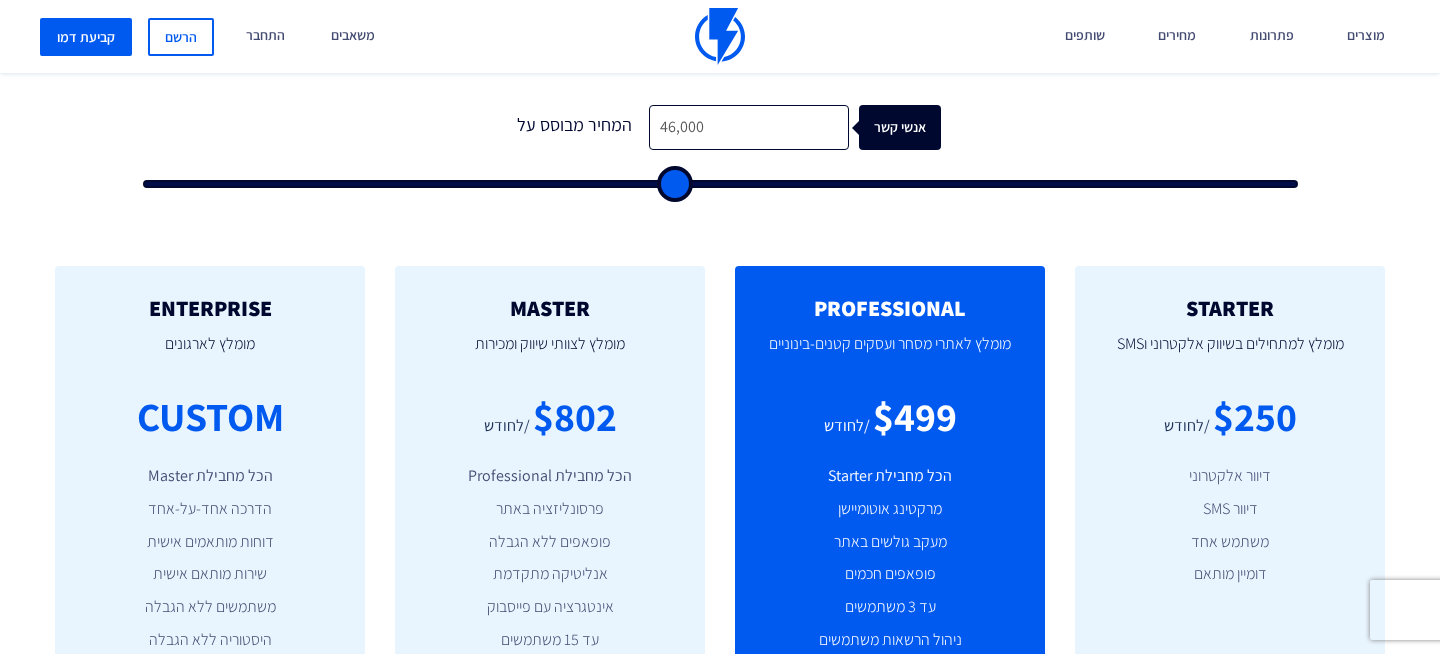type on "45,500" 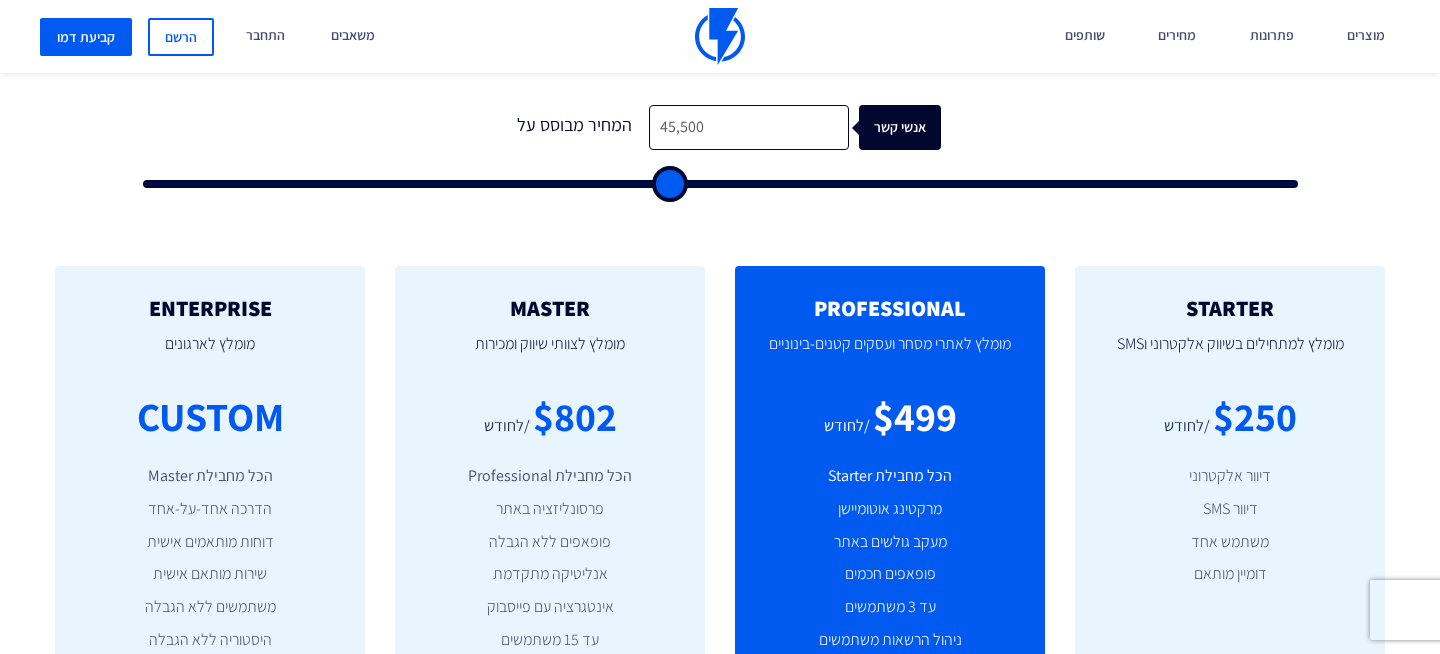 type on "45,000" 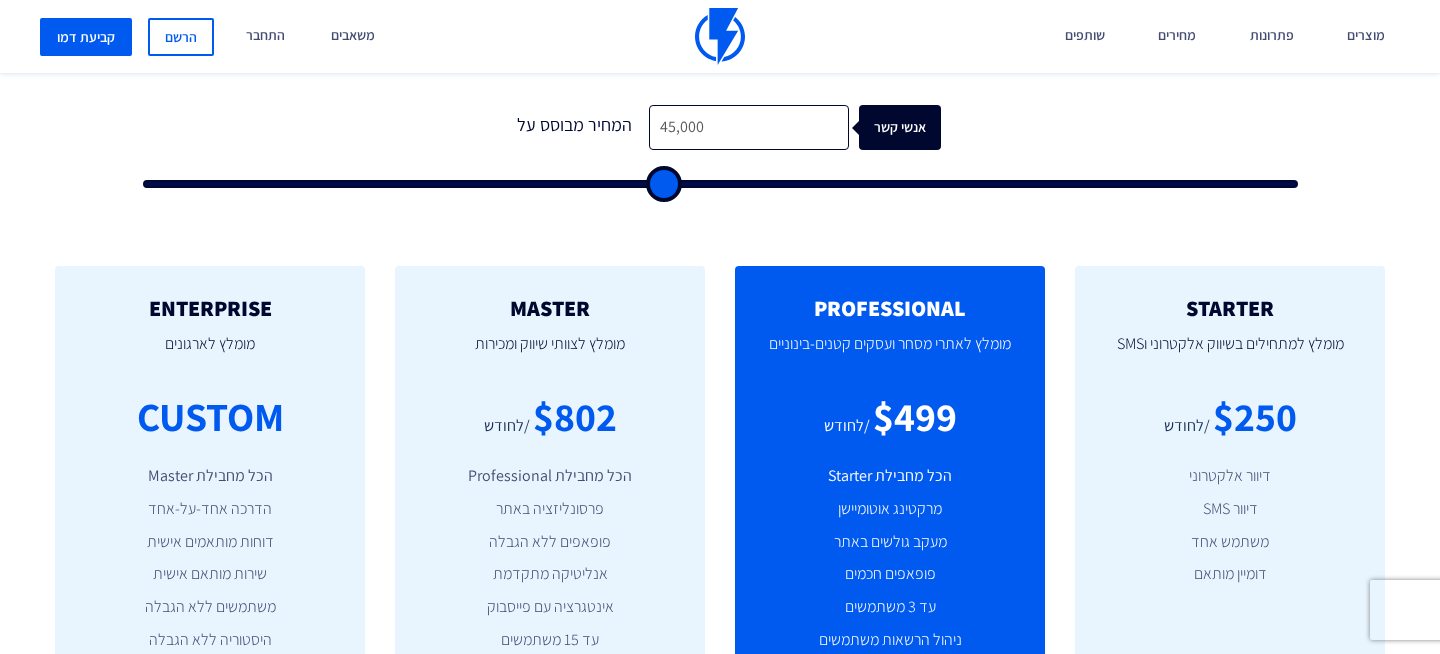 type on "44,500" 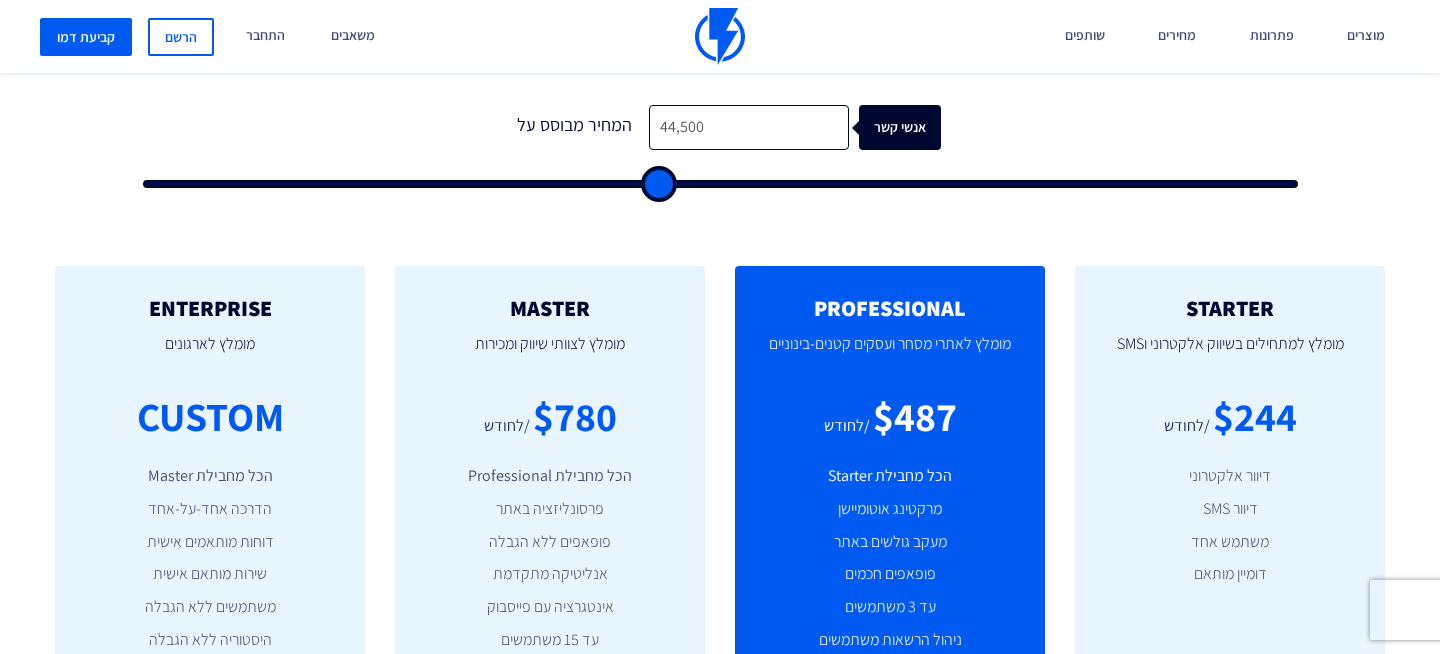 type on "44,000" 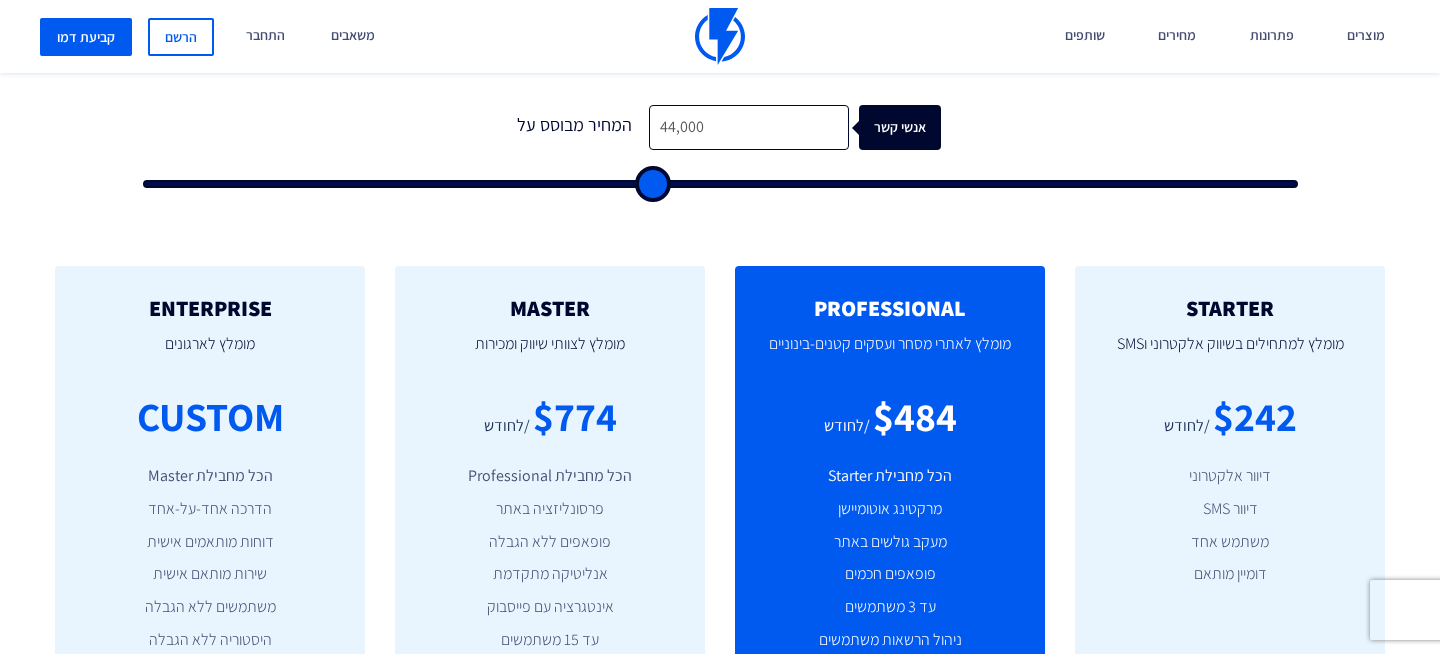 type on "43,500" 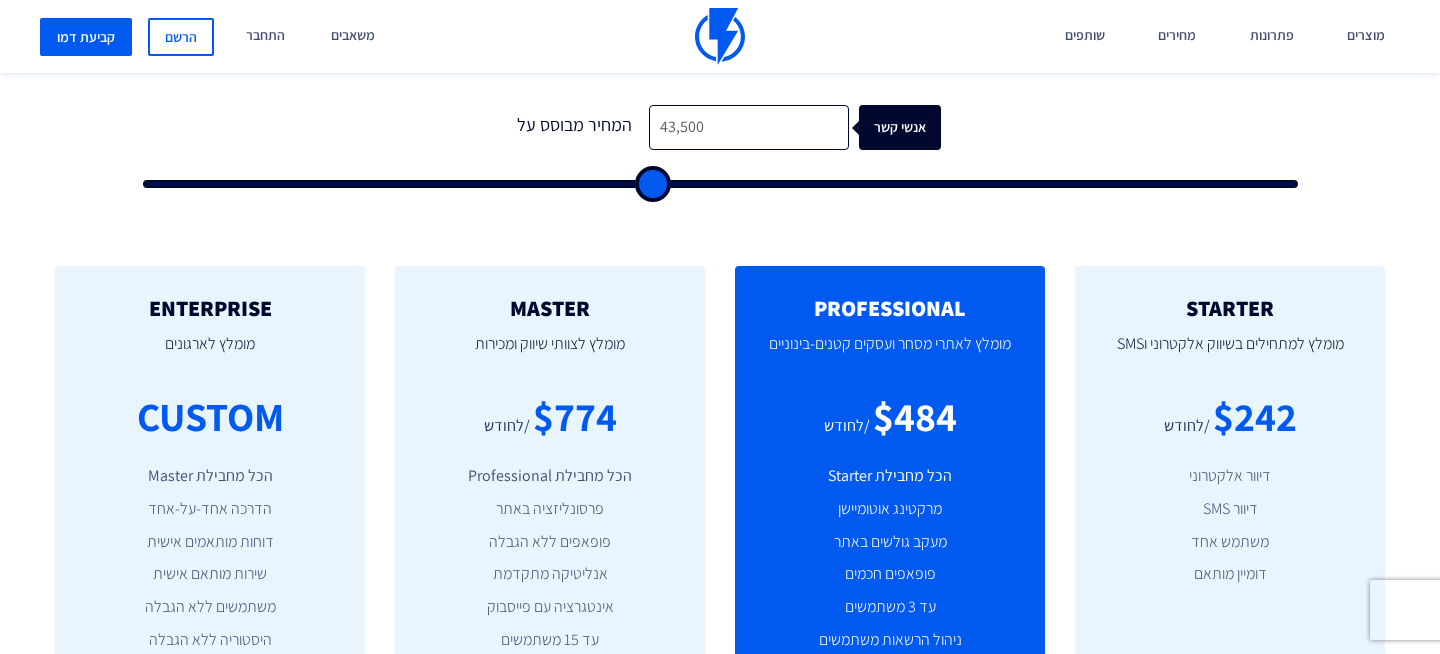 type on "43500" 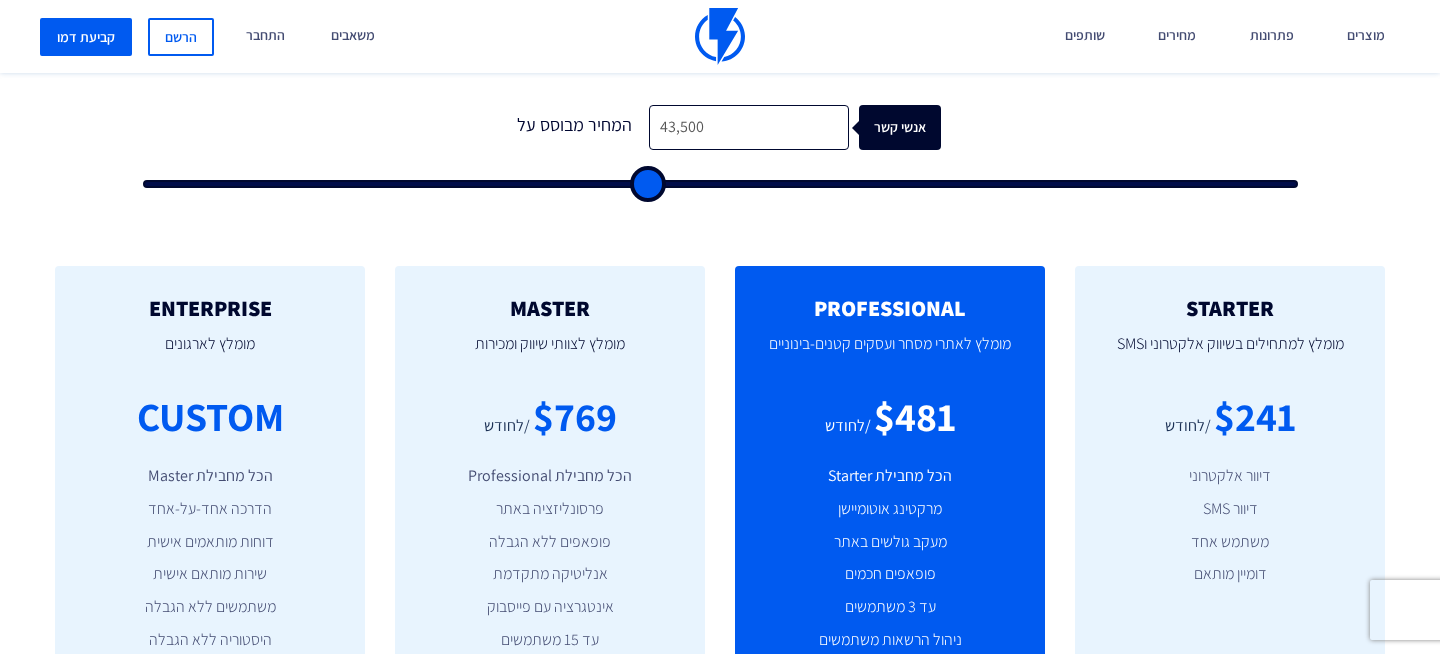 type on "43,000" 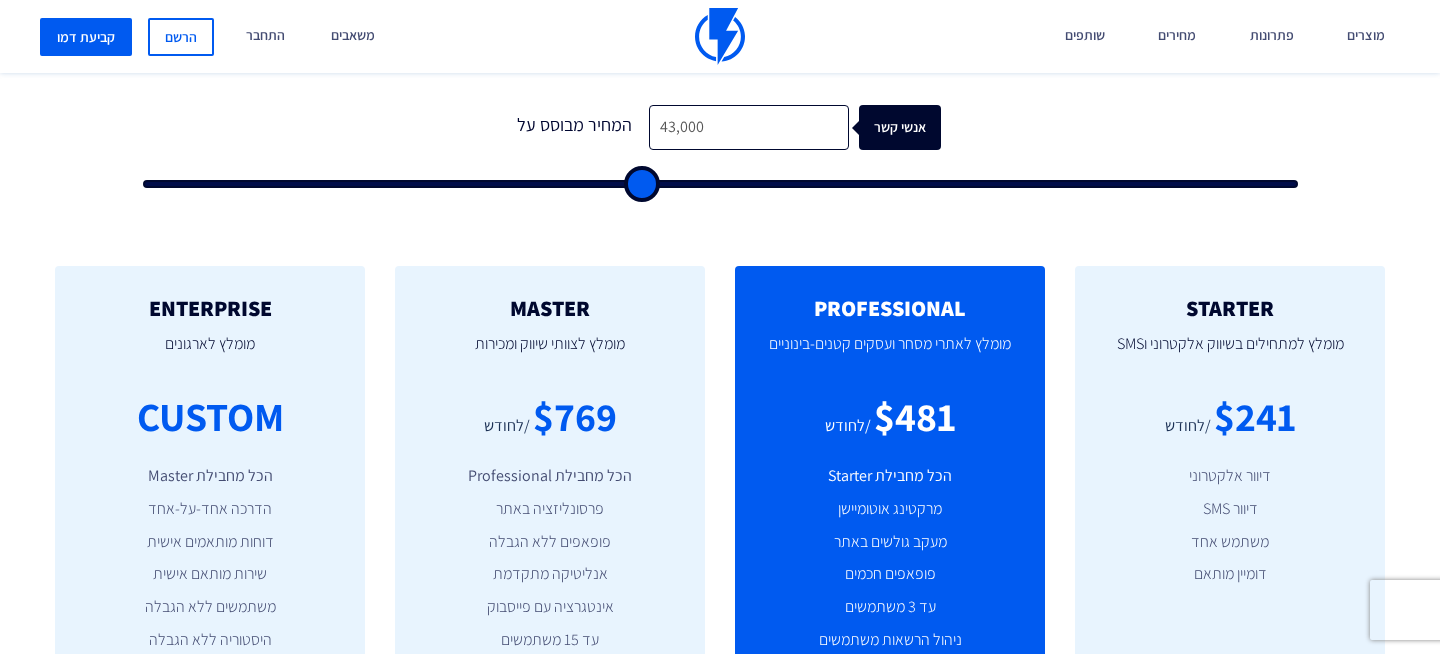 type on "42,500" 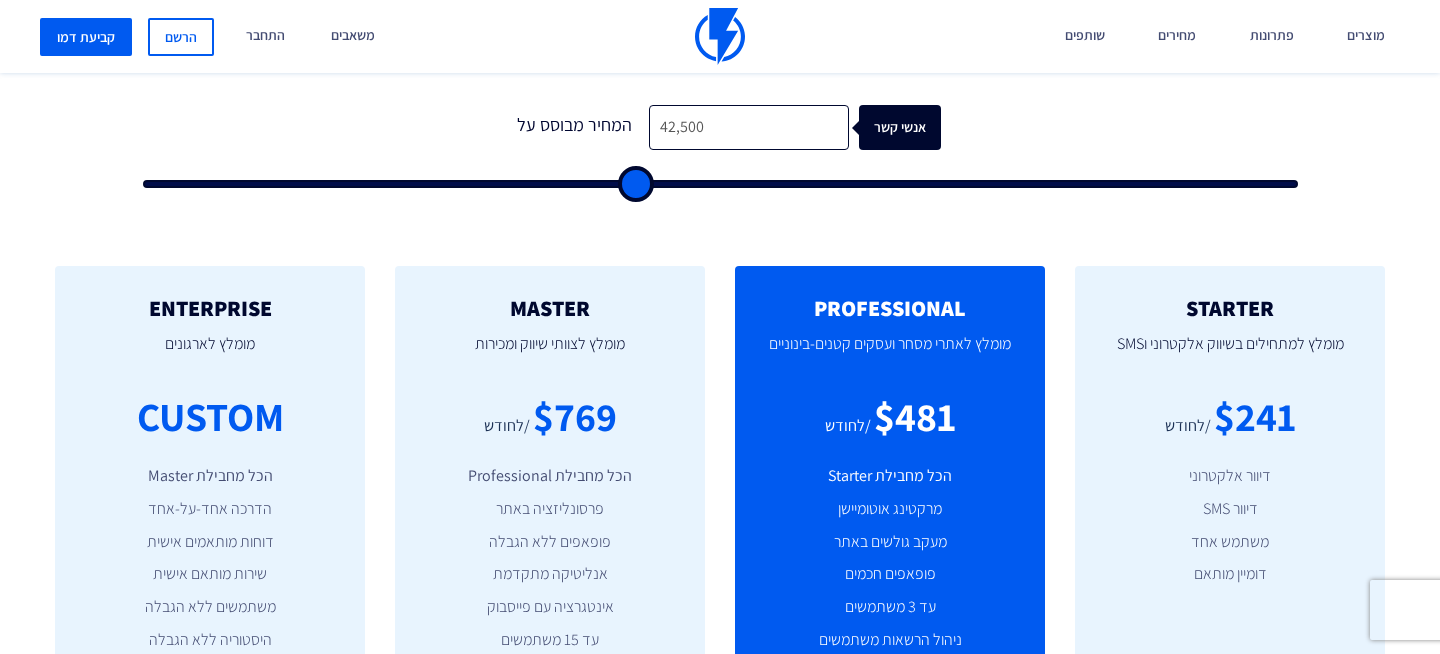 type on "42,000" 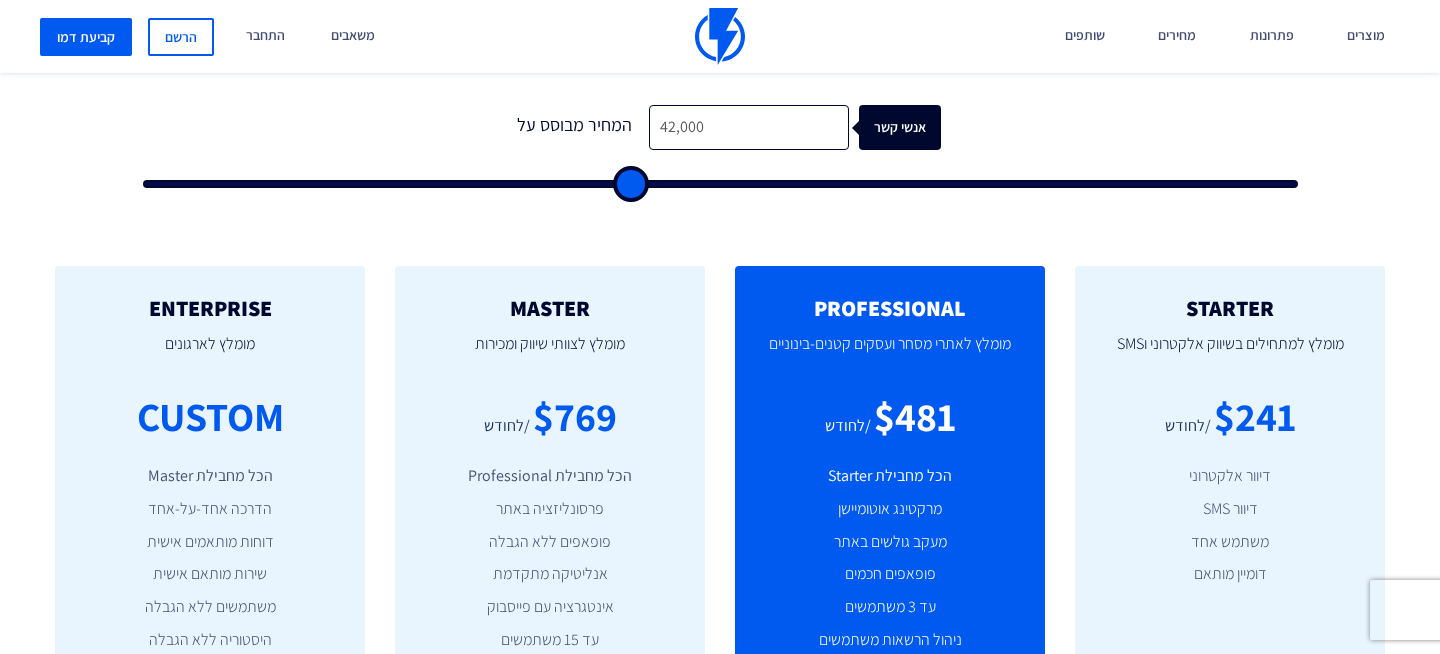 type on "41,500" 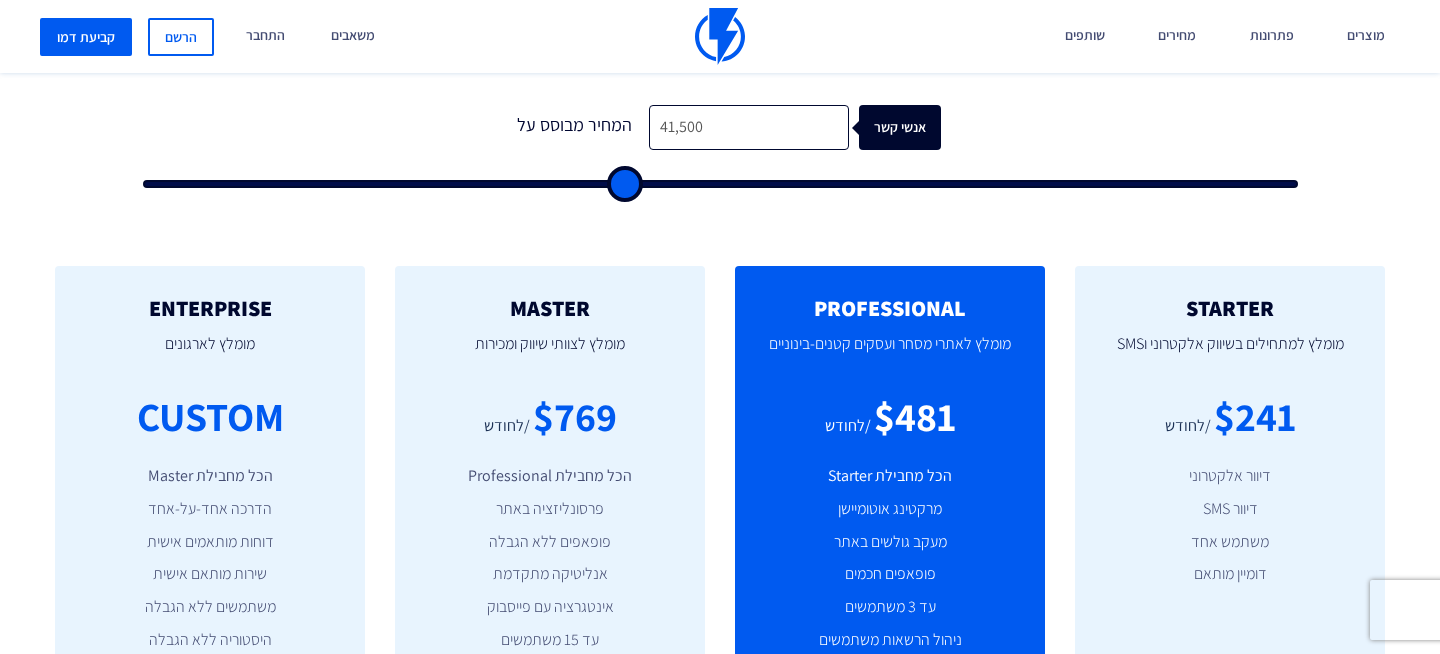type on "41,000" 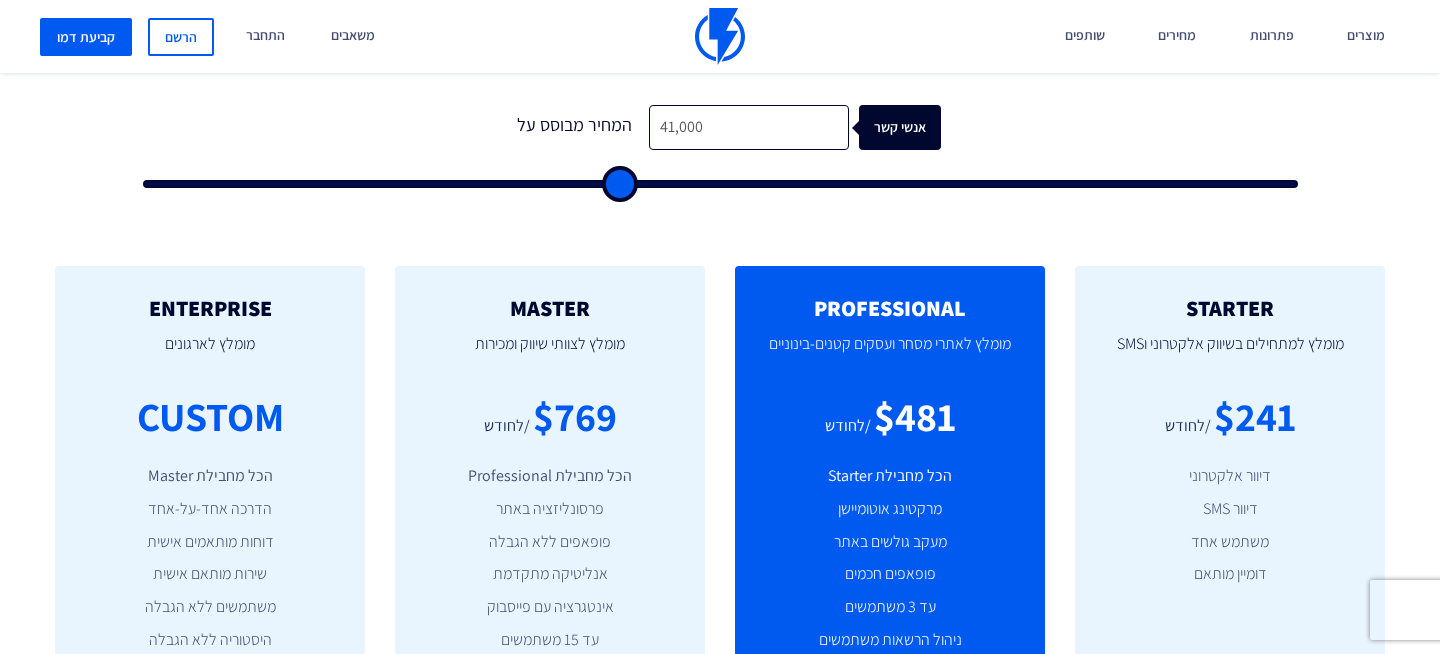 type on "40,500" 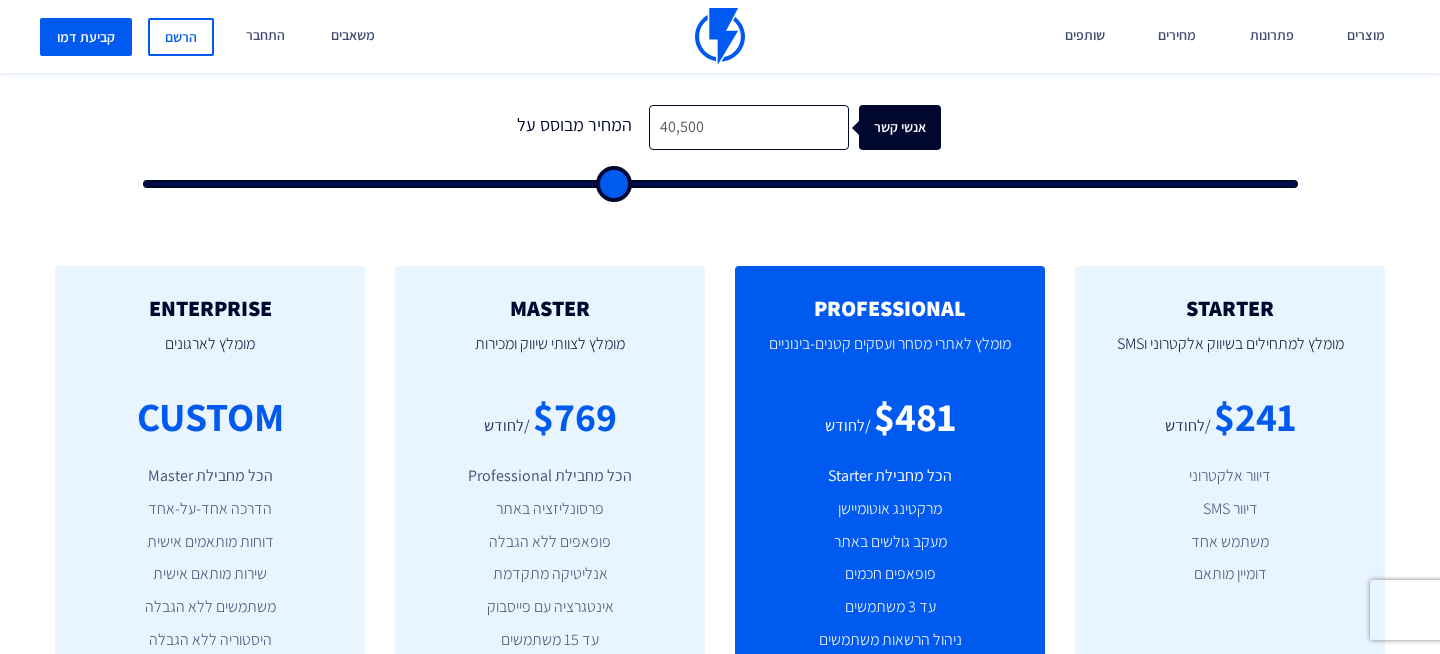 type on "40,000" 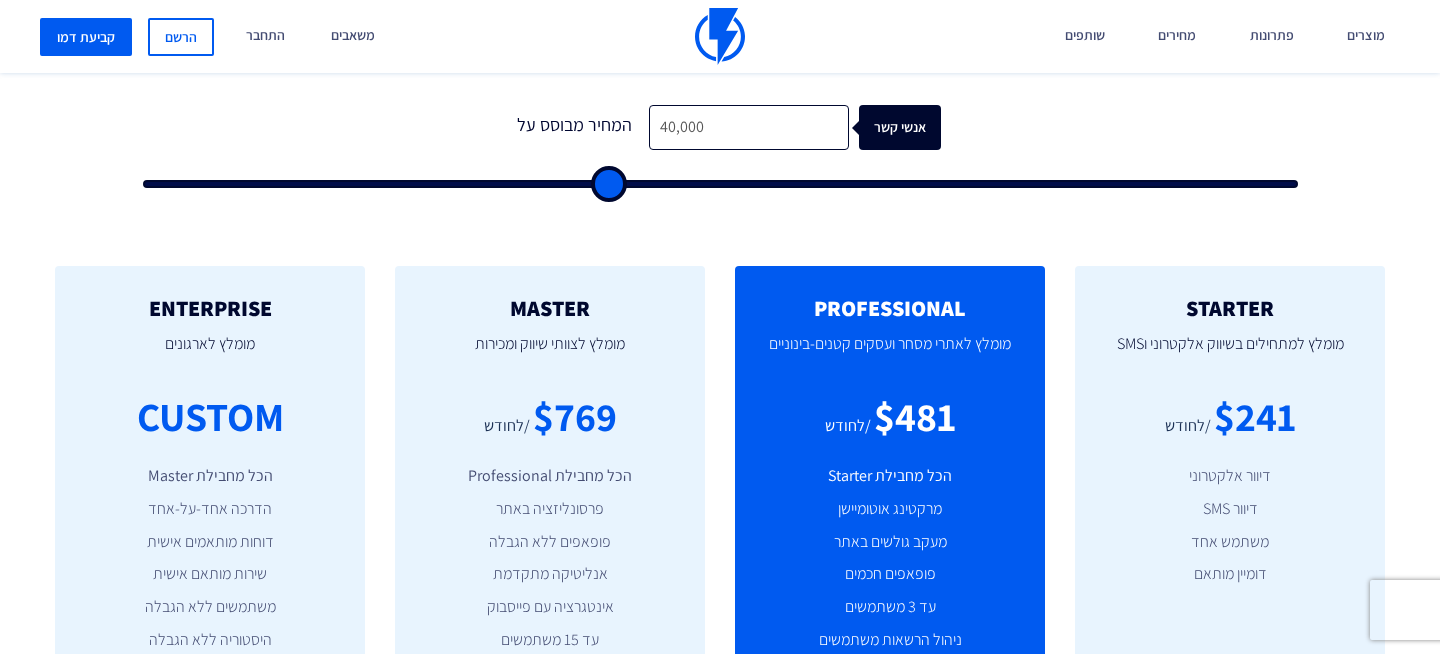 type on "39,500" 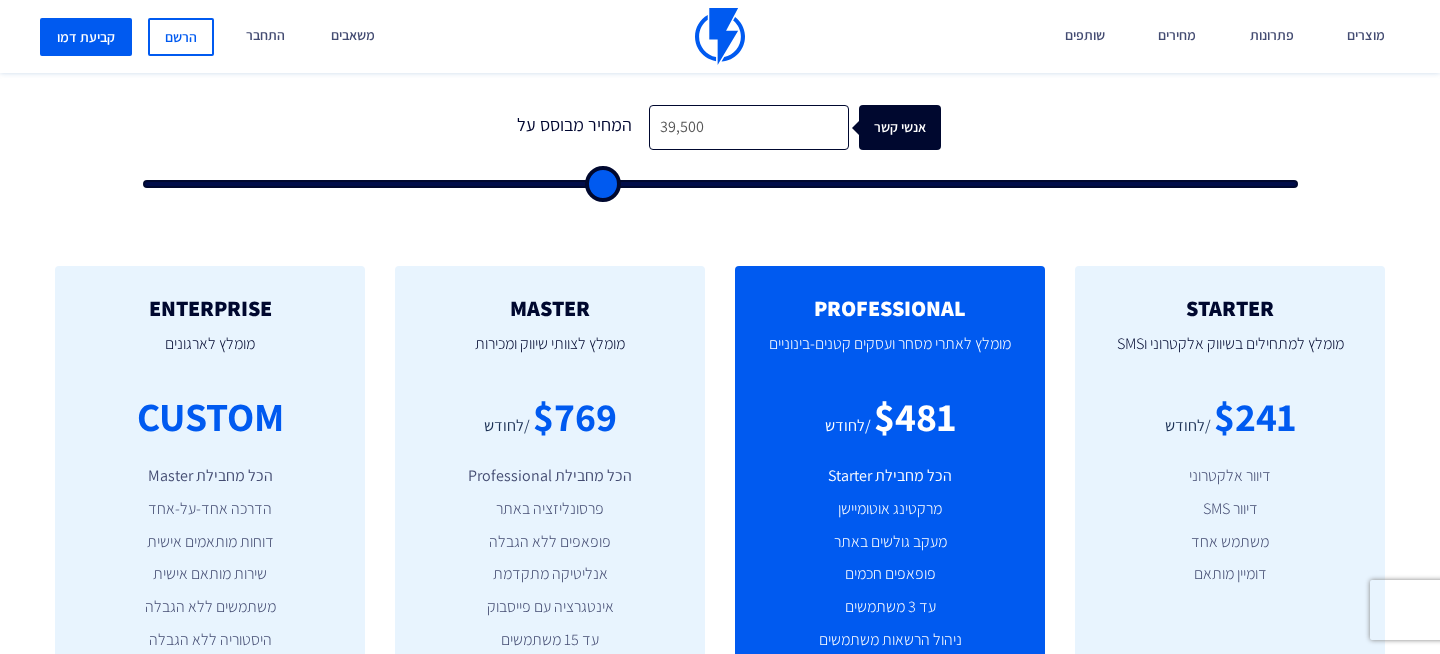 type on "39,000" 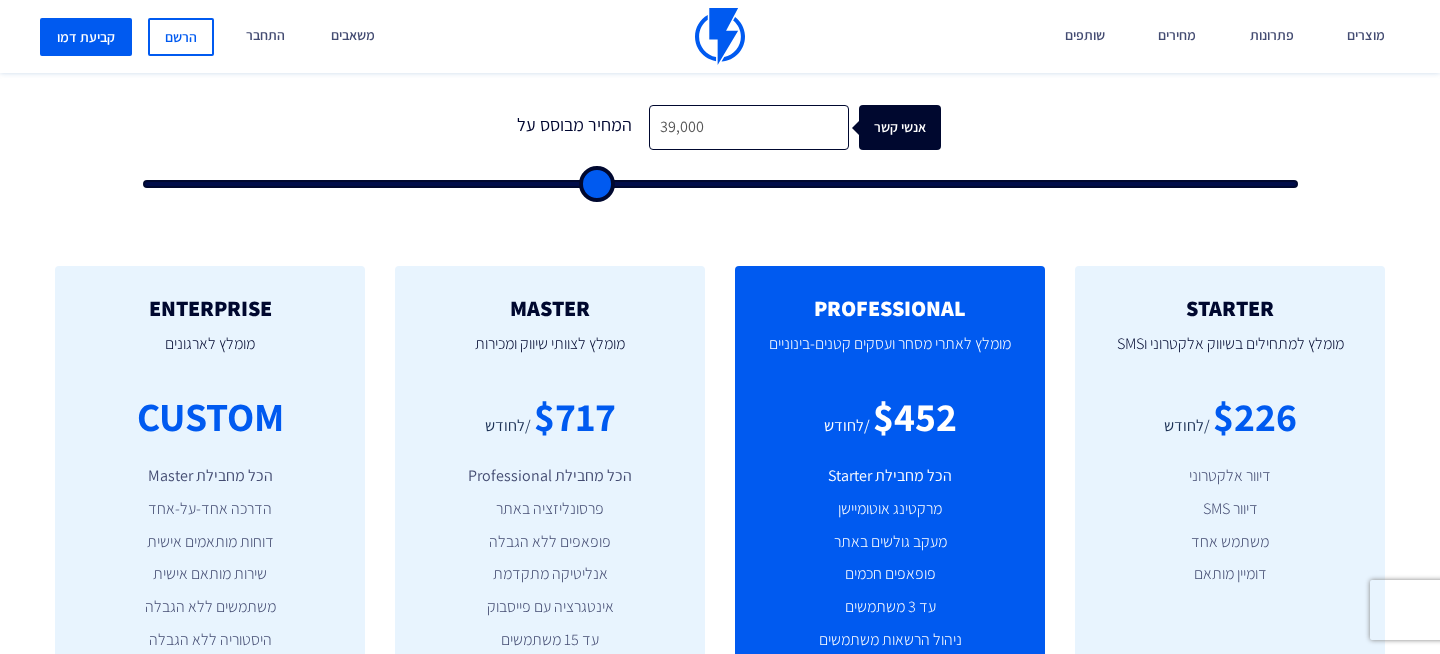 type on "38,500" 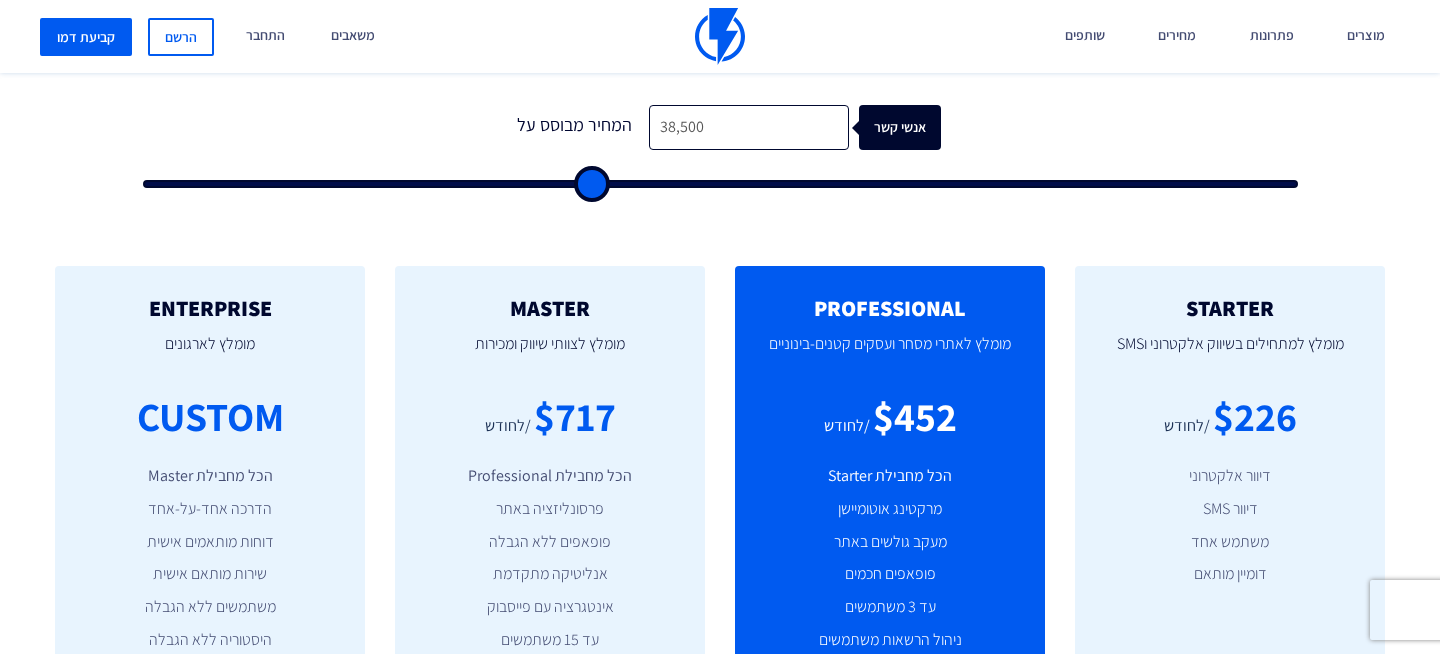 type on "38,000" 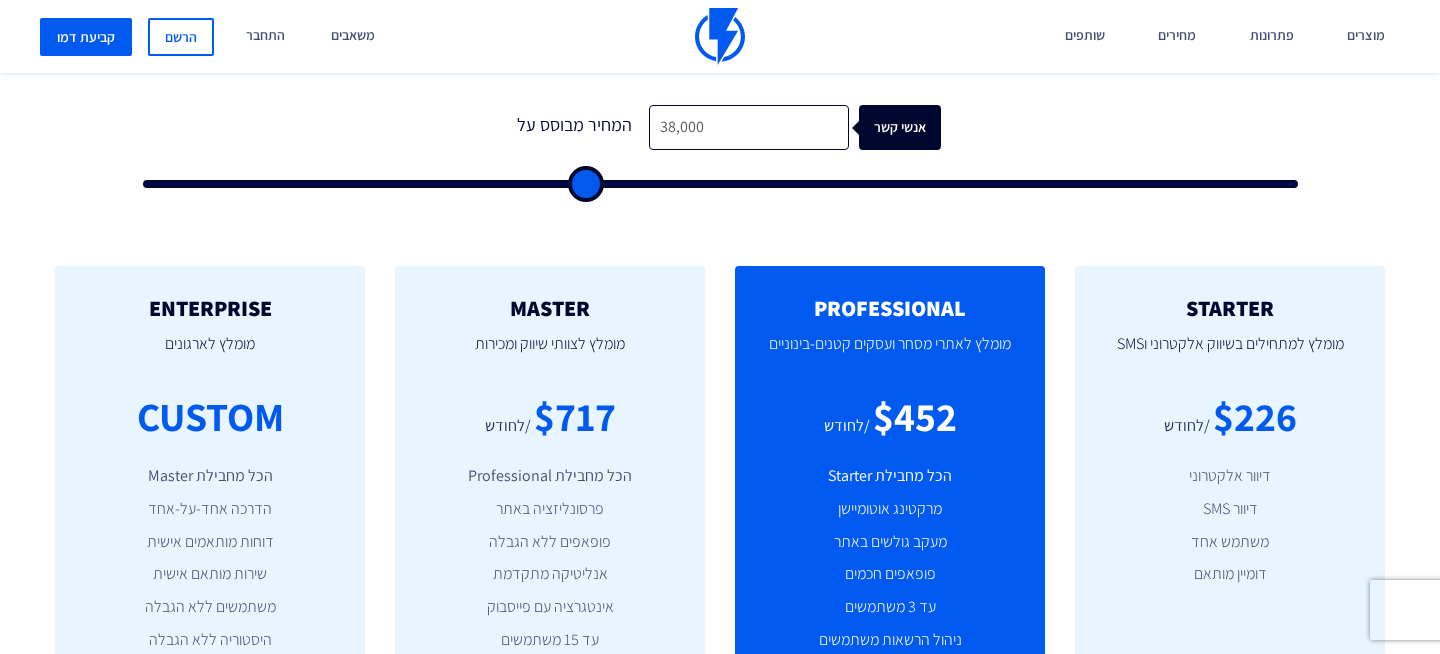 type on "37,500" 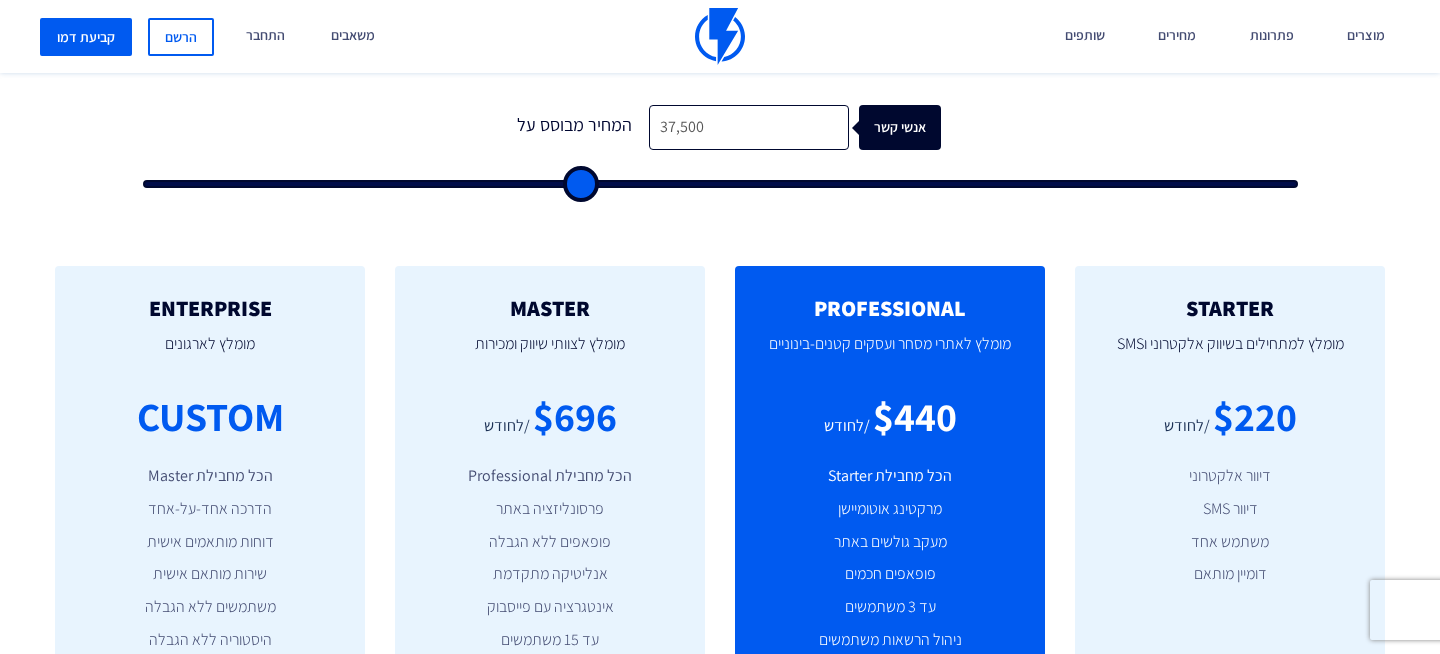 type on "37,000" 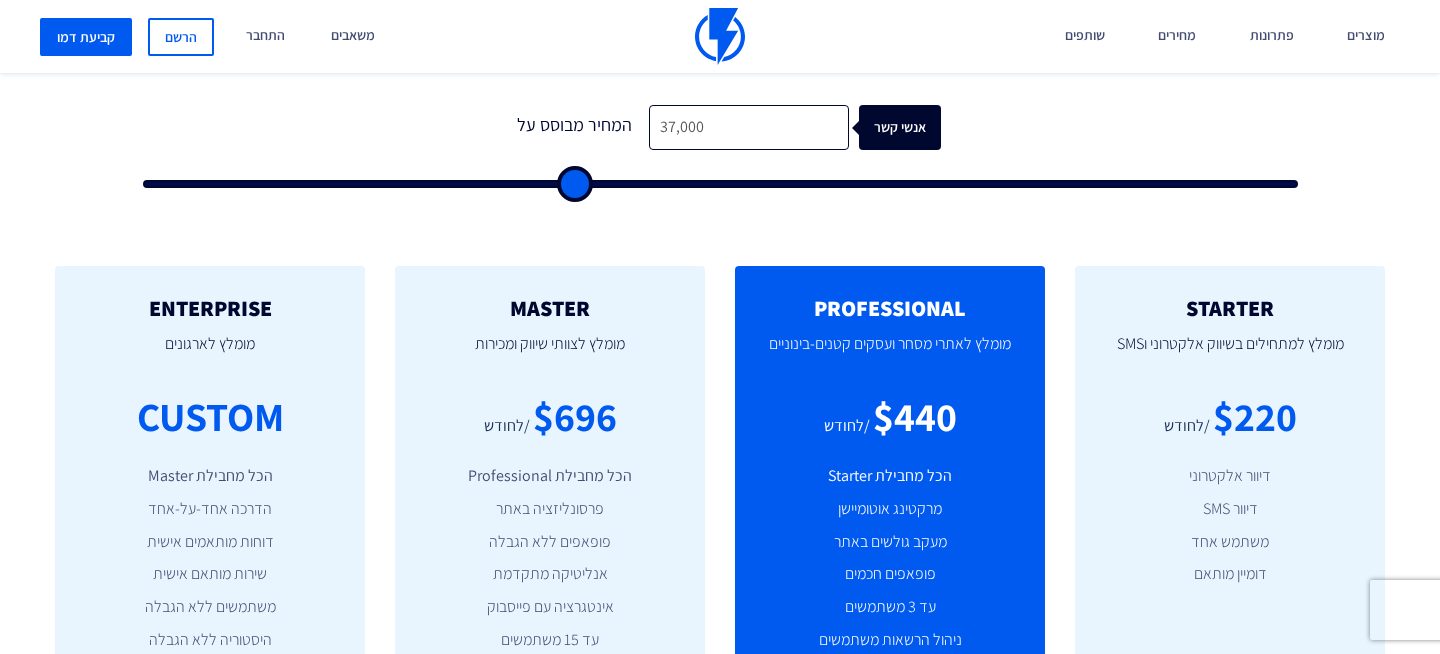 type on "36,500" 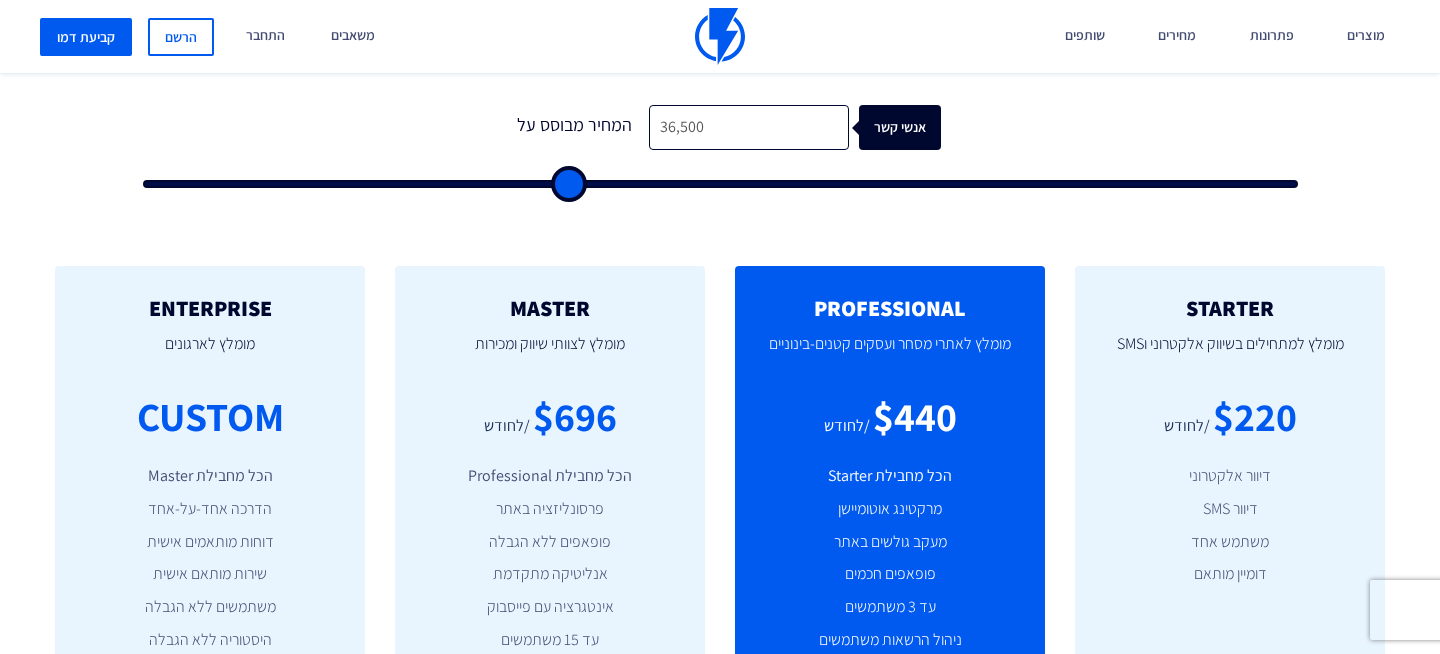 type on "36,000" 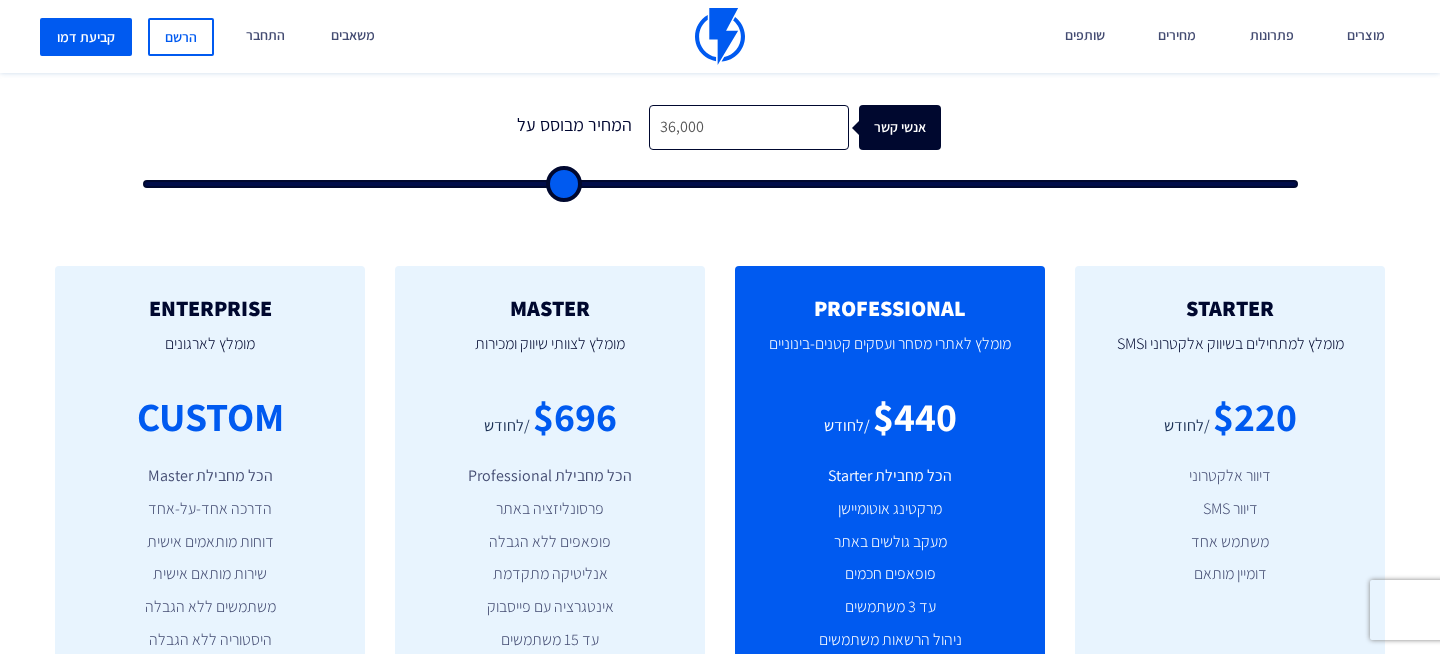 type on "35,500" 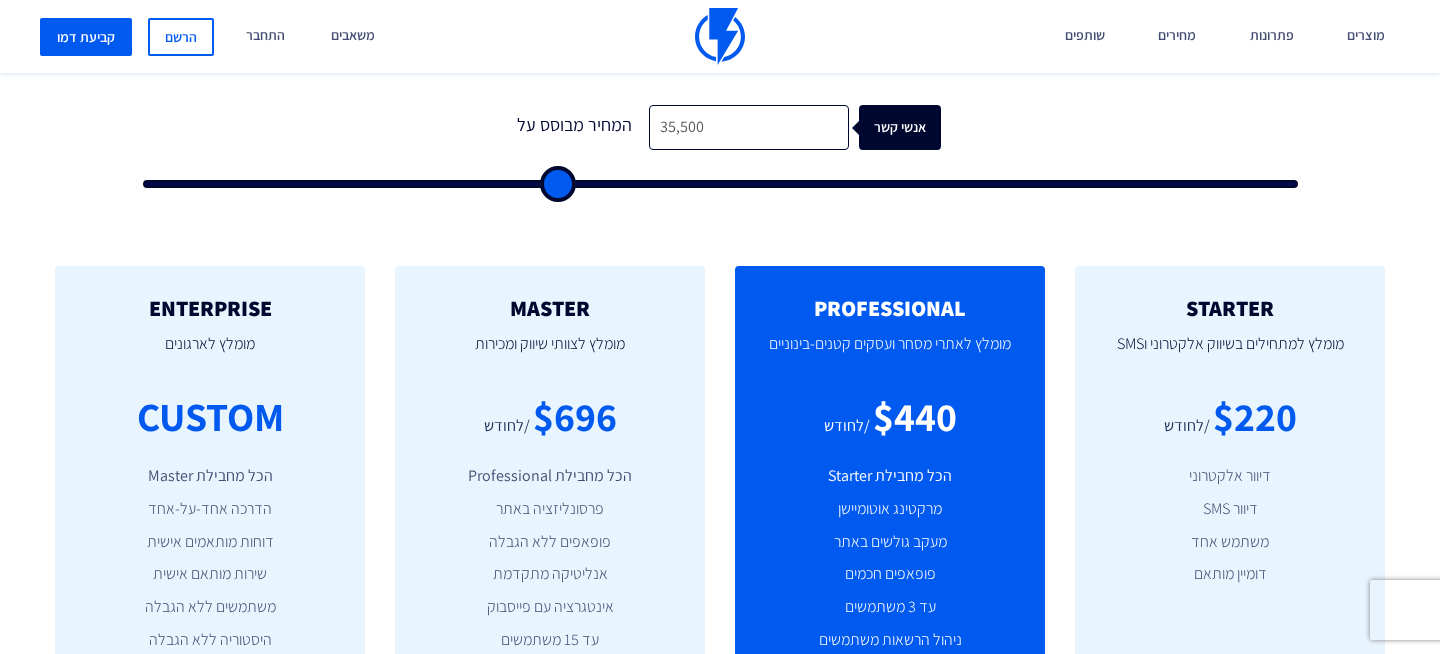 type on "35,000" 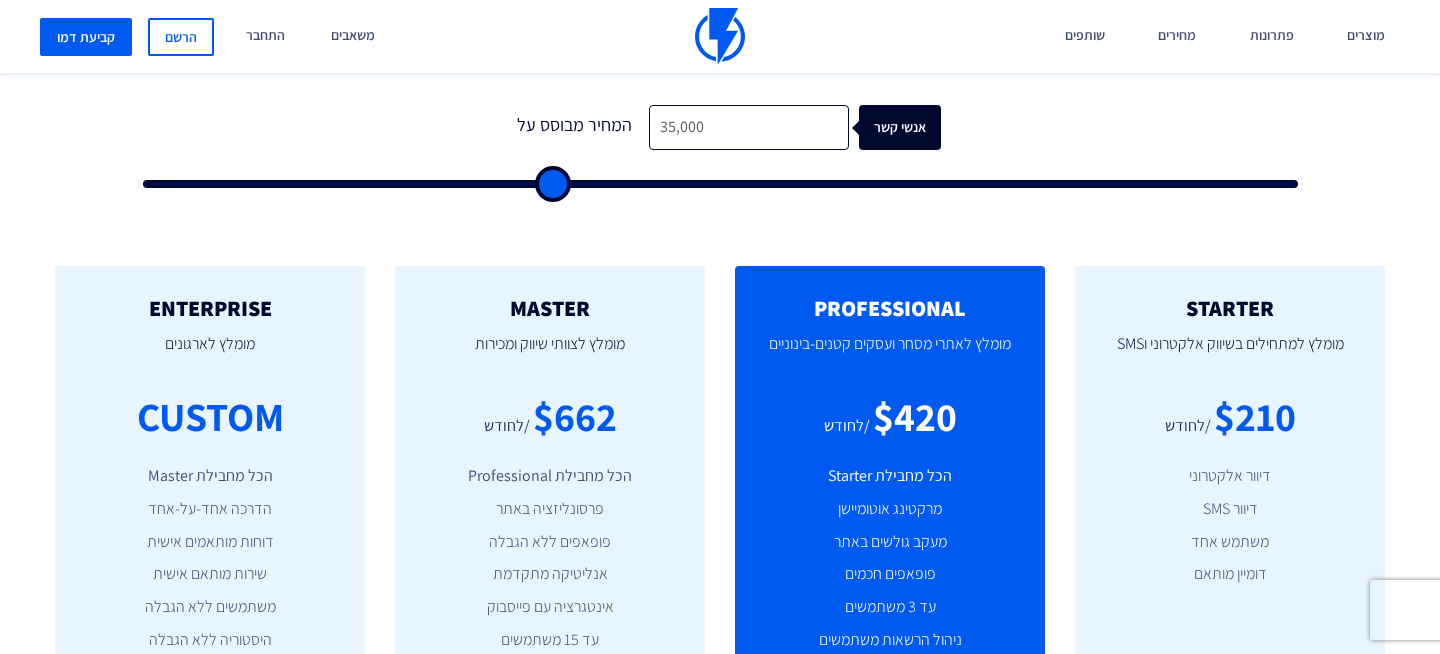 type on "34,500" 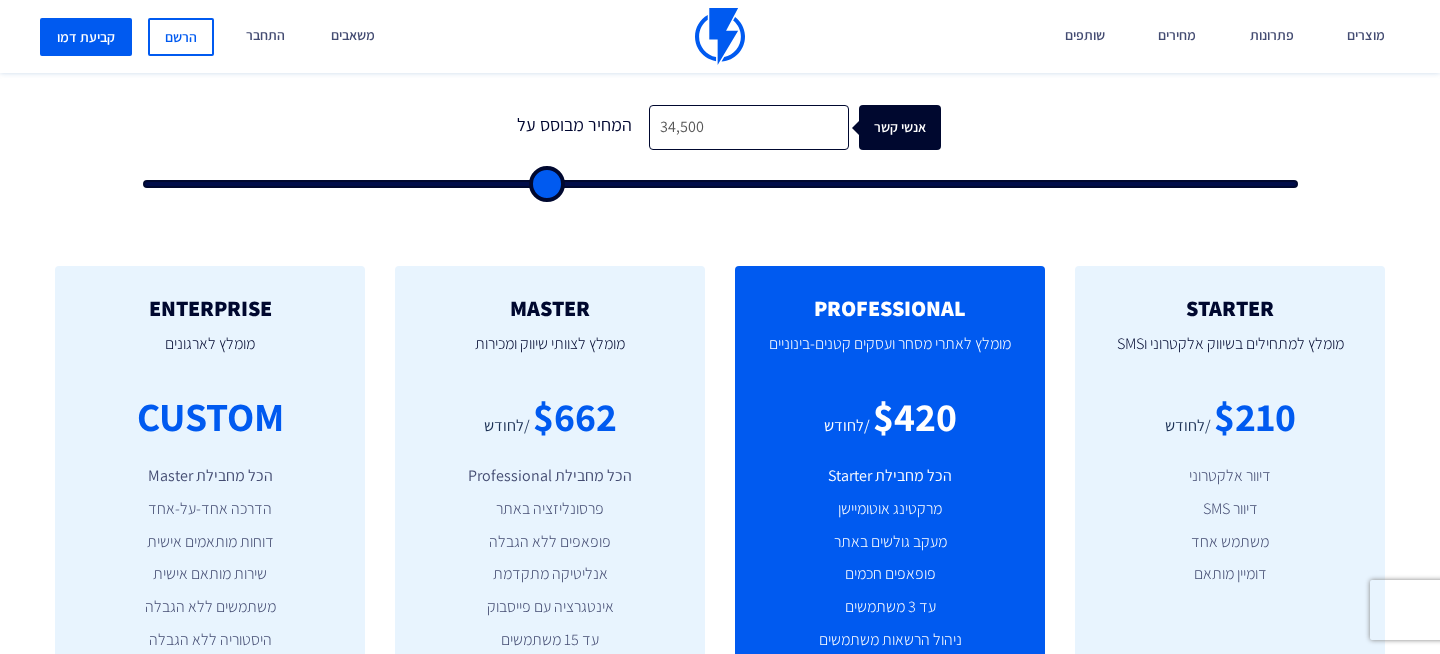 type on "34,000" 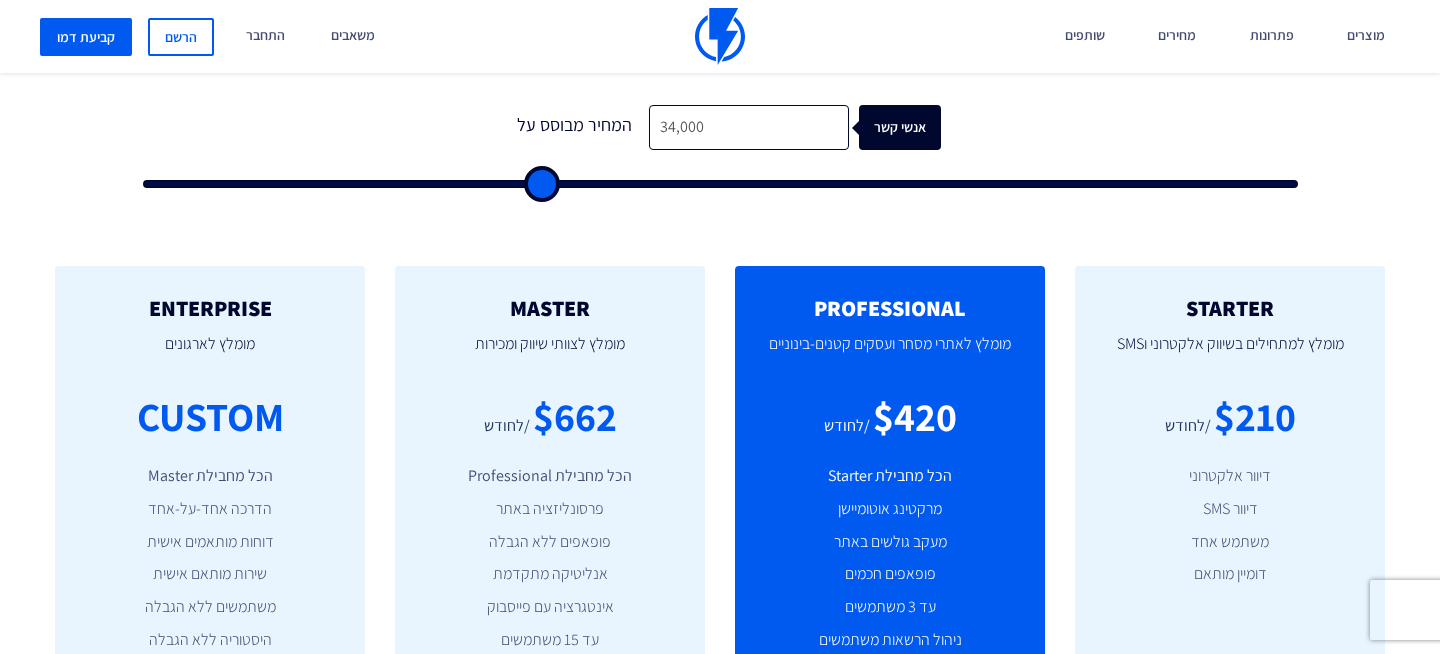 type on "33,500" 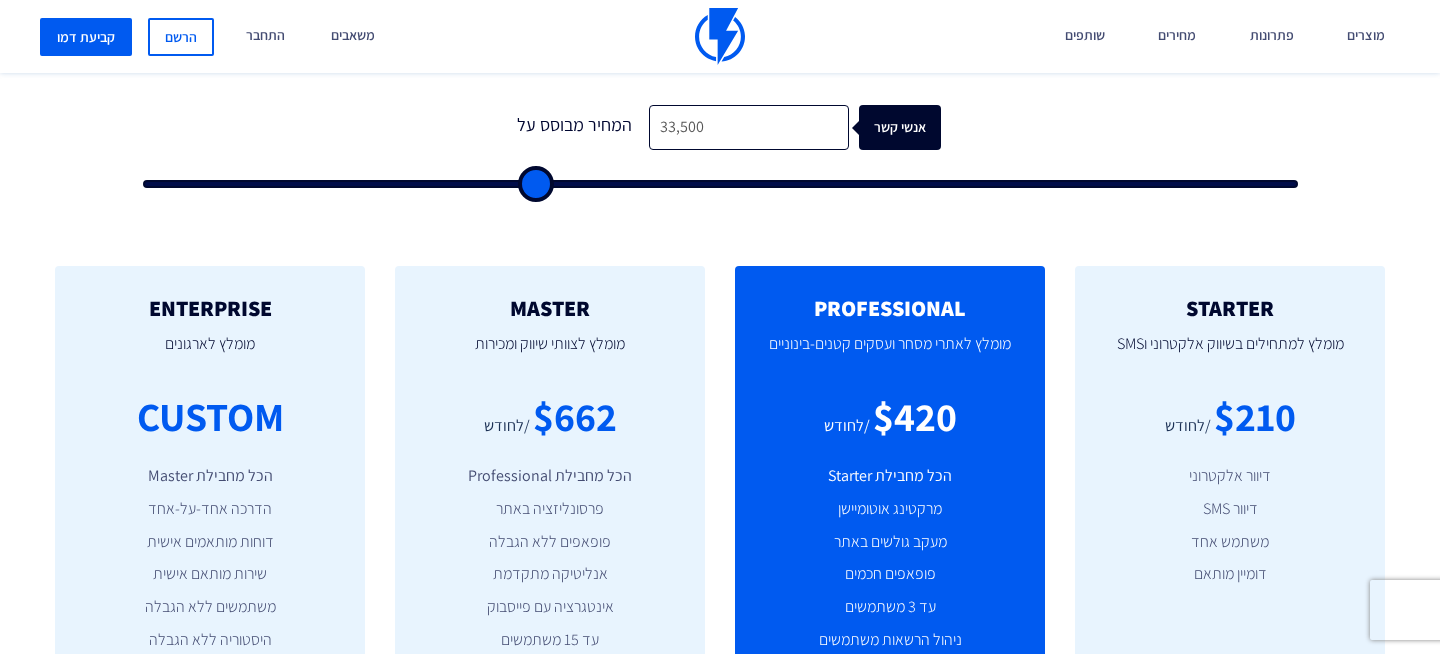 type on "33,000" 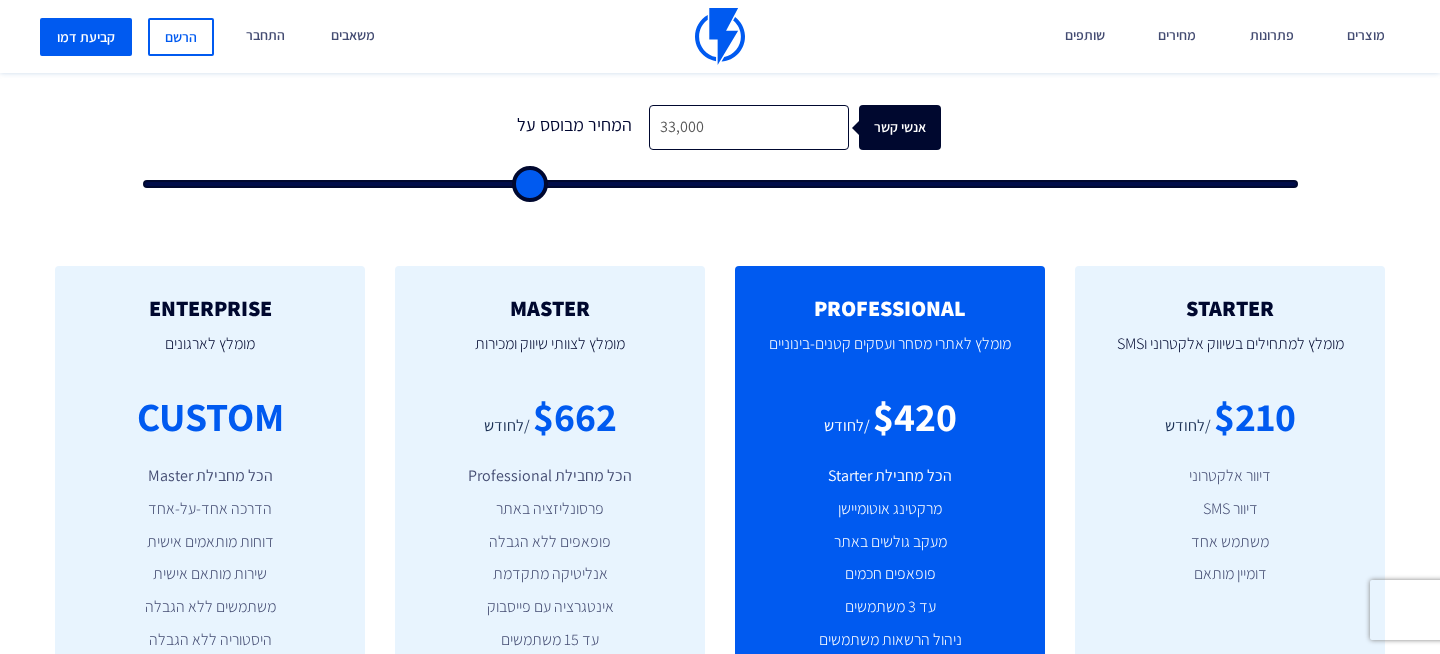 type on "32,500" 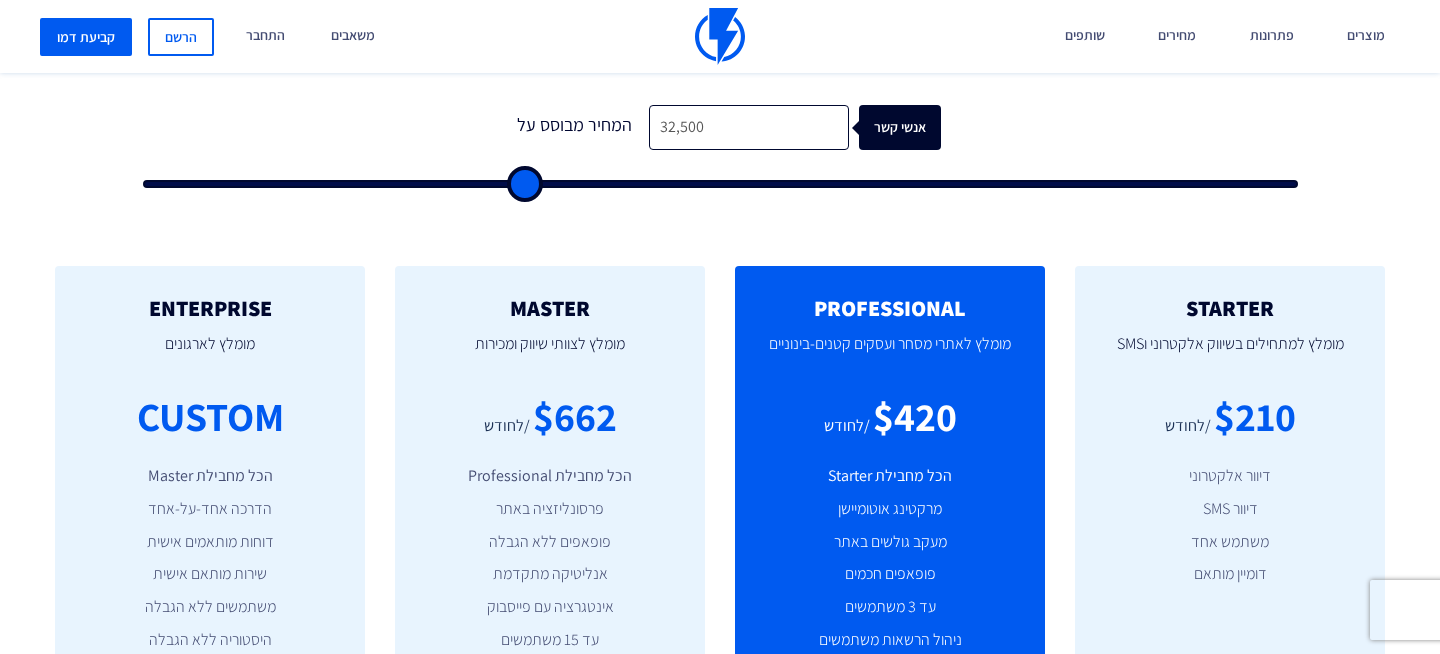 type on "32,000" 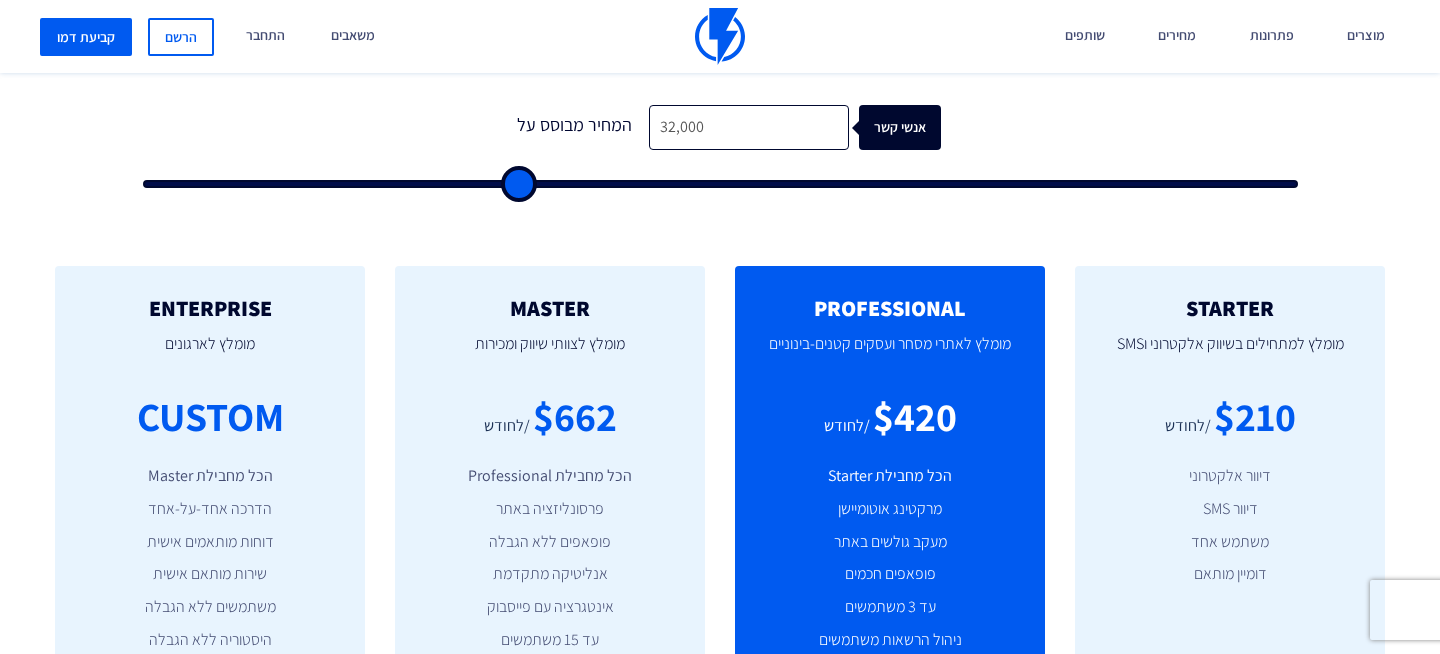 type on "31,500" 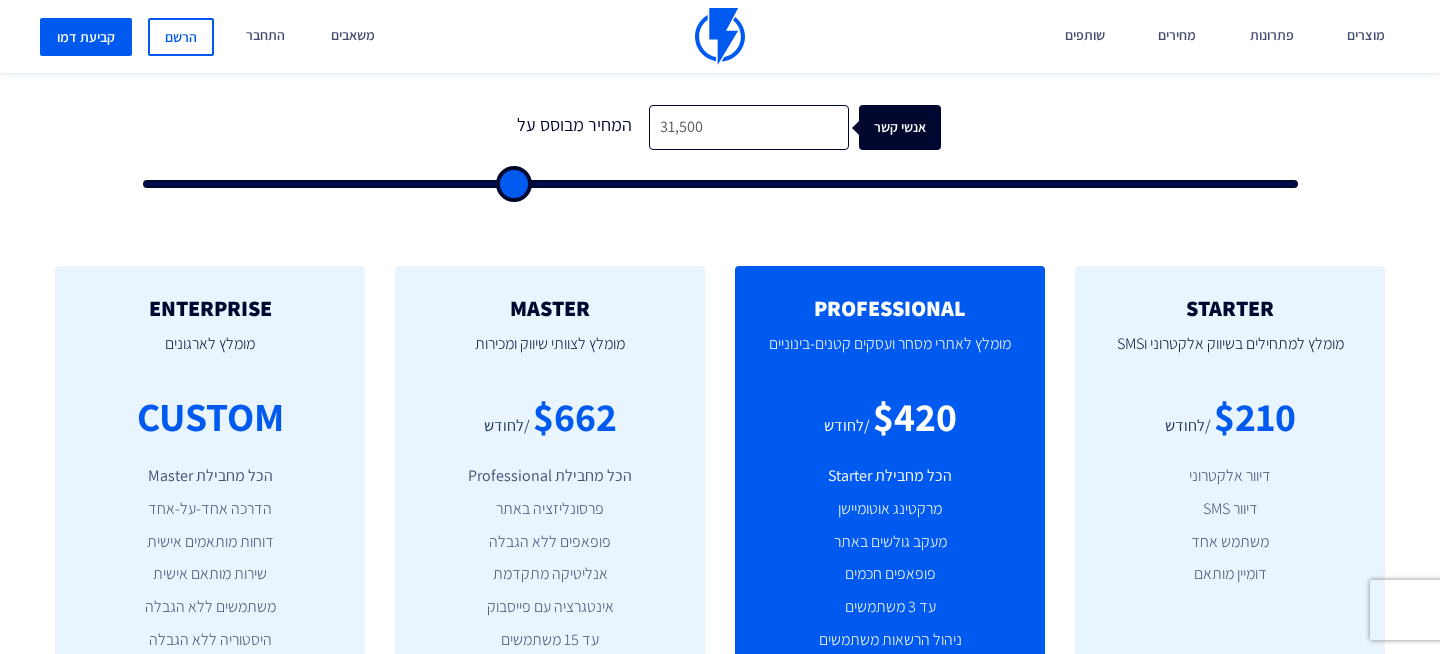 type on "31,000" 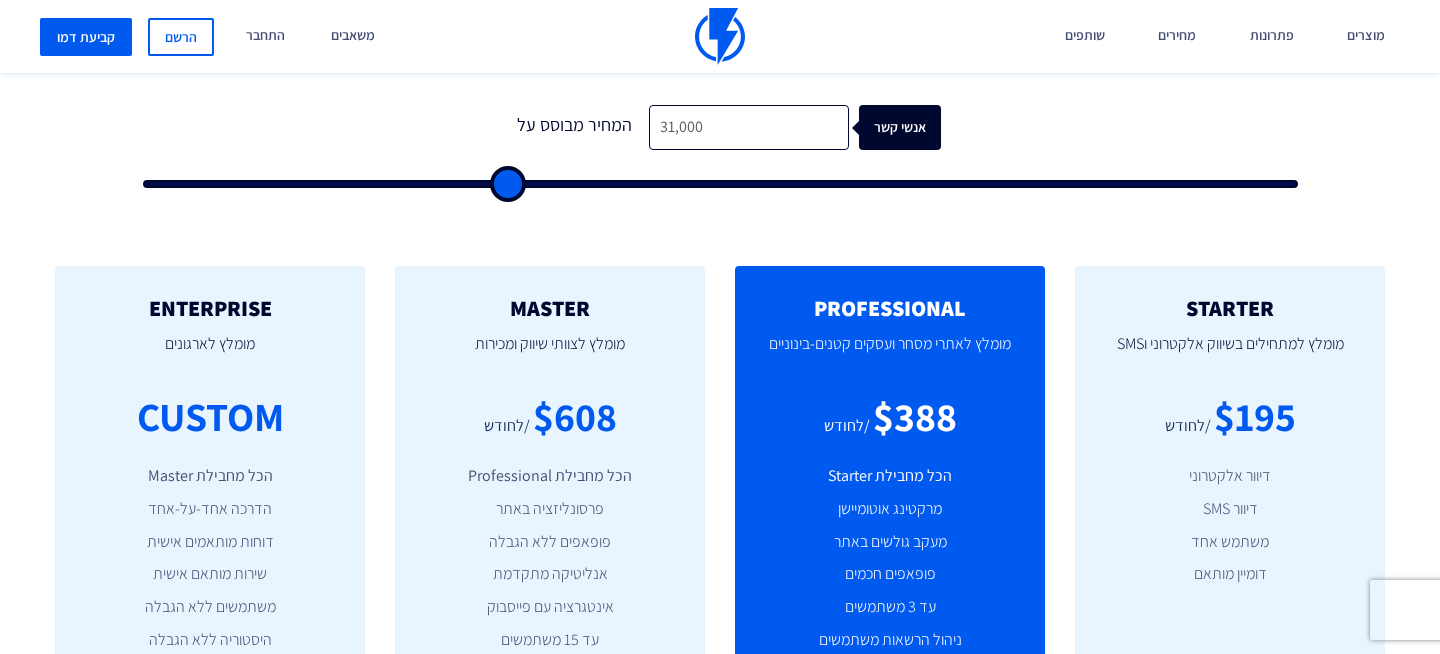type on "30,500" 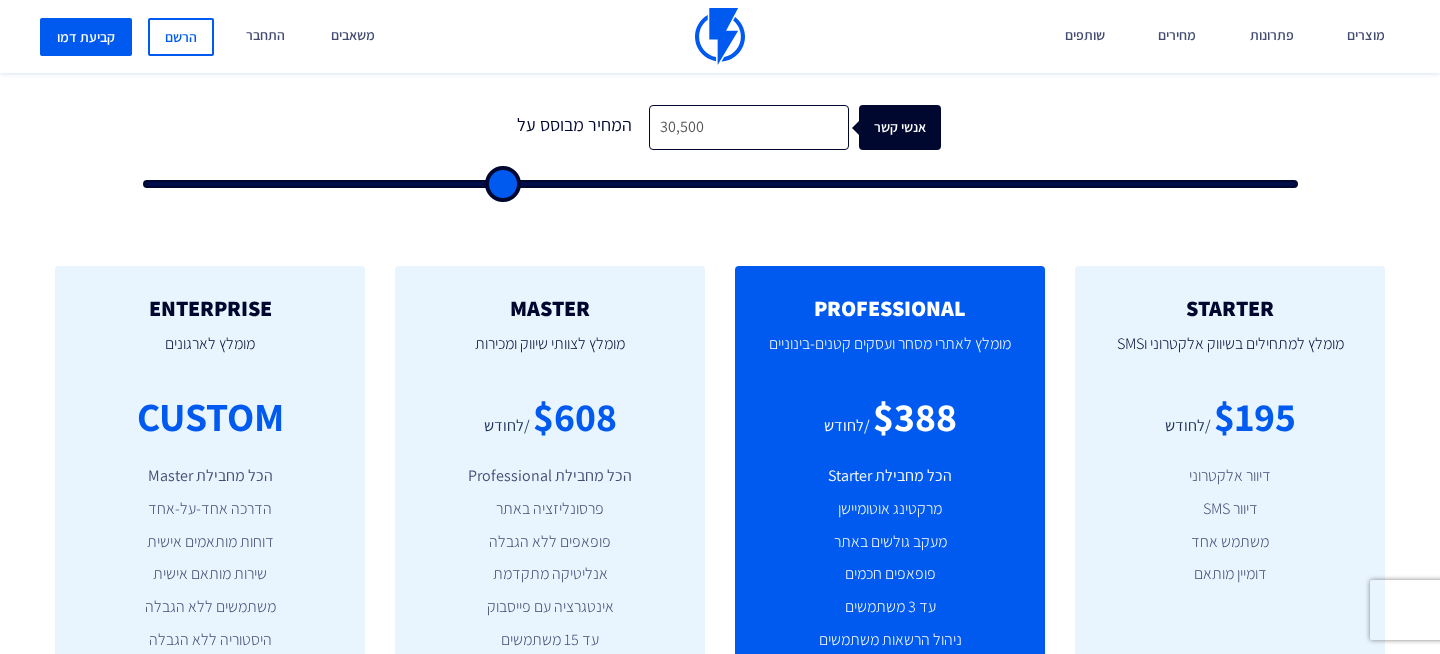 type on "30,000" 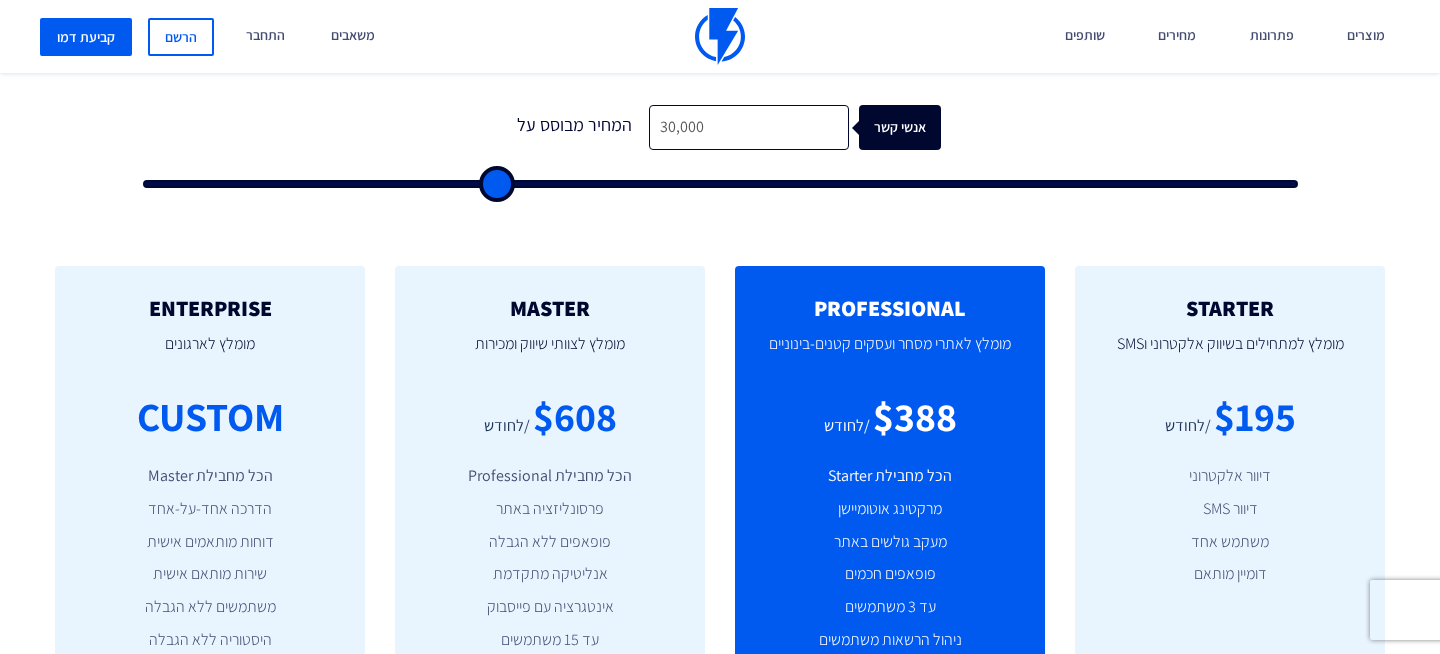 type on "29,500" 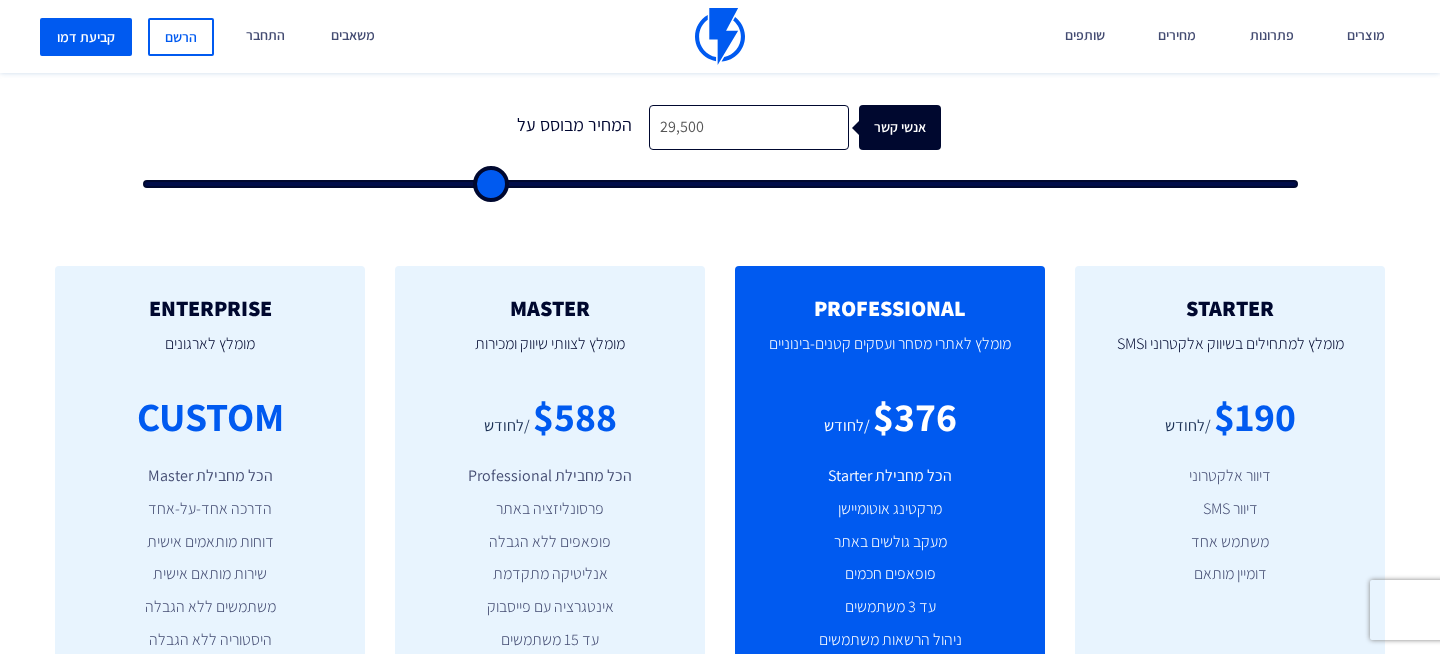 type on "29,000" 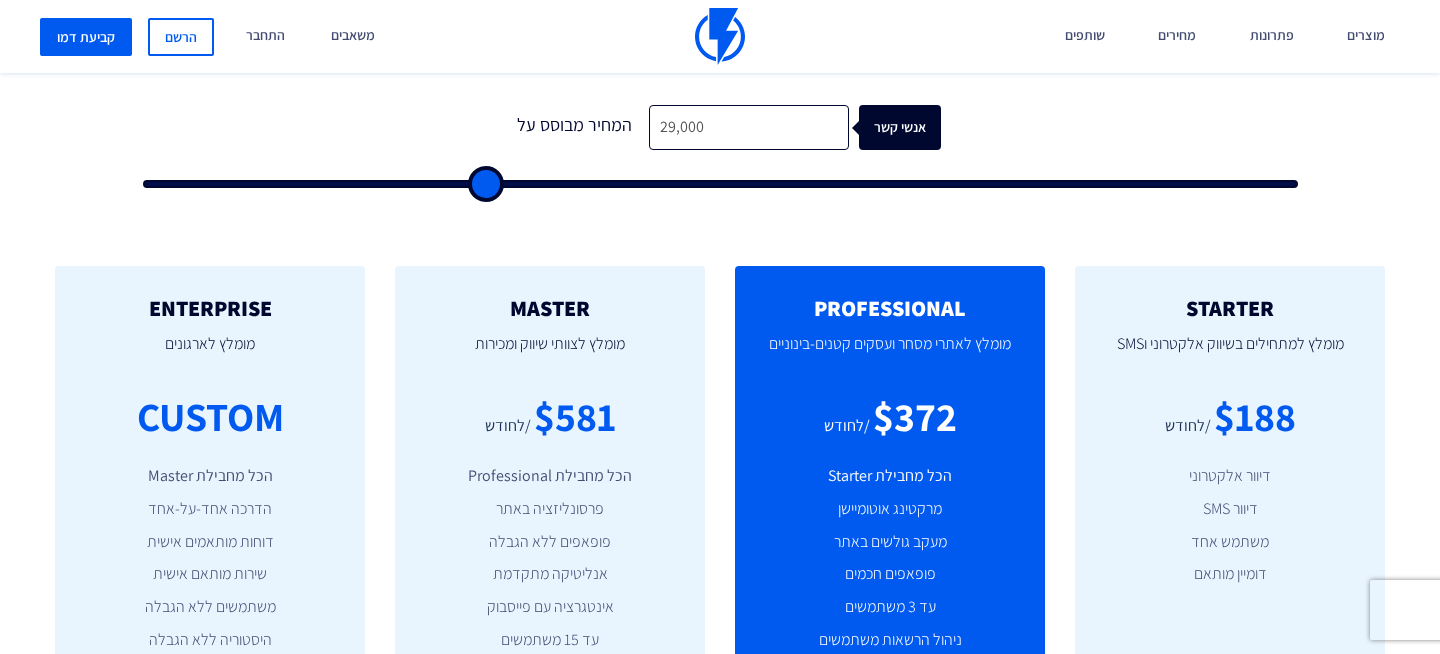 type on "28,500" 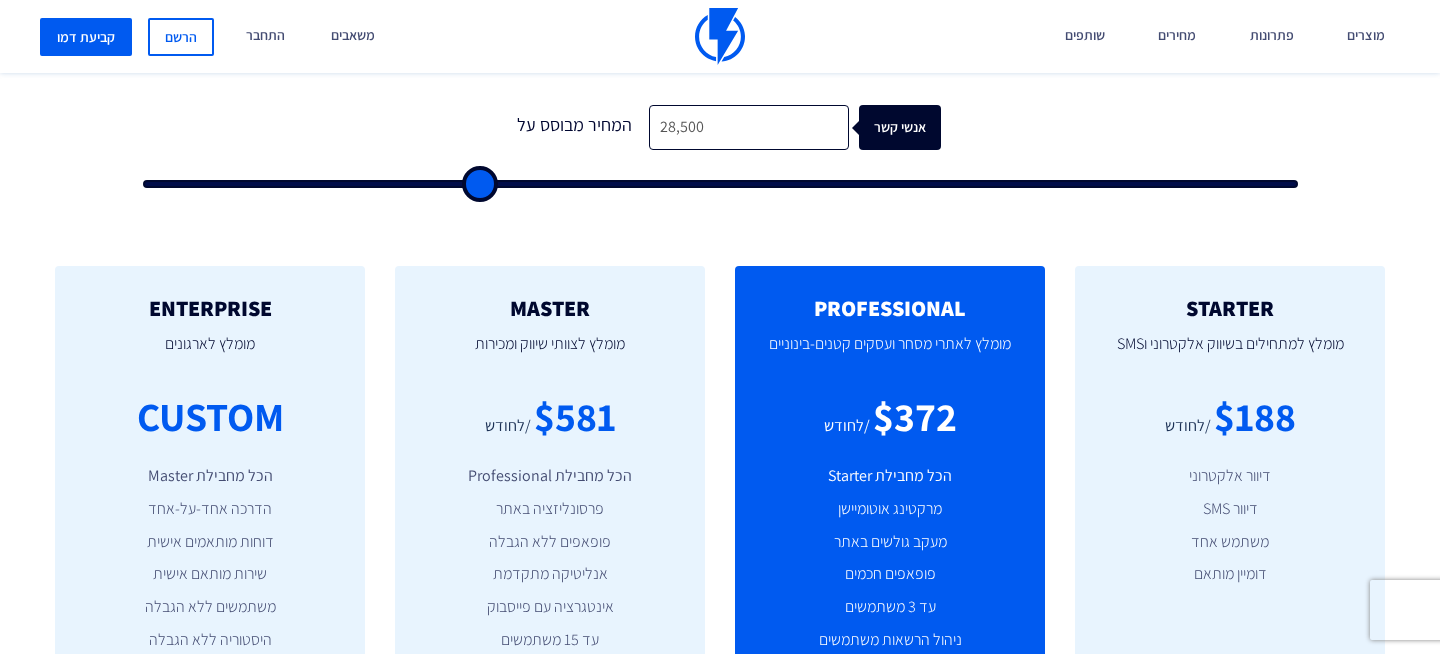 type on "28,000" 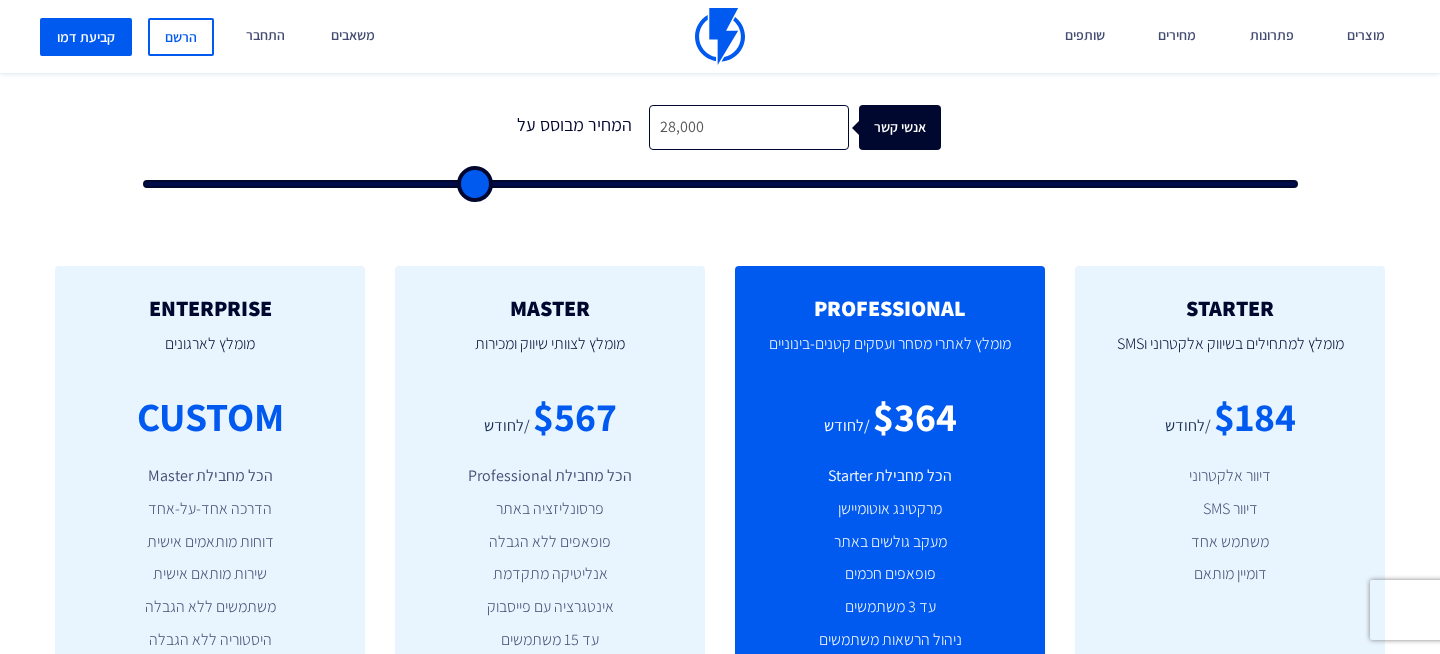 type on "27,500" 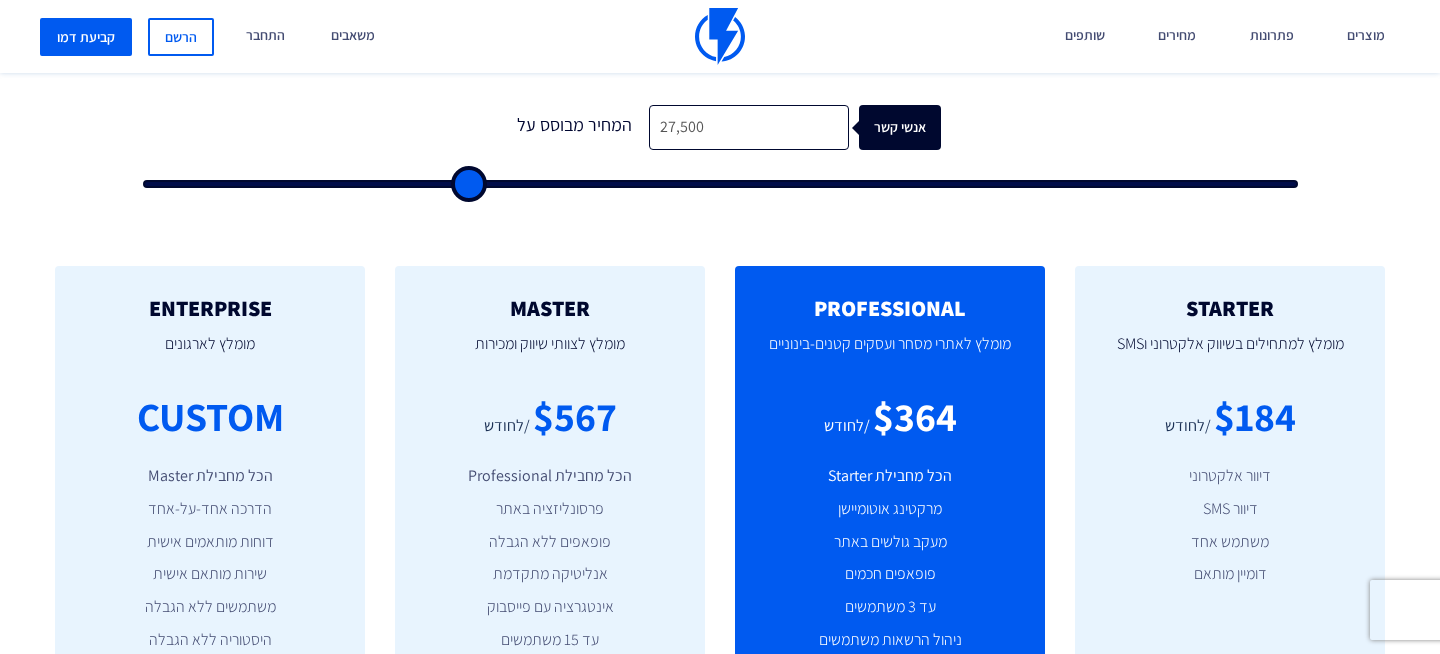 type on "27,000" 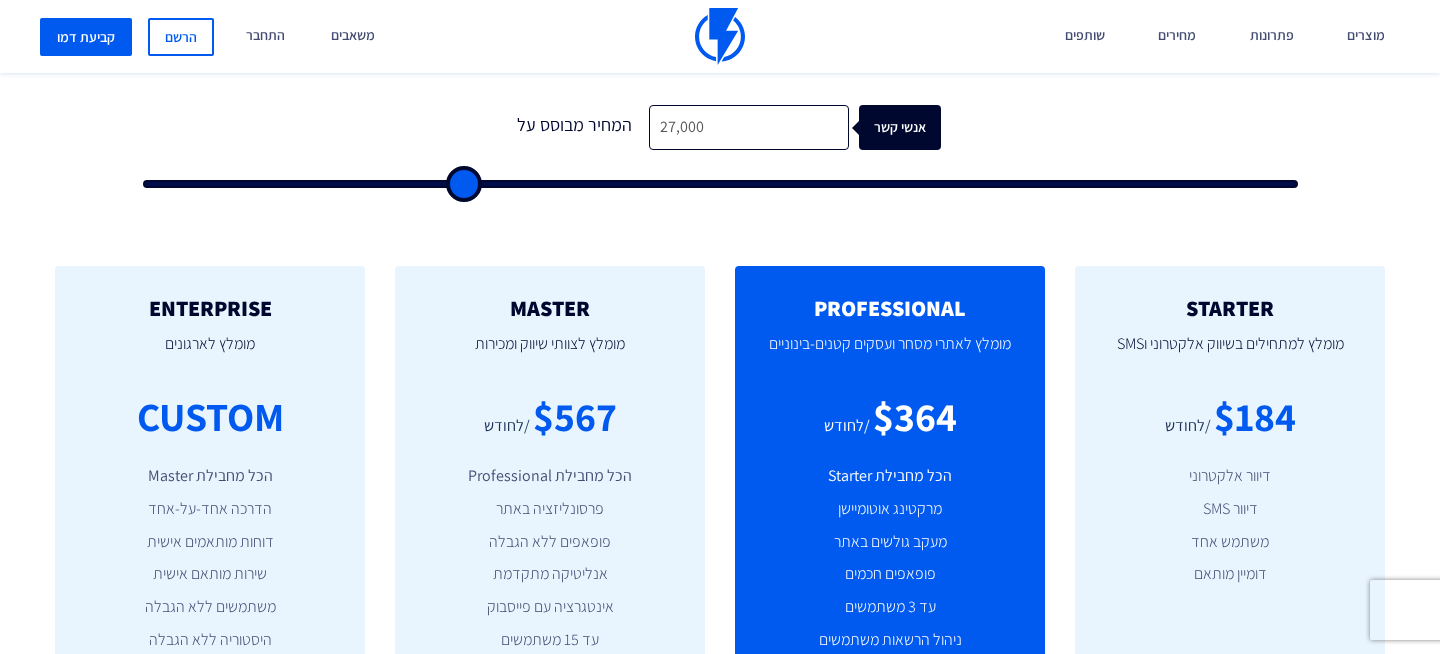 type on "26,500" 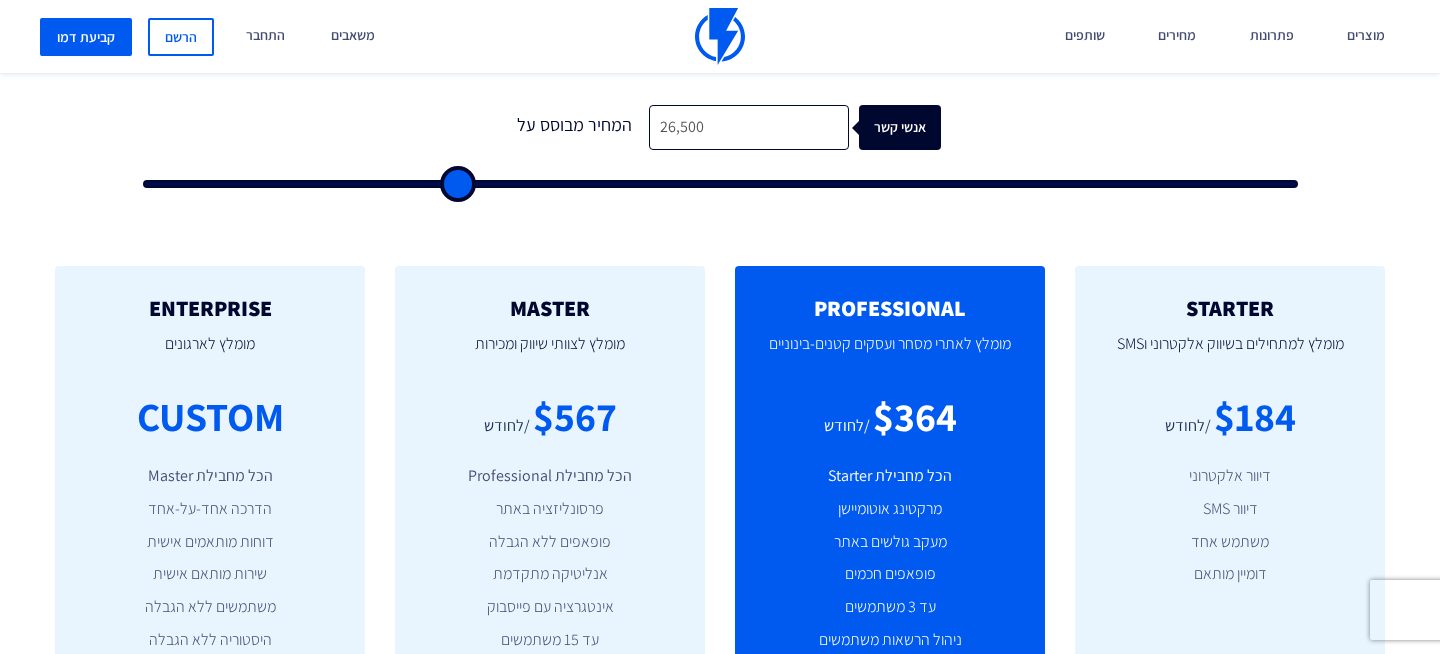 type on "26,000" 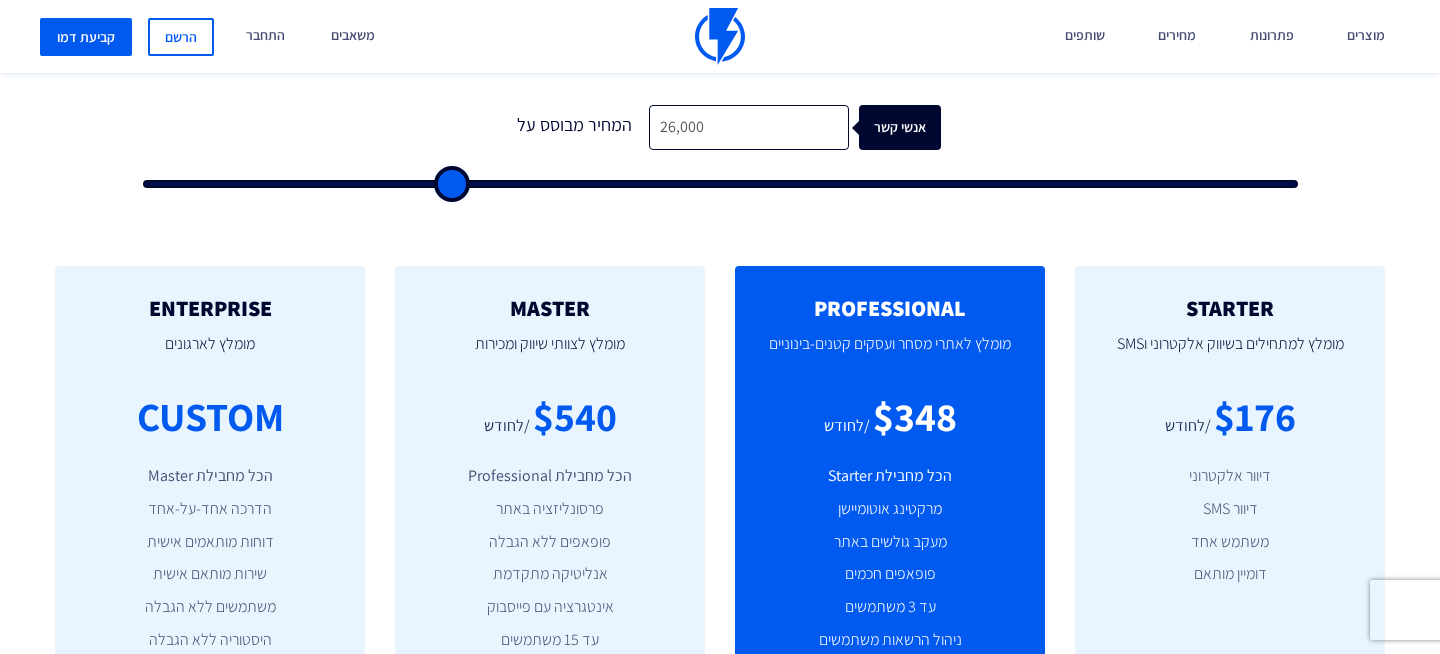 type on "25,500" 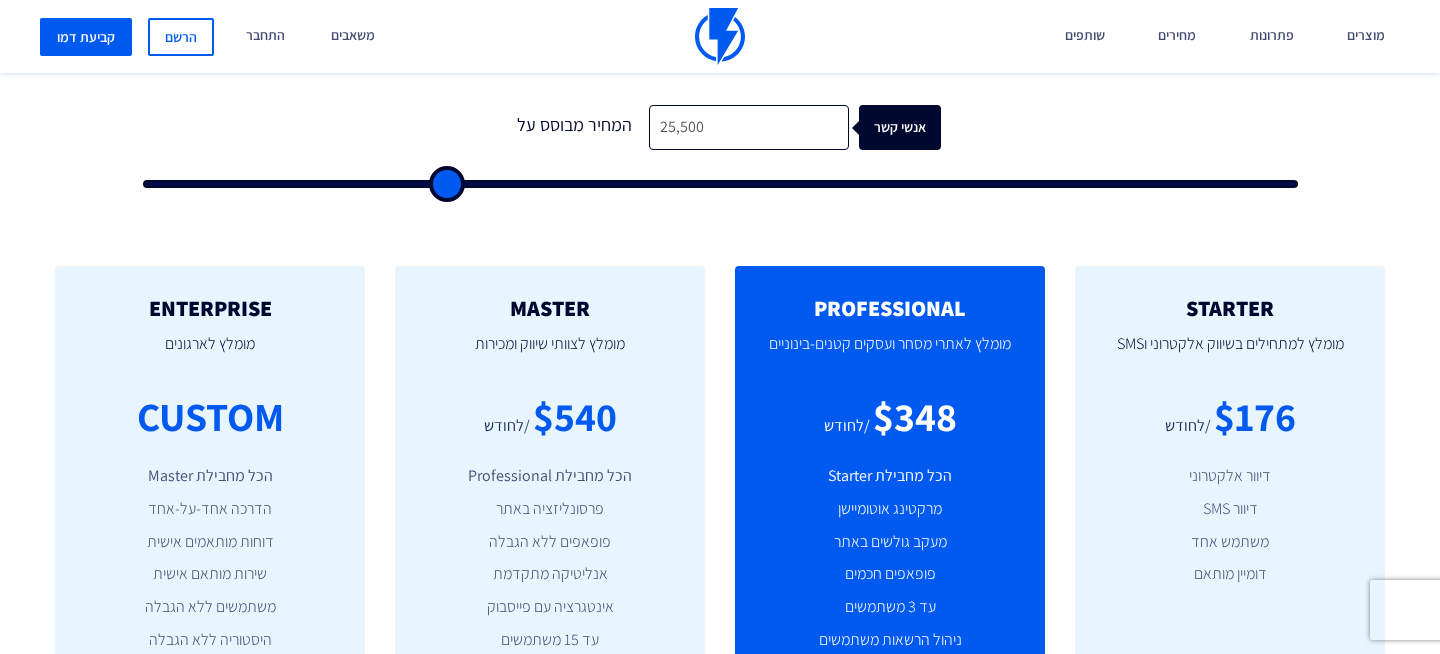 type on "25,000" 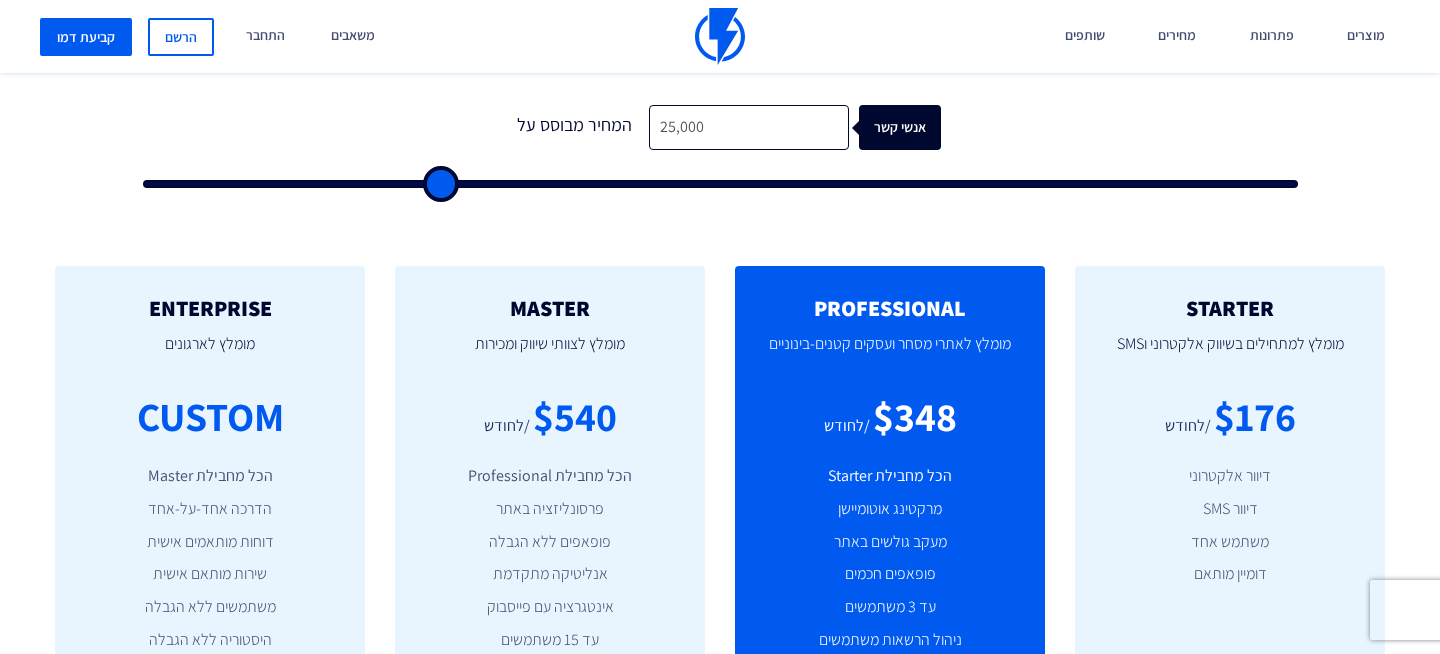 type on "24,500" 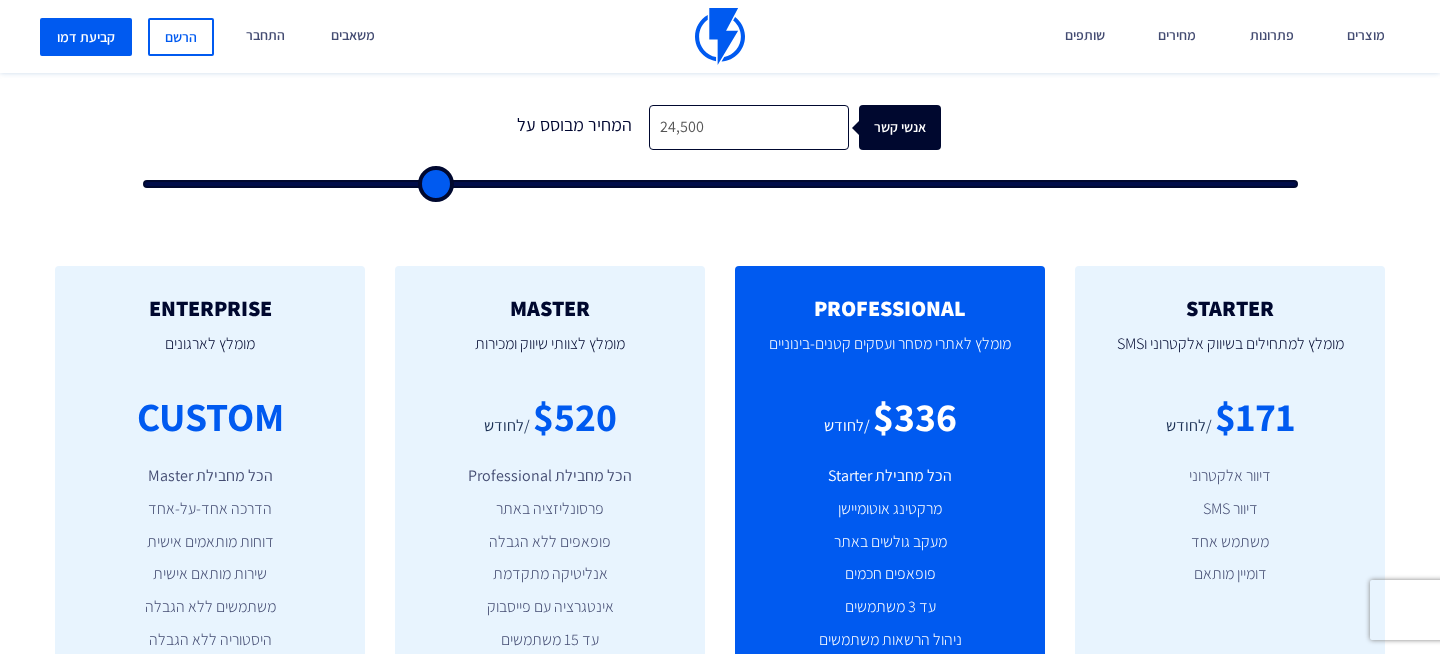 type on "24,000" 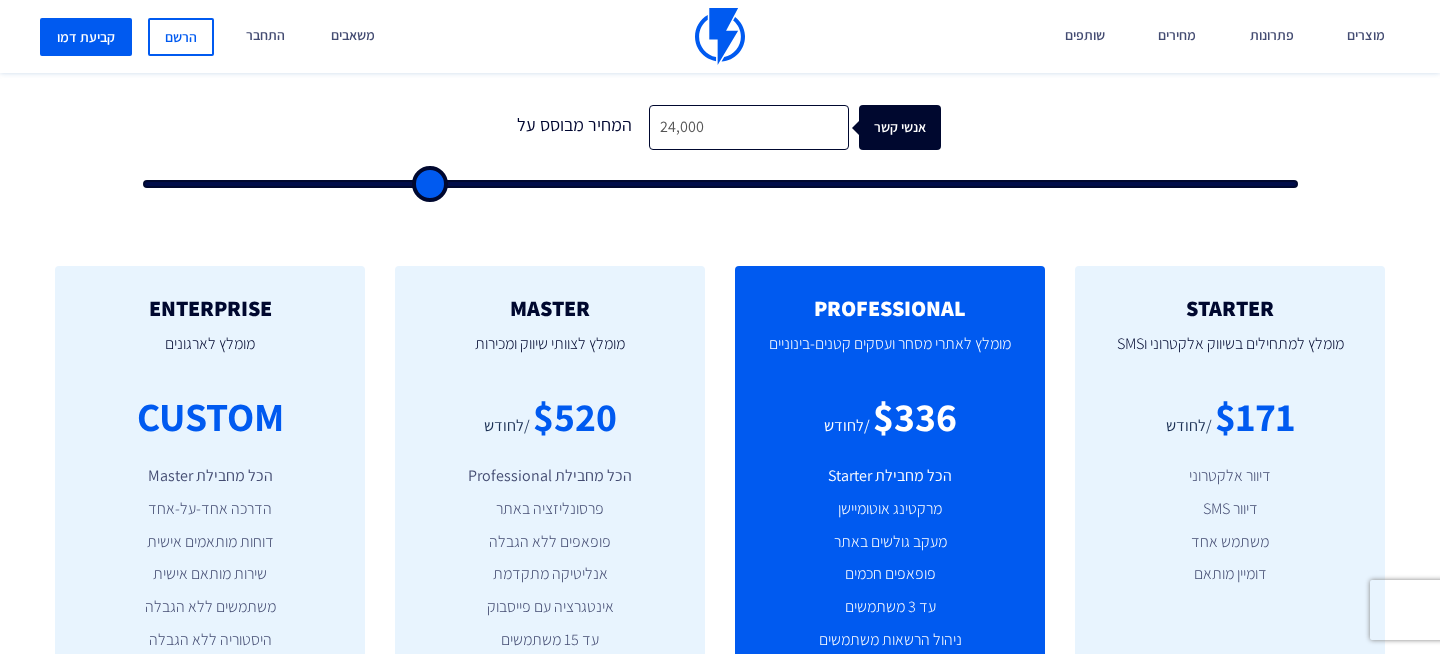 type on "23,500" 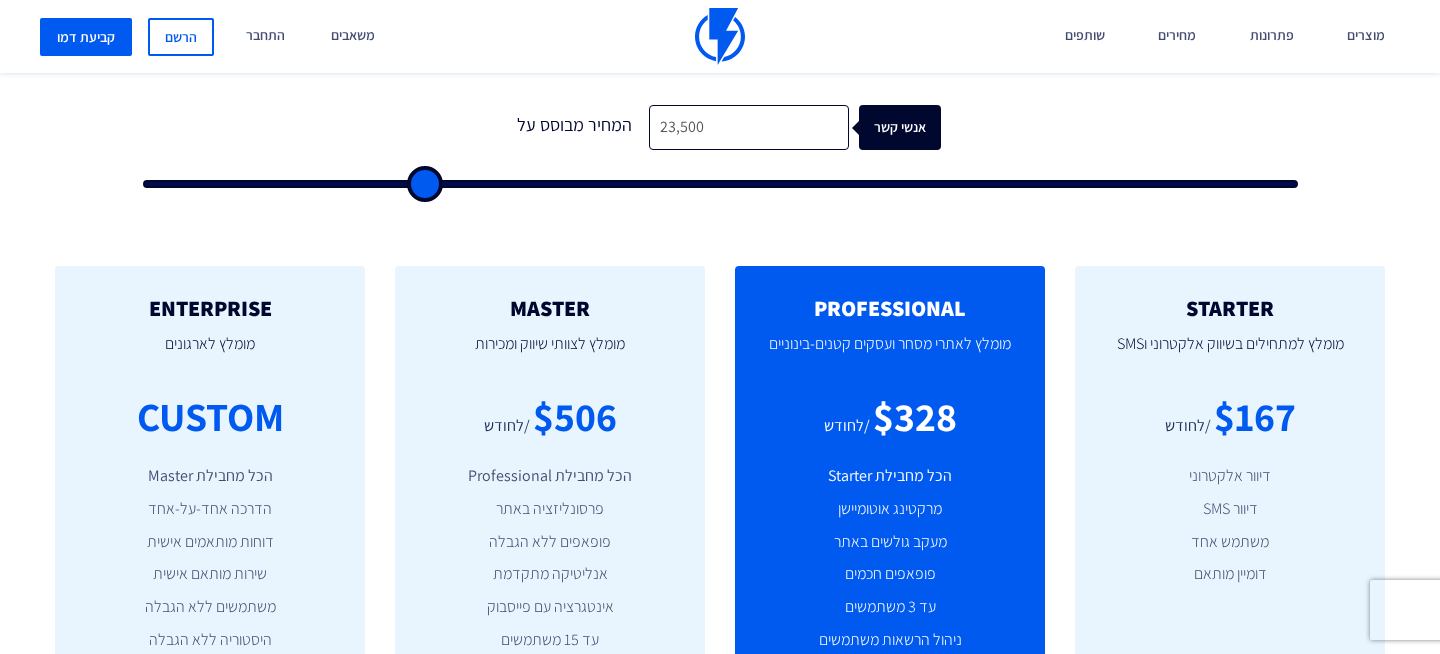 type on "23,000" 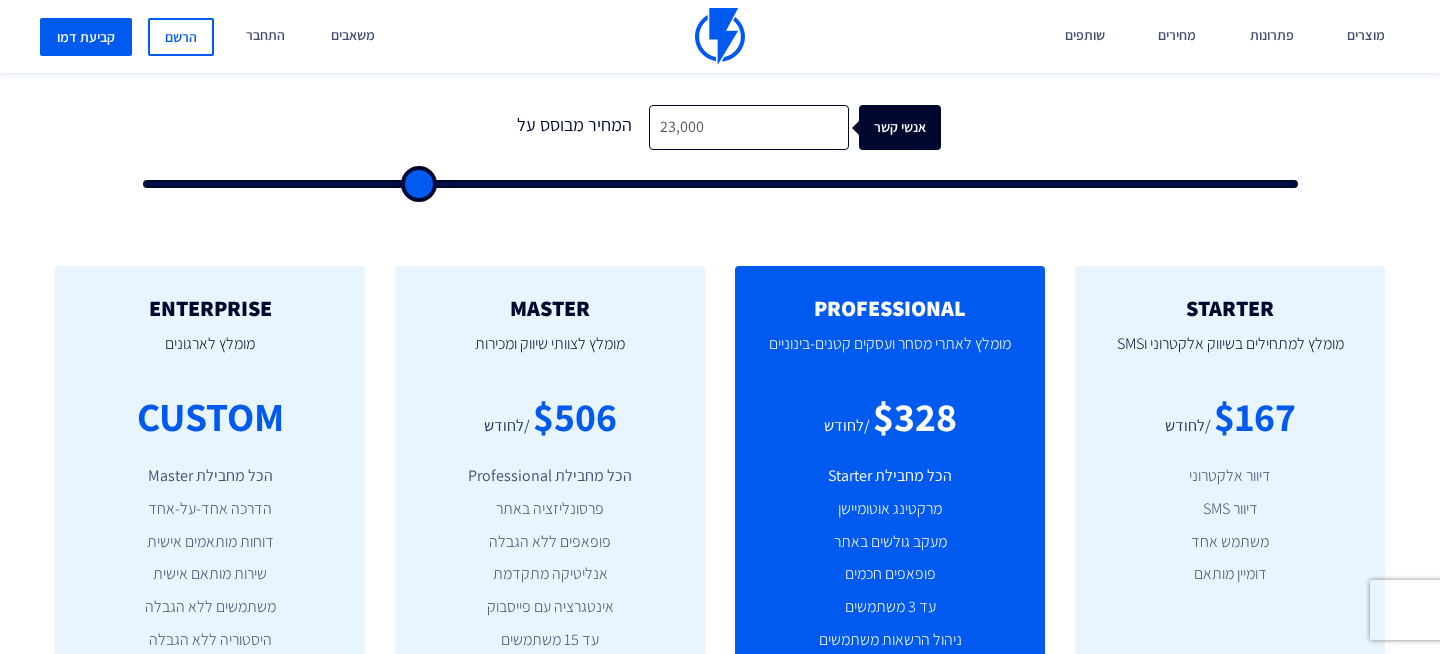 type on "22,500" 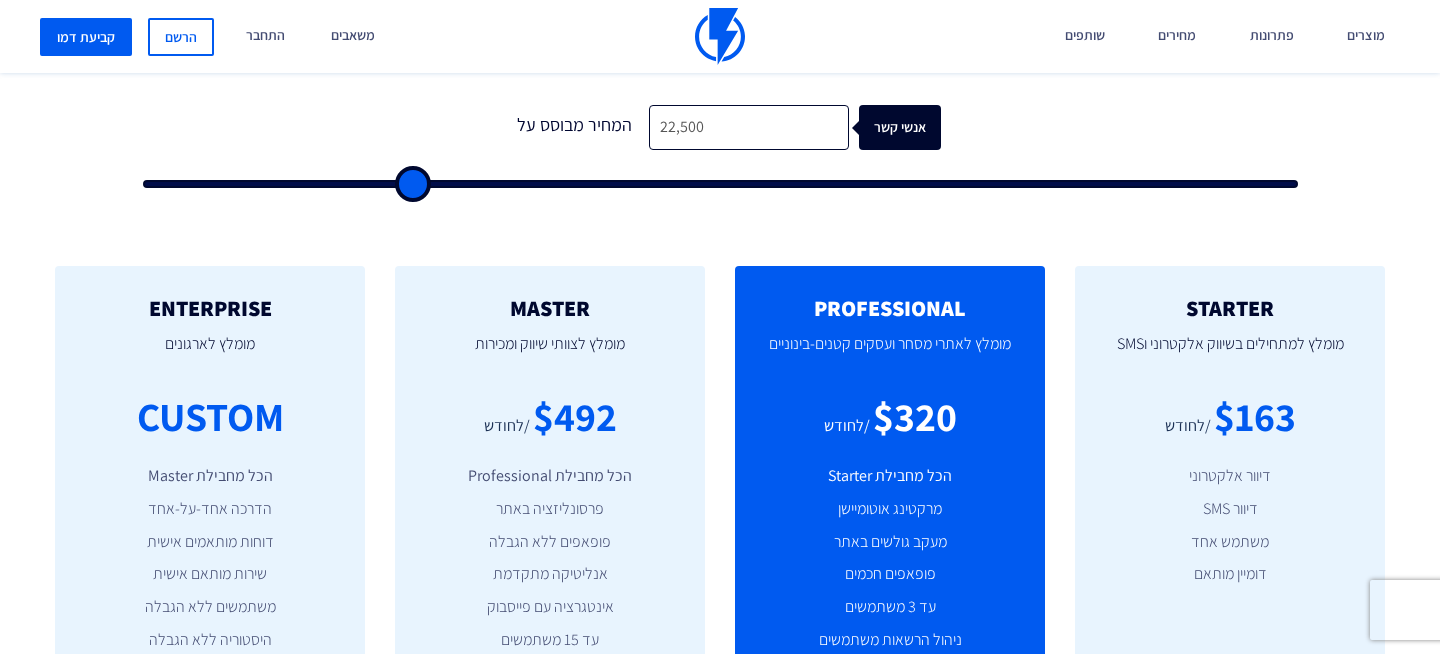 type on "23,000" 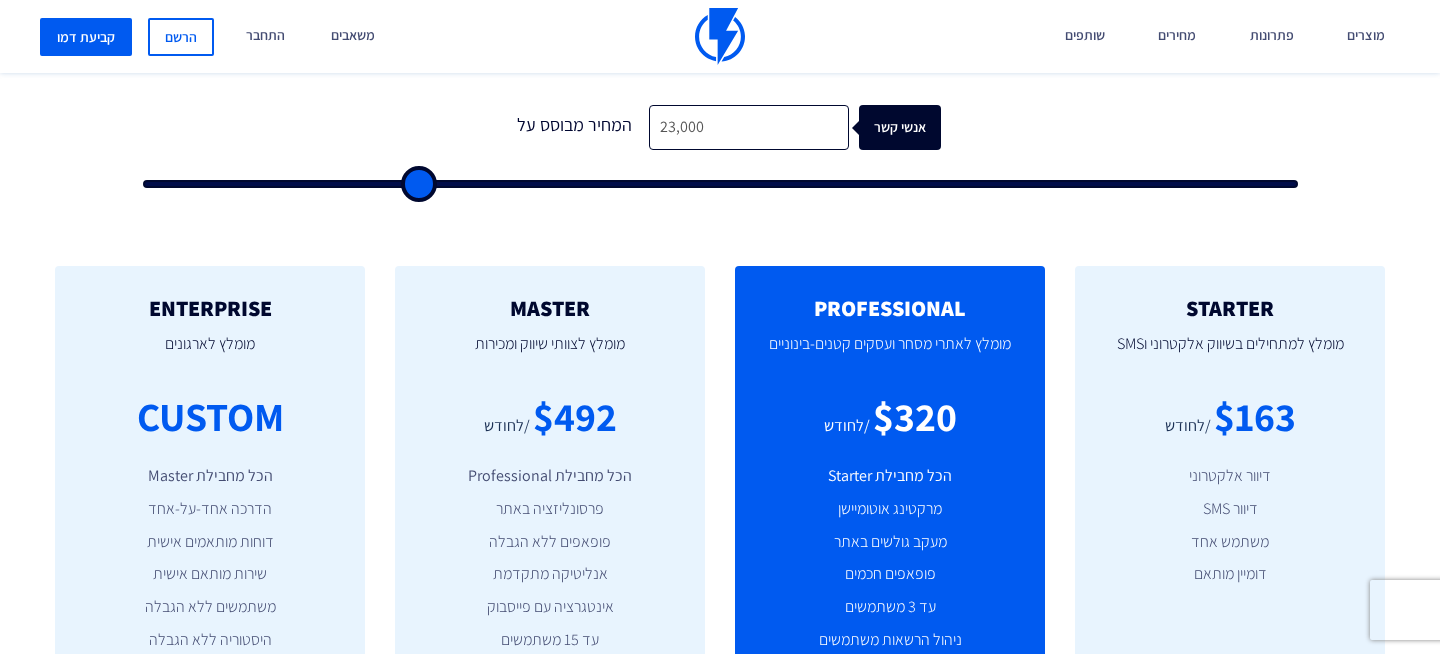 drag, startPoint x: 699, startPoint y: 187, endPoint x: 415, endPoint y: 166, distance: 284.77536 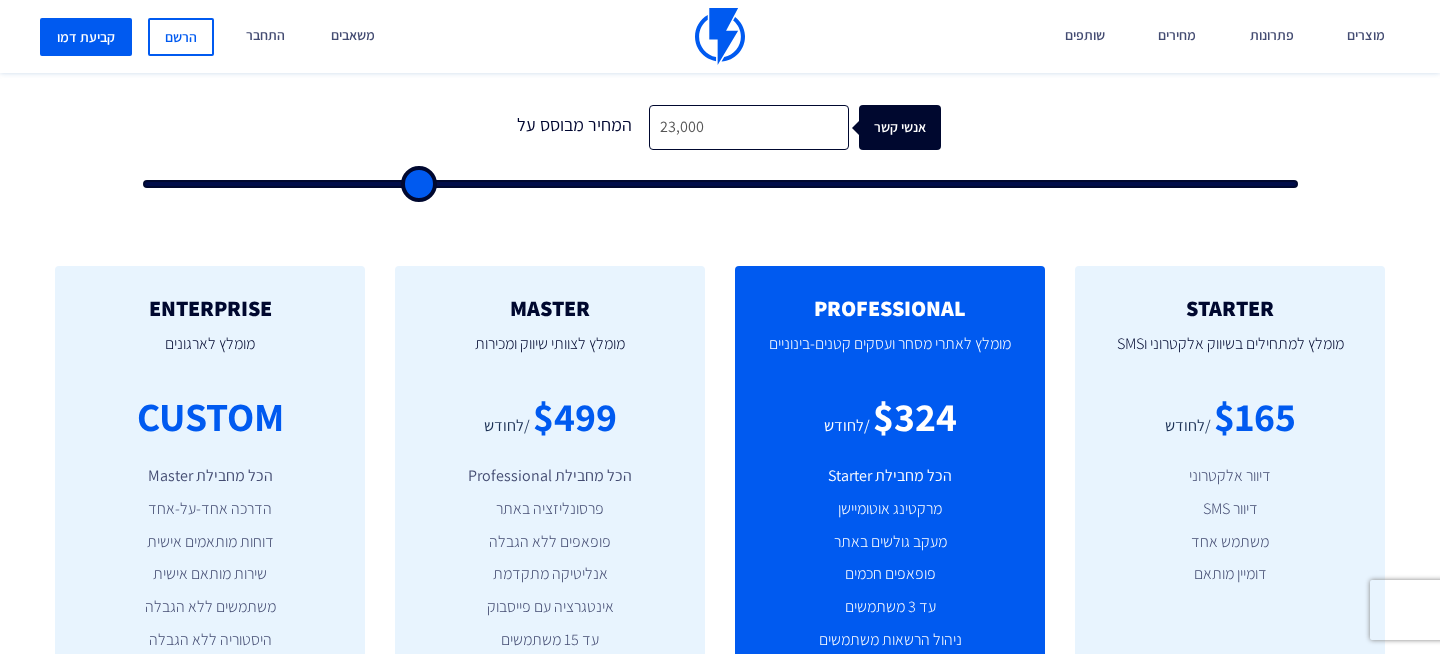 type on "22,000" 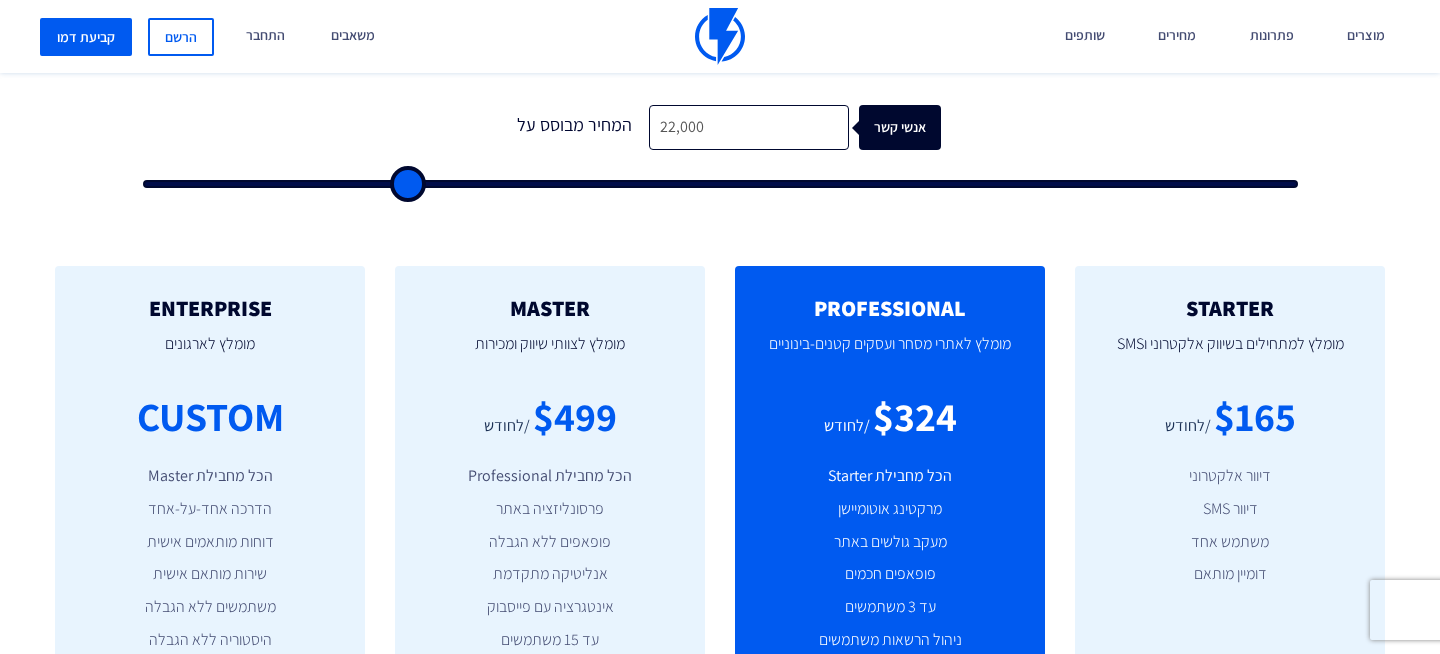 type on "21,500" 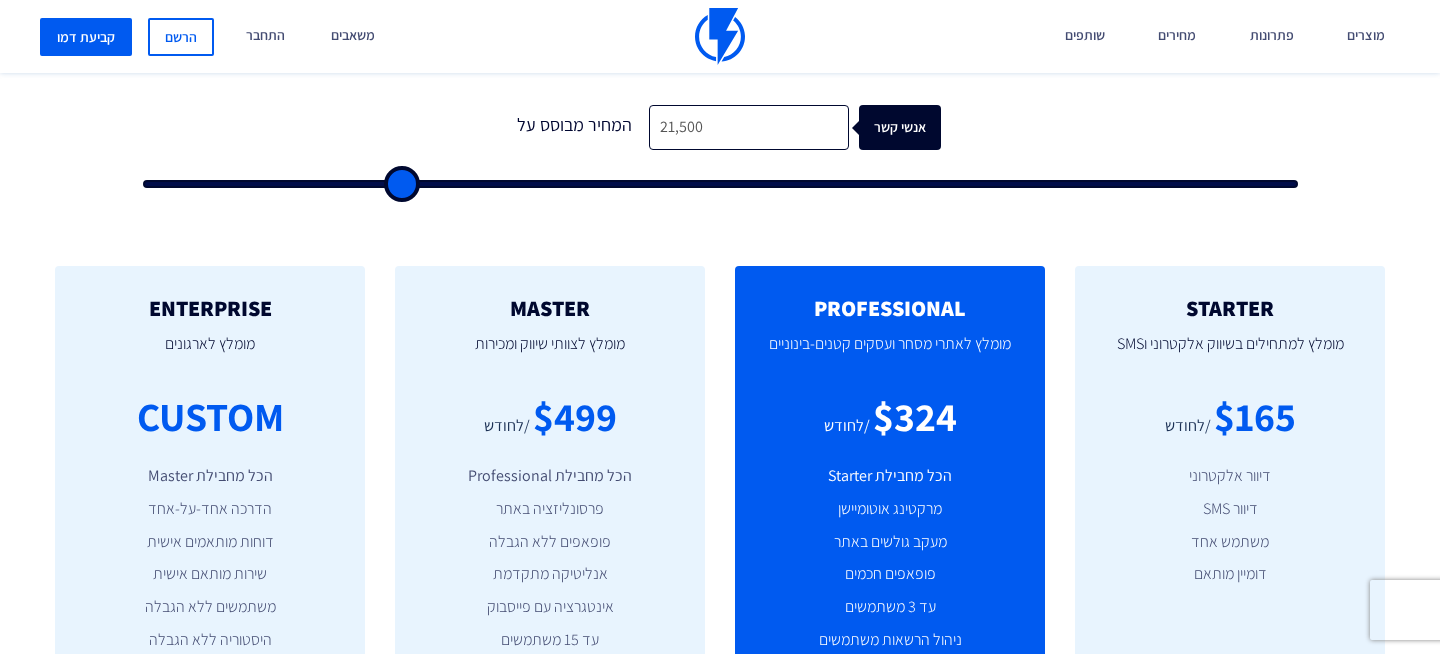 type on "21,000" 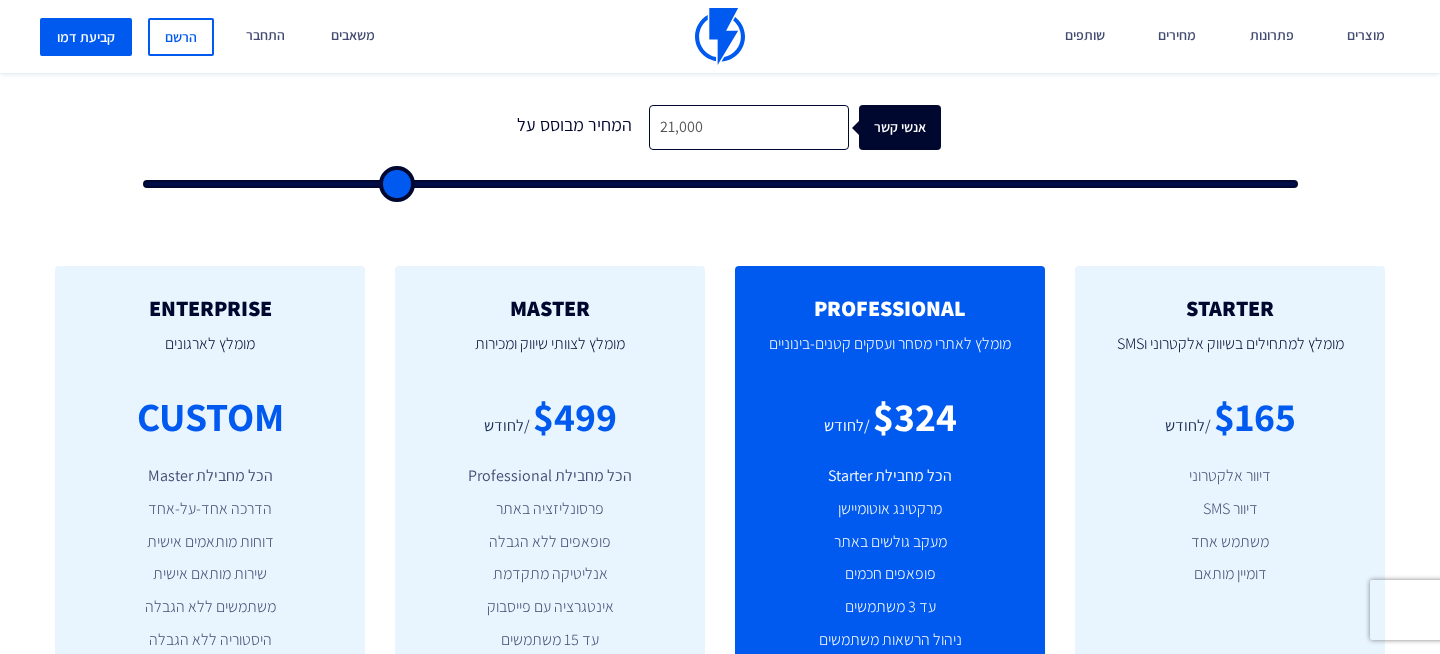 type on "20,500" 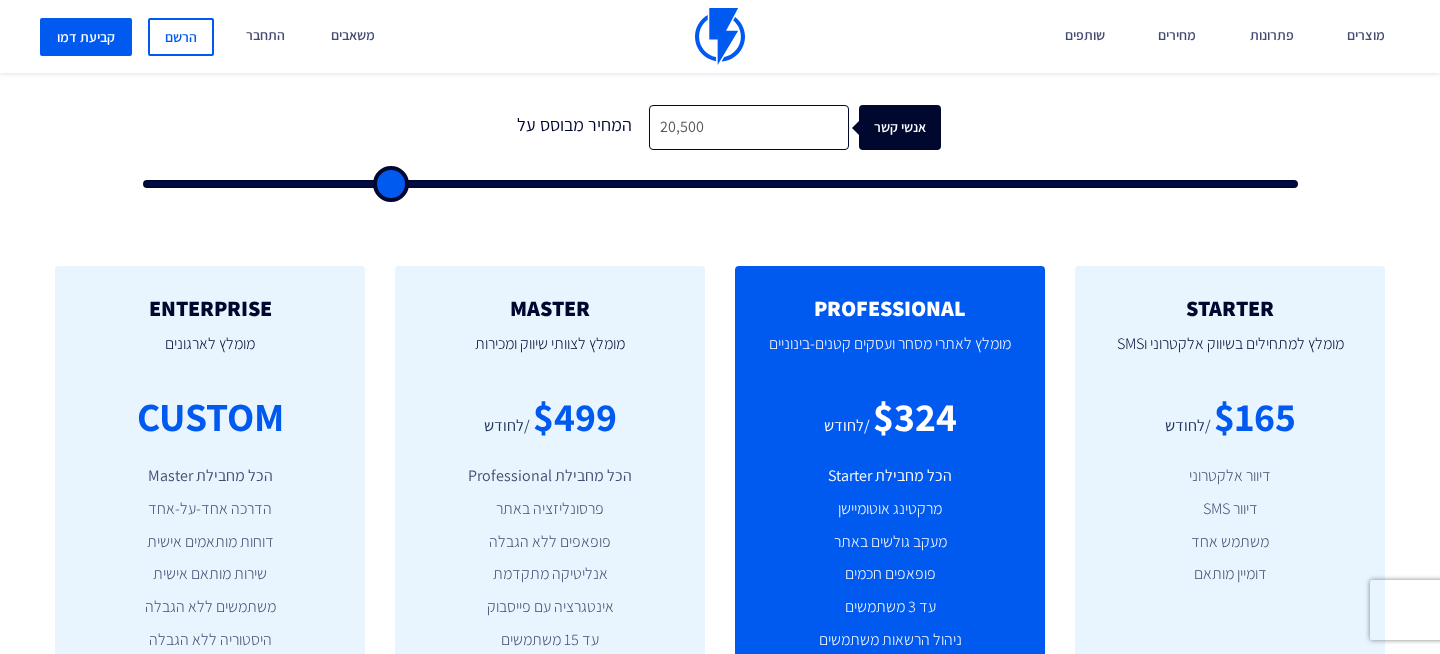 type on "20,000" 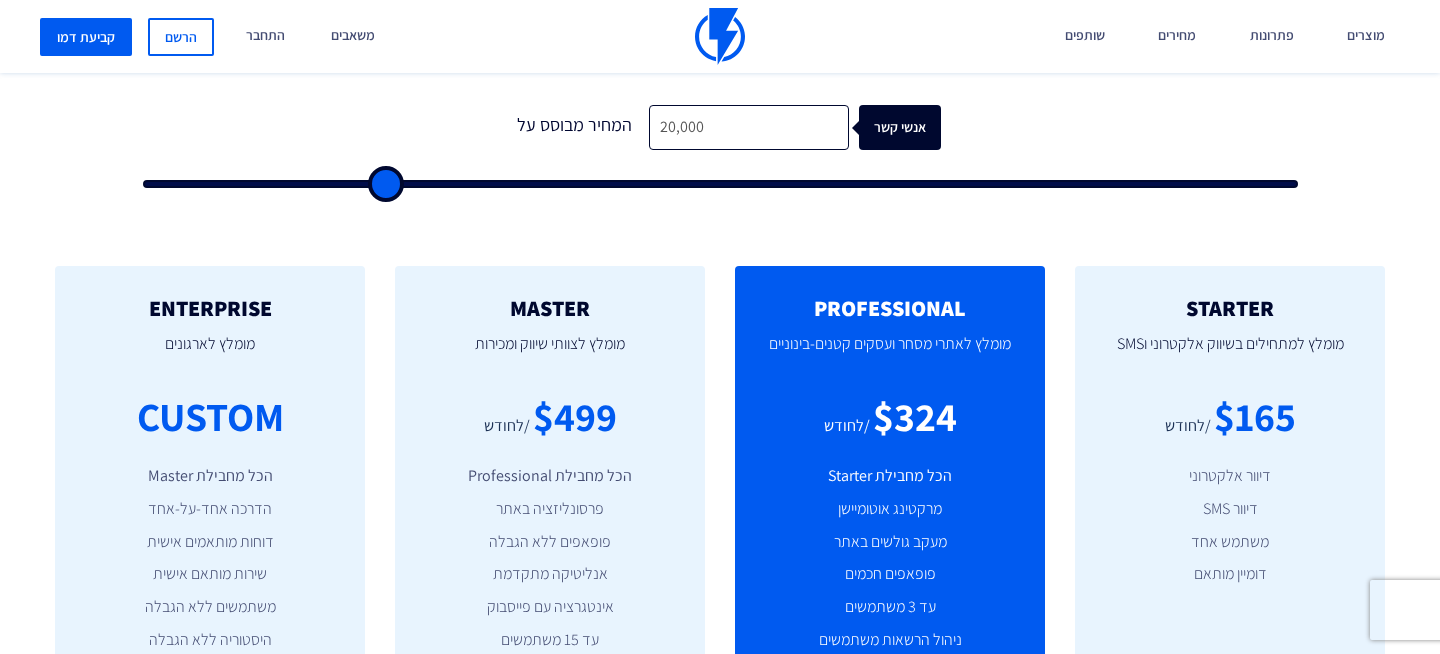 type 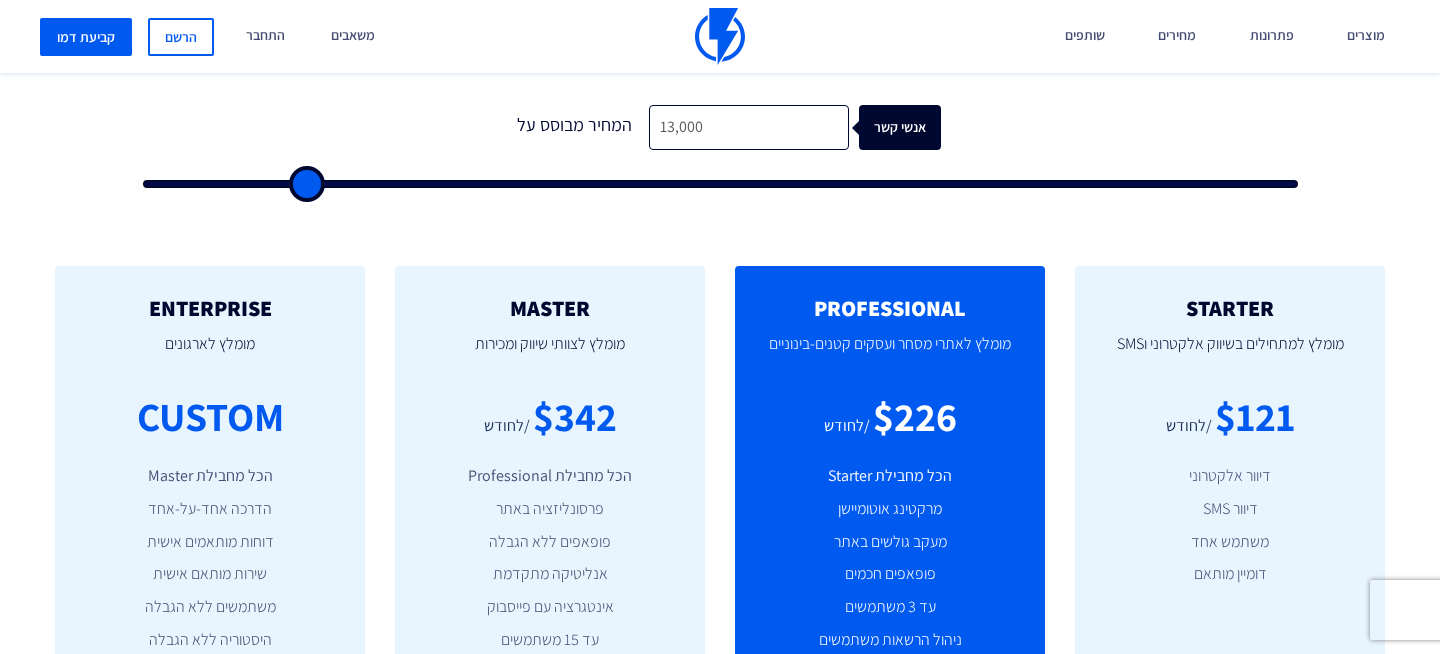 drag, startPoint x: 418, startPoint y: 184, endPoint x: 302, endPoint y: 184, distance: 116 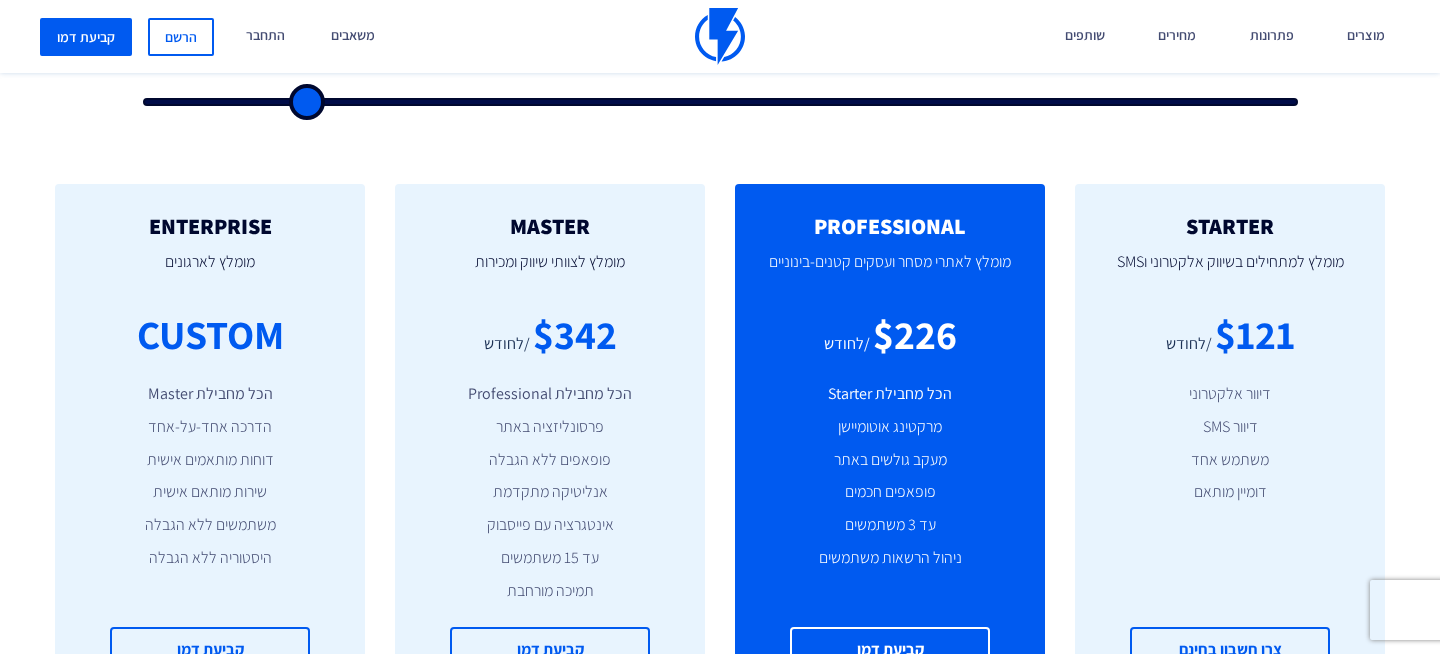 scroll, scrollTop: 728, scrollLeft: 0, axis: vertical 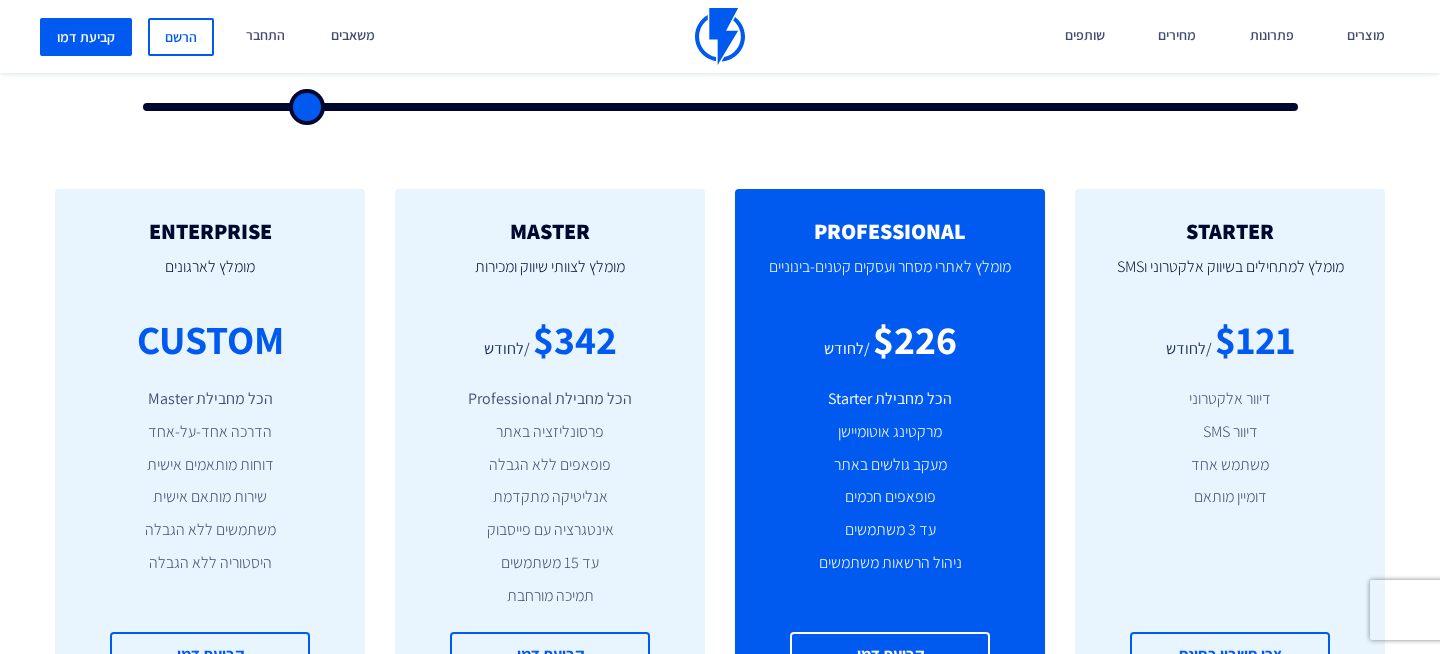click on "PROFESSIONAL" at bounding box center [890, 231] 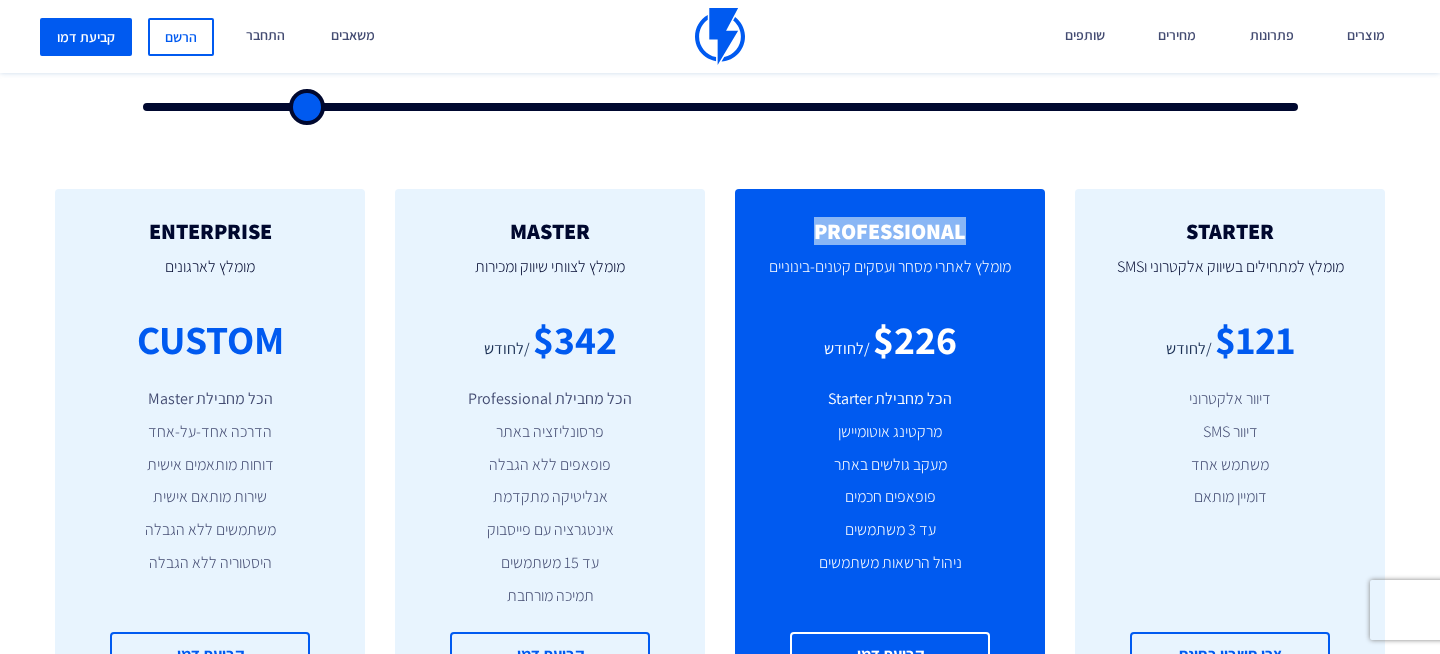 click on "PROFESSIONAL" at bounding box center (890, 231) 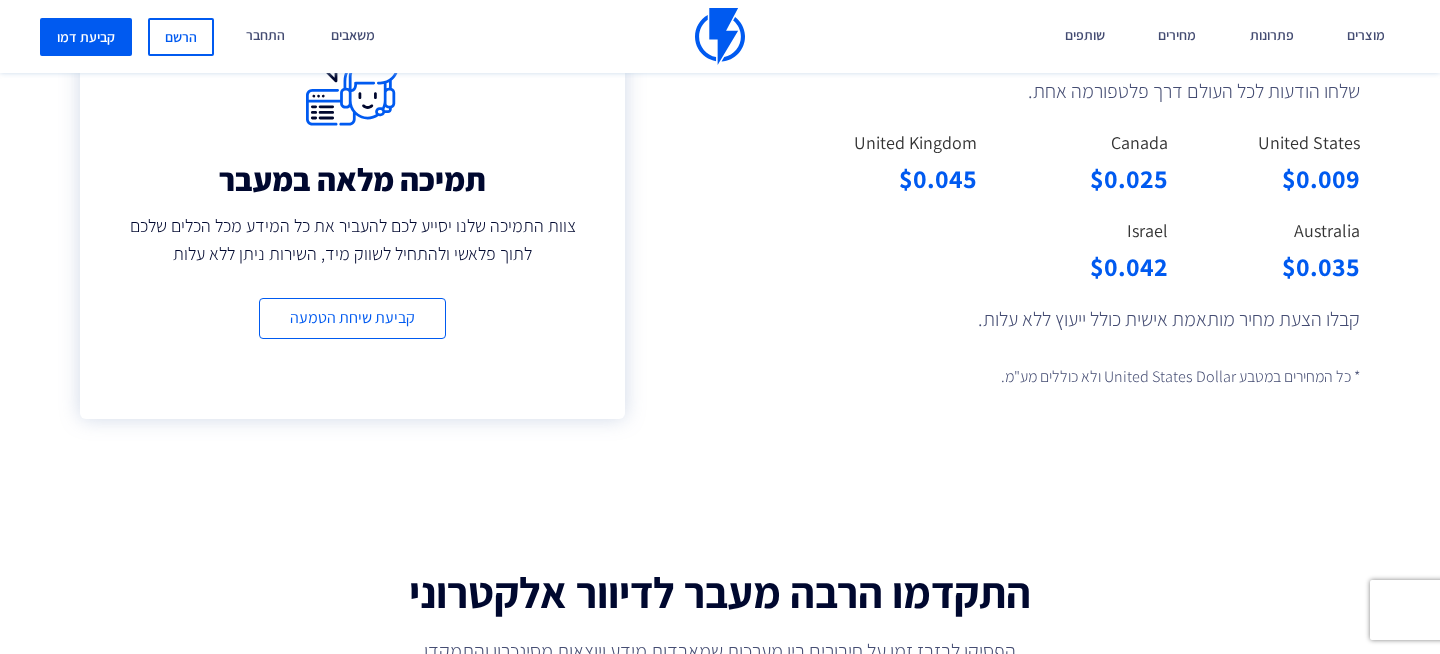 scroll, scrollTop: 1512, scrollLeft: 0, axis: vertical 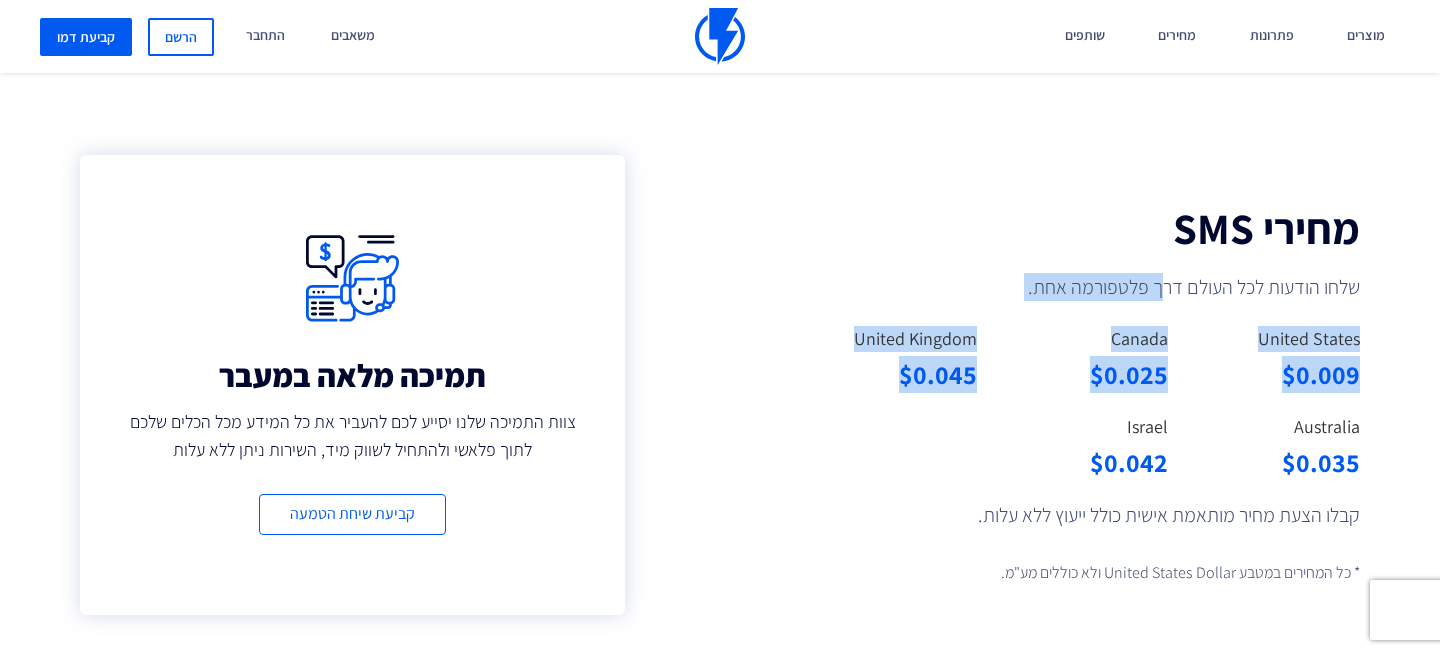 drag, startPoint x: 1163, startPoint y: 282, endPoint x: 836, endPoint y: 470, distance: 377.19092 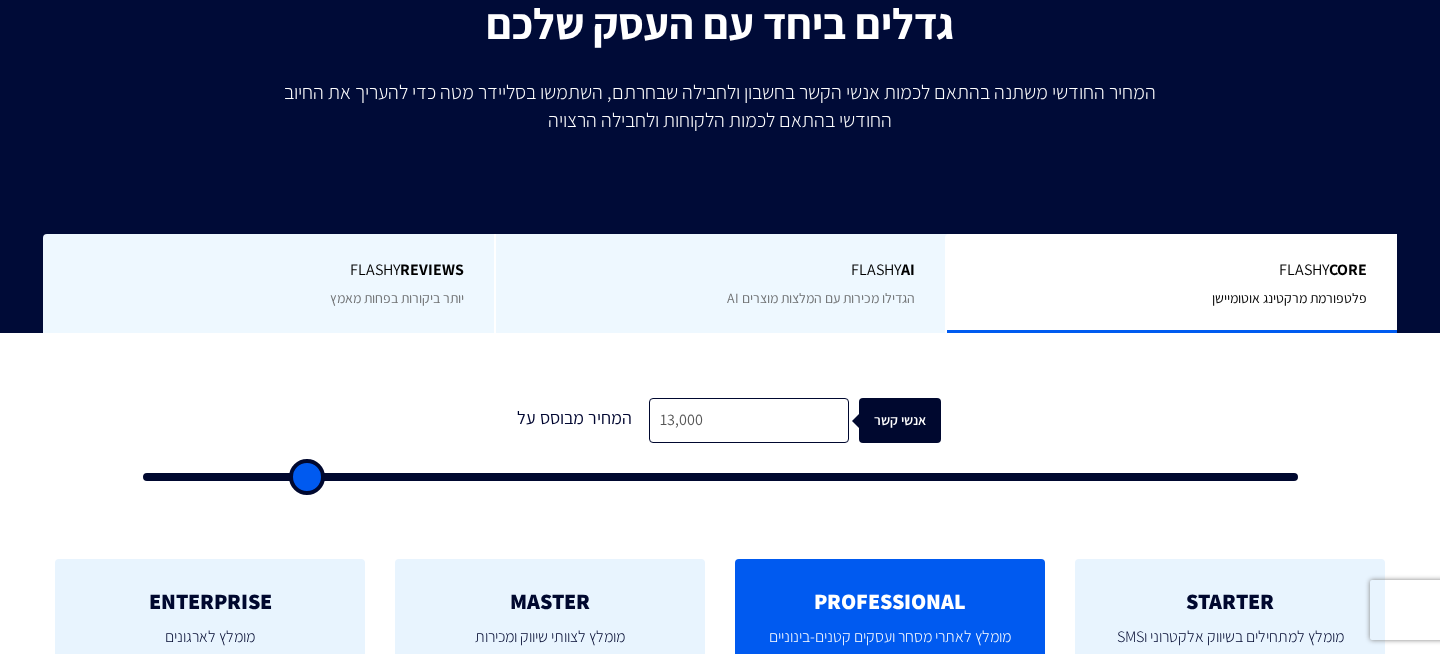 scroll, scrollTop: 341, scrollLeft: 0, axis: vertical 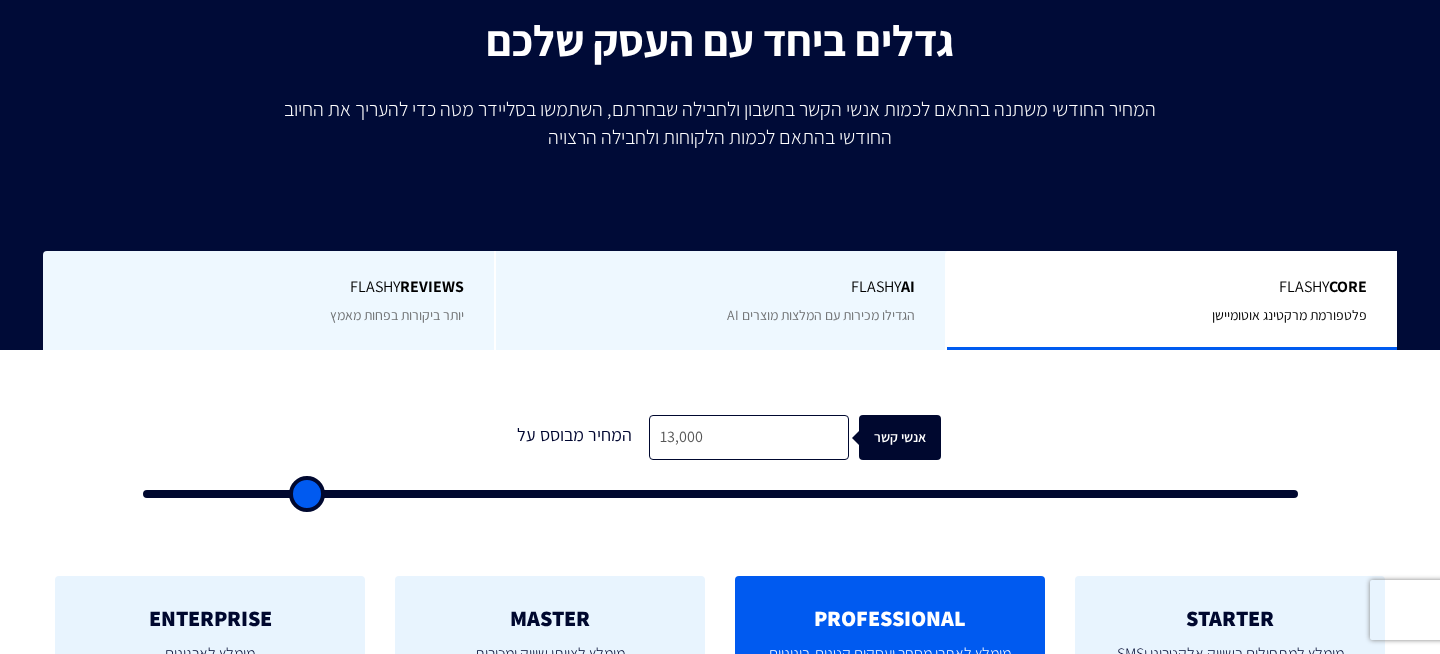 click on "הגדילו מכירות עם המלצות מוצרים AI" at bounding box center [821, 315] 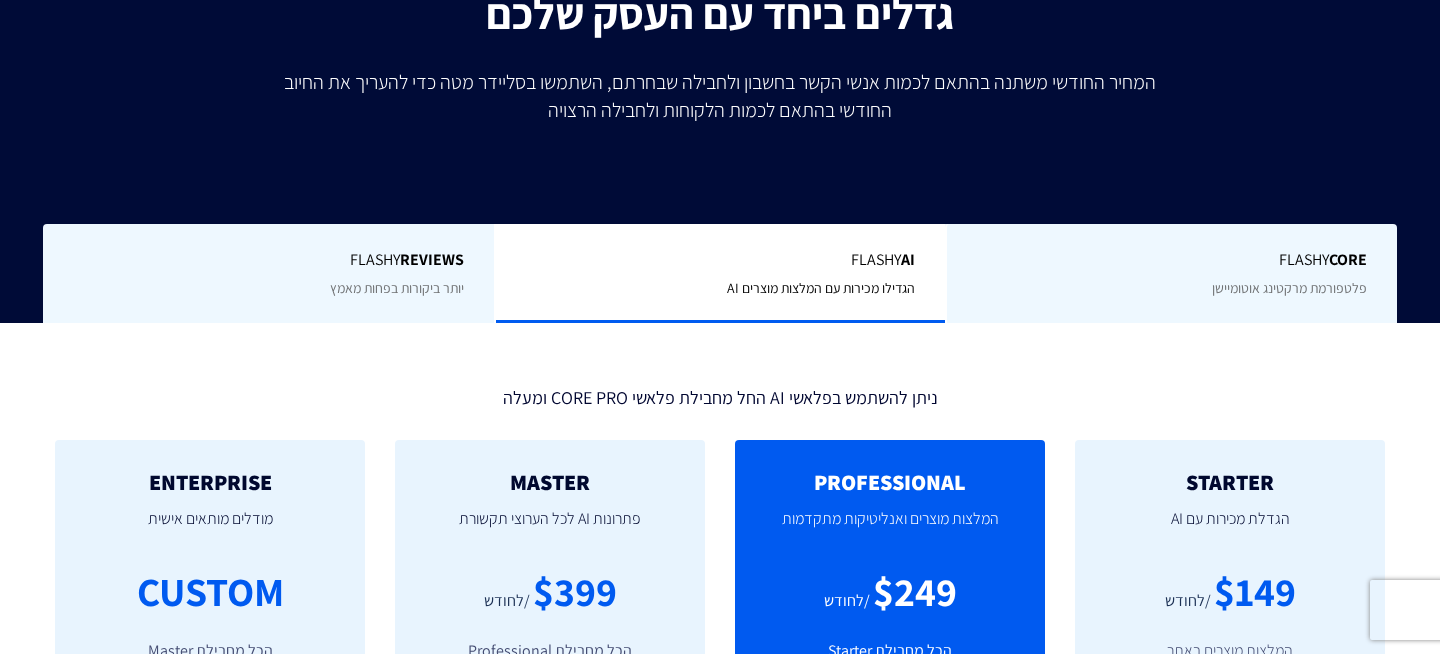 scroll, scrollTop: 347, scrollLeft: 0, axis: vertical 